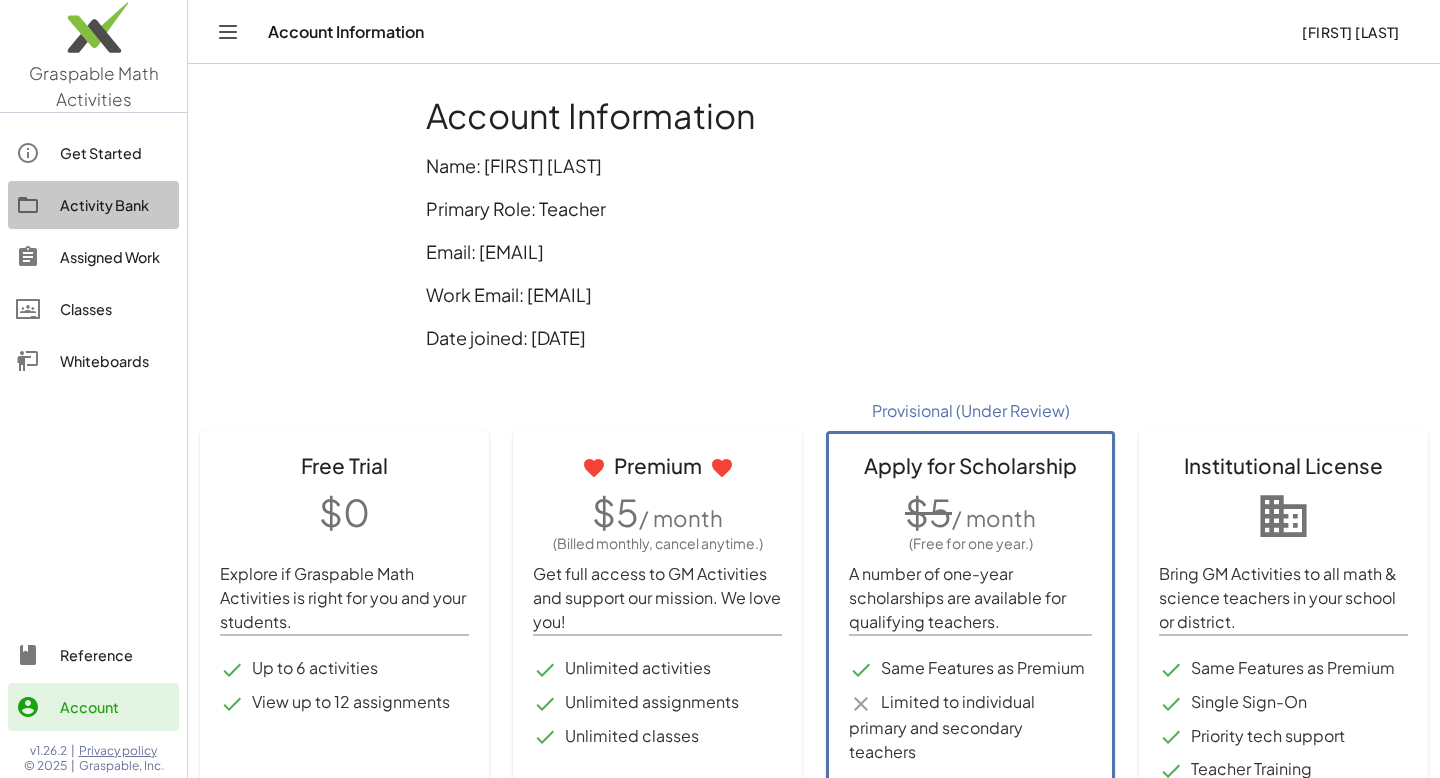 click on "Activity Bank" 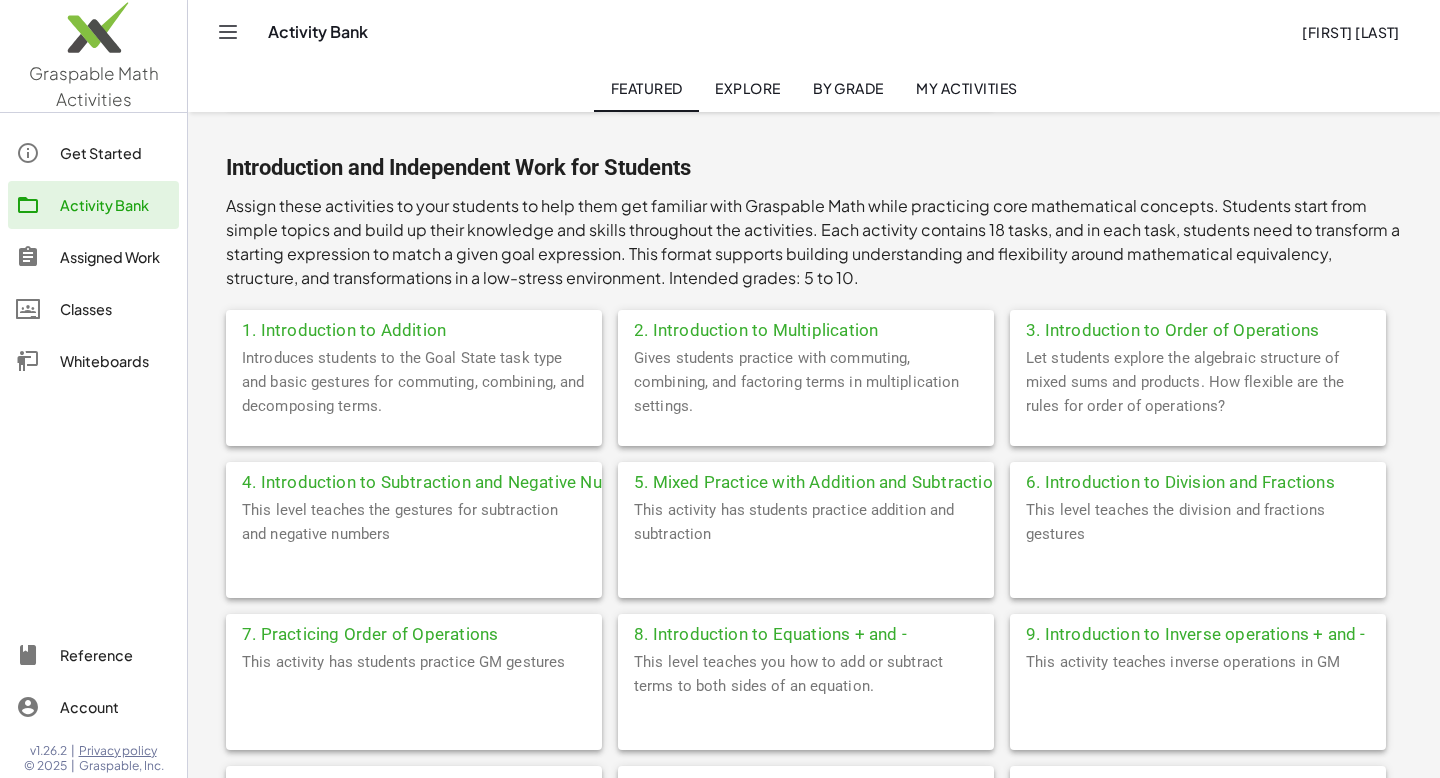 scroll, scrollTop: 309, scrollLeft: 0, axis: vertical 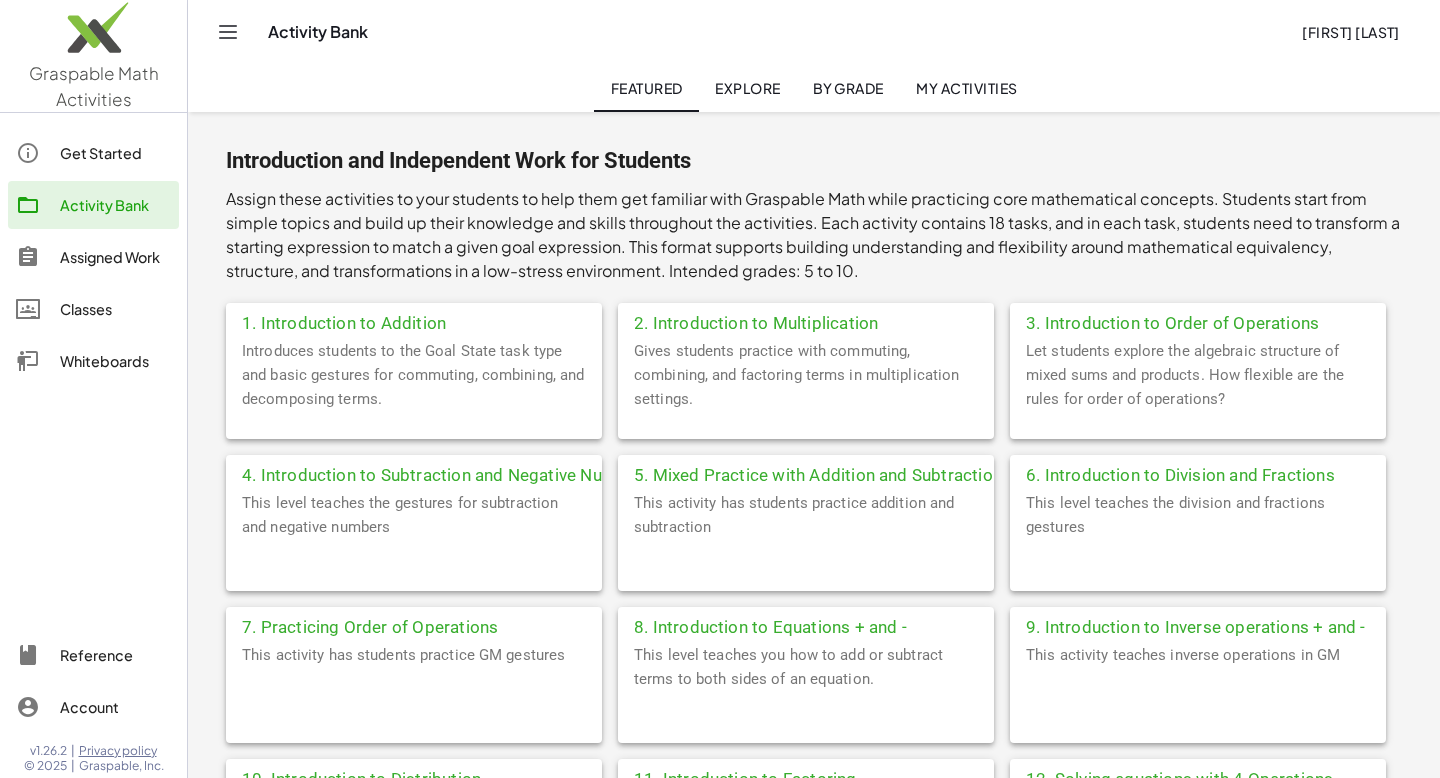 click on "3. Introduction to Order of Operations" 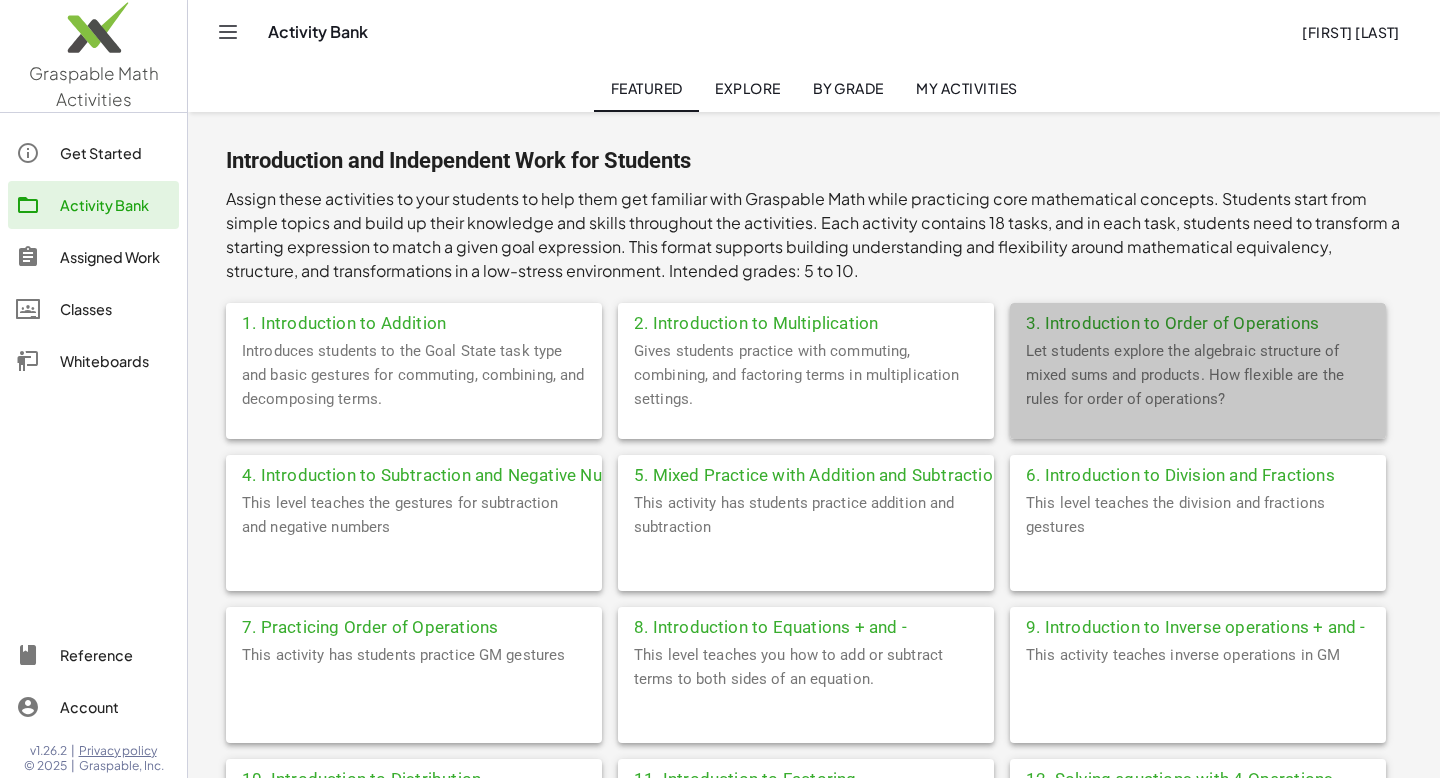 scroll, scrollTop: 0, scrollLeft: 0, axis: both 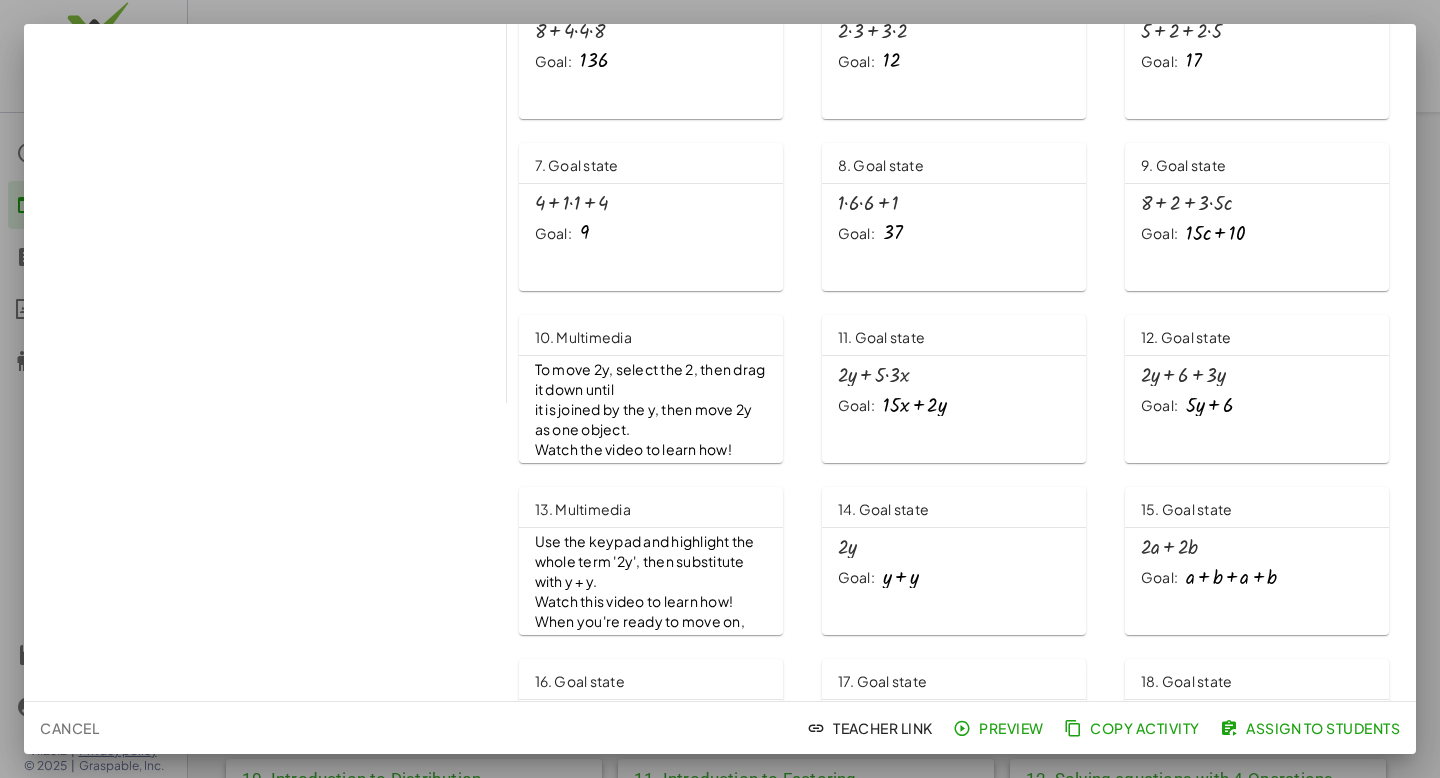 click on "+ · 2 · y + · 5 · 3 · x" at bounding box center [954, 375] 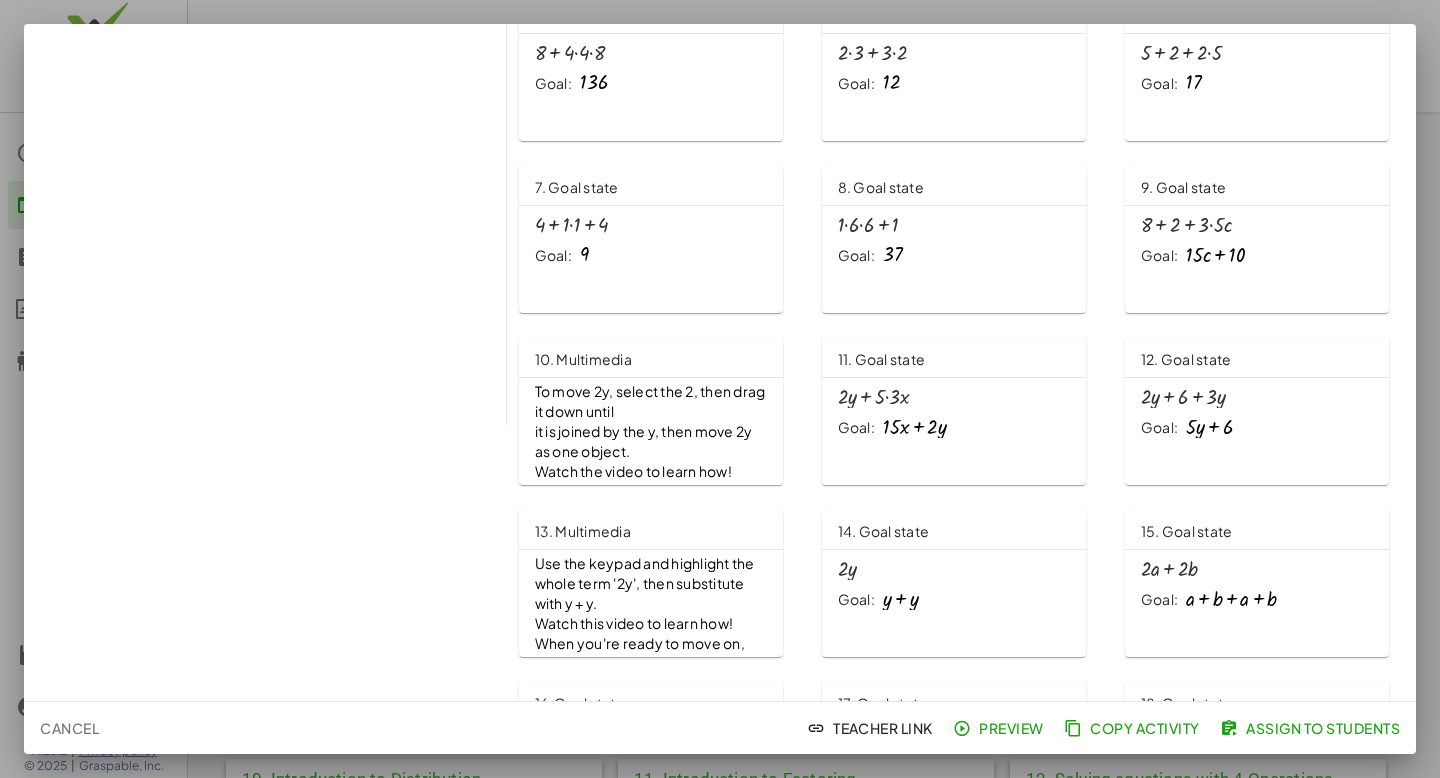 scroll, scrollTop: 0, scrollLeft: 0, axis: both 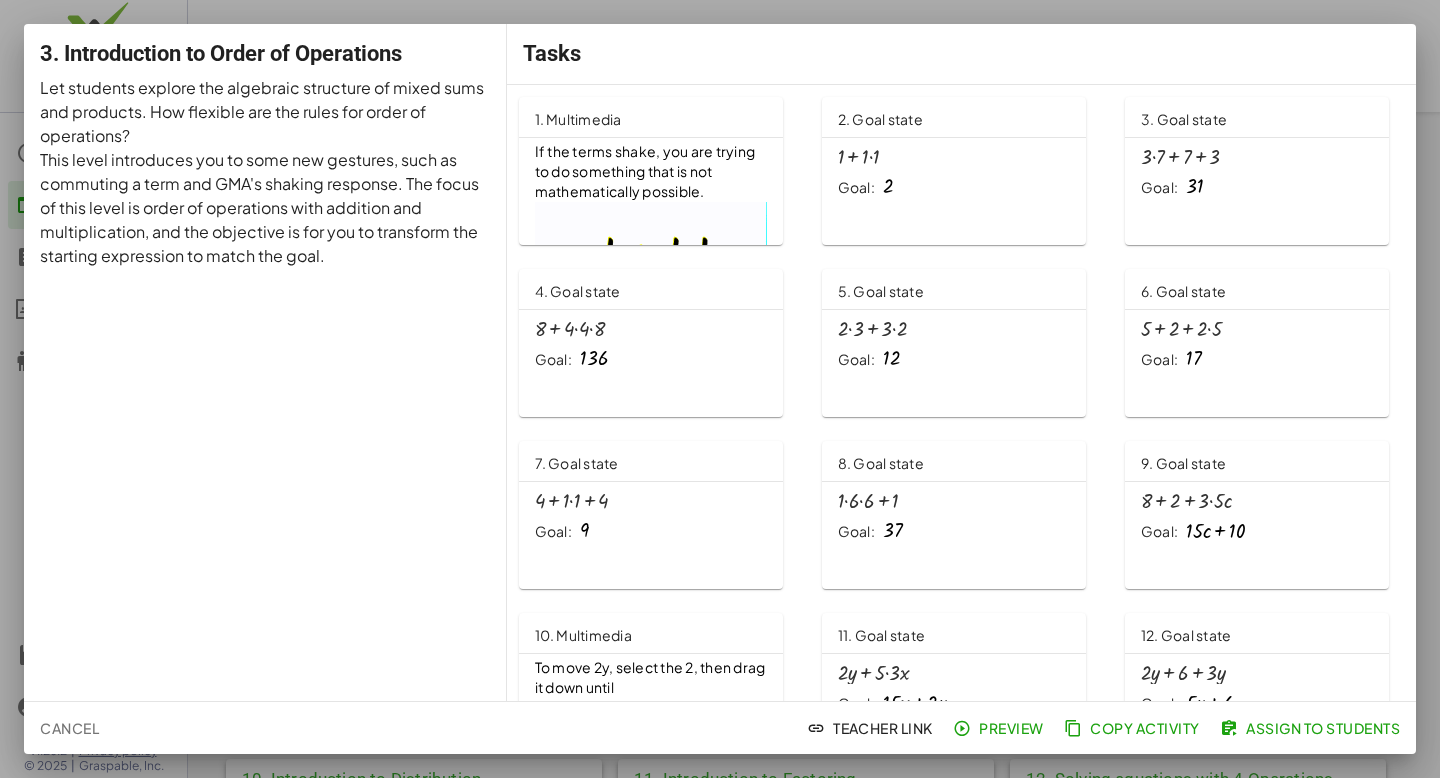 click at bounding box center [720, 389] 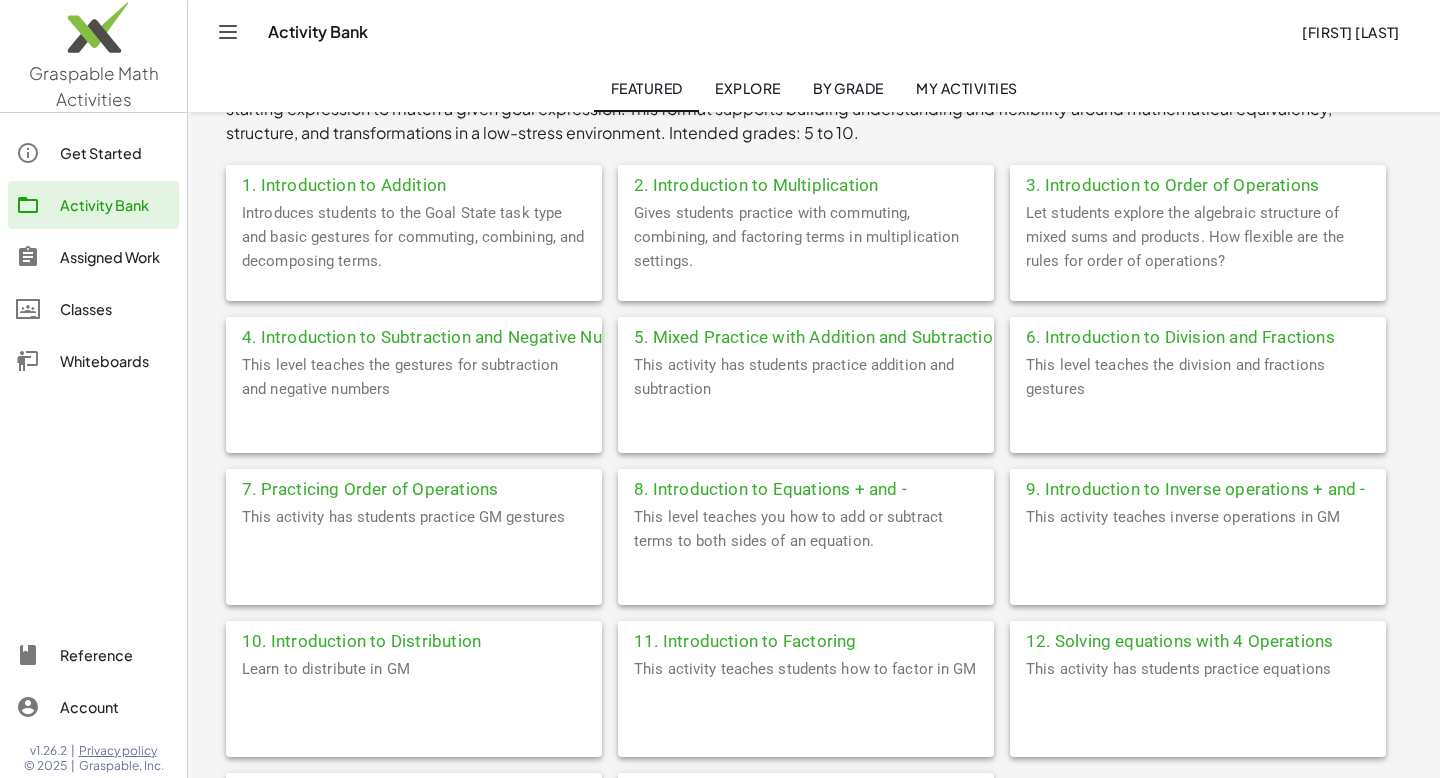 scroll, scrollTop: 444, scrollLeft: 0, axis: vertical 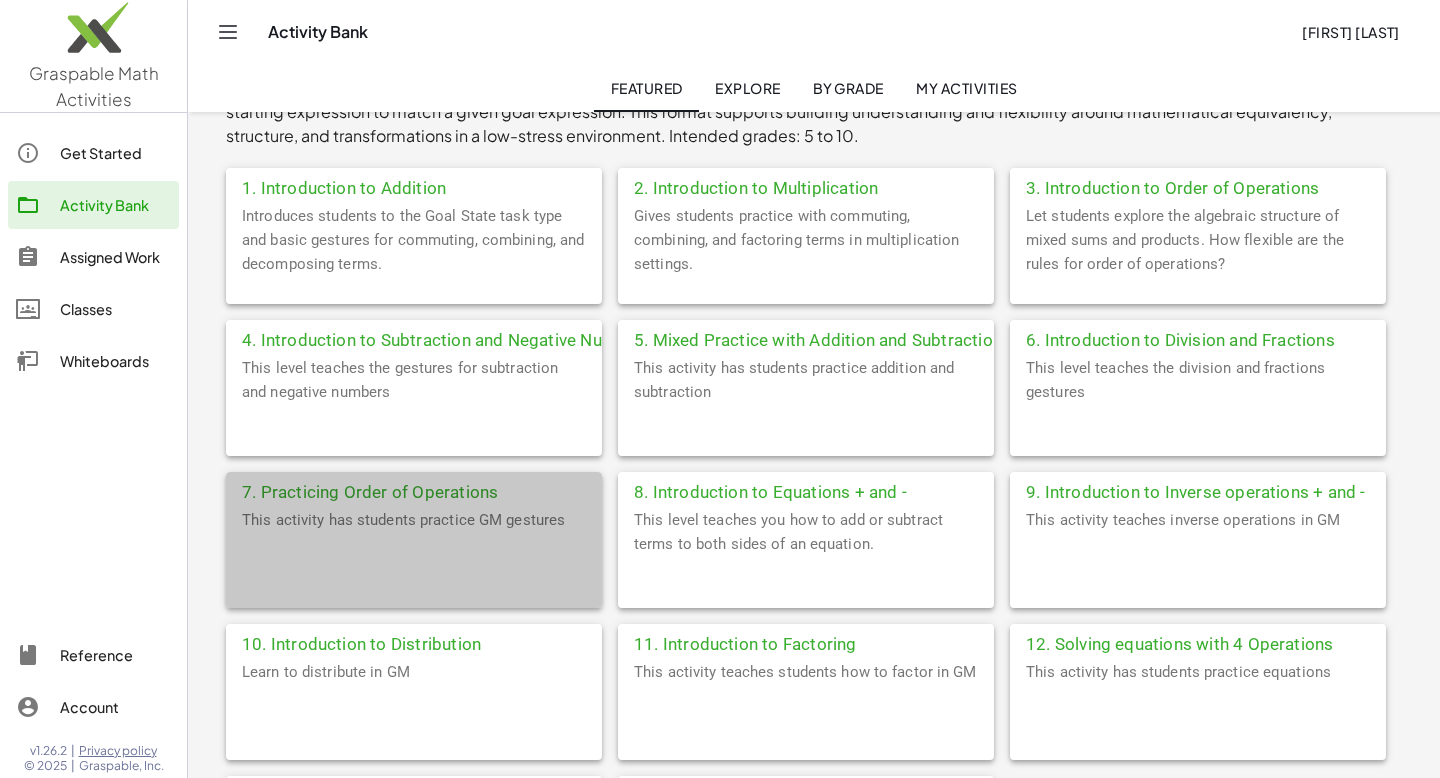 click on "This activity has students practice GM gestures" 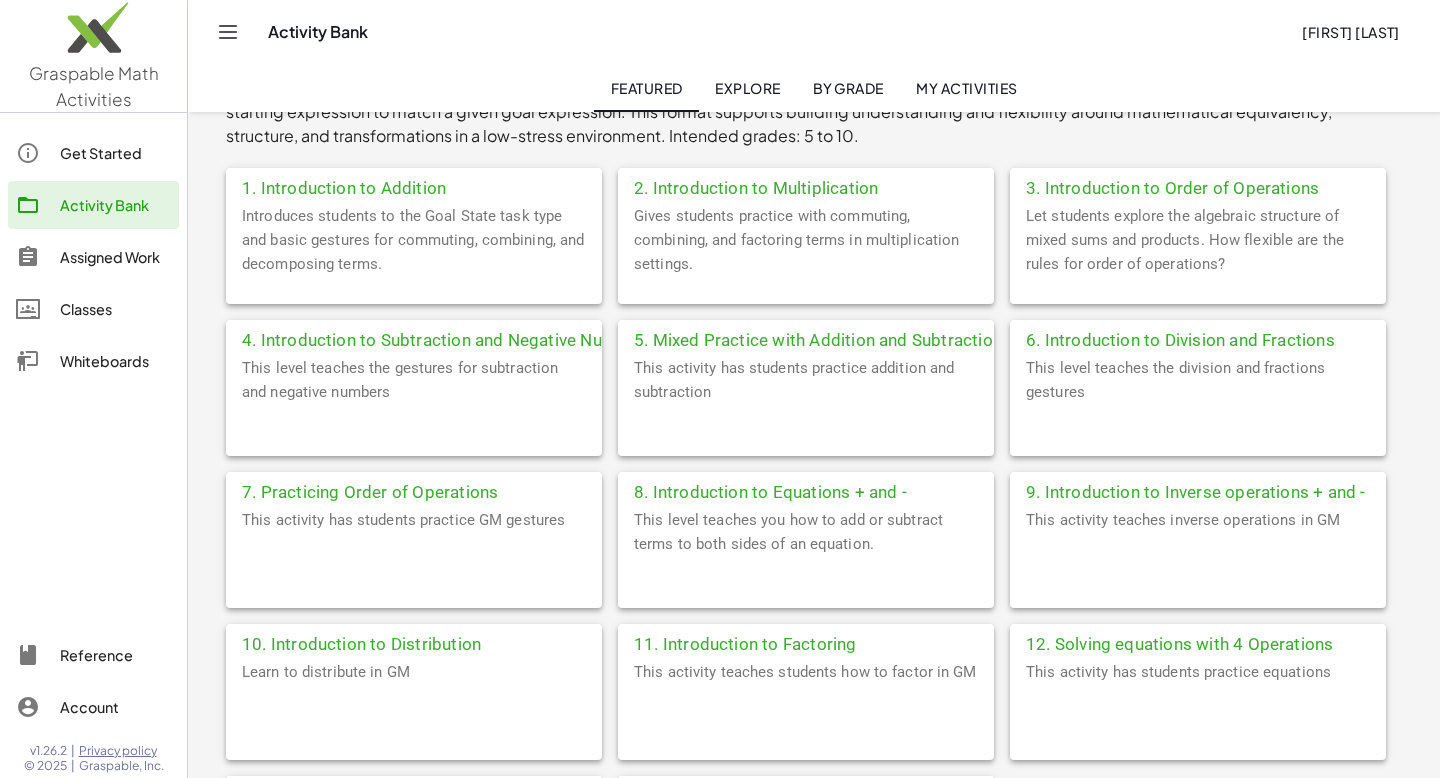 scroll, scrollTop: 0, scrollLeft: 0, axis: both 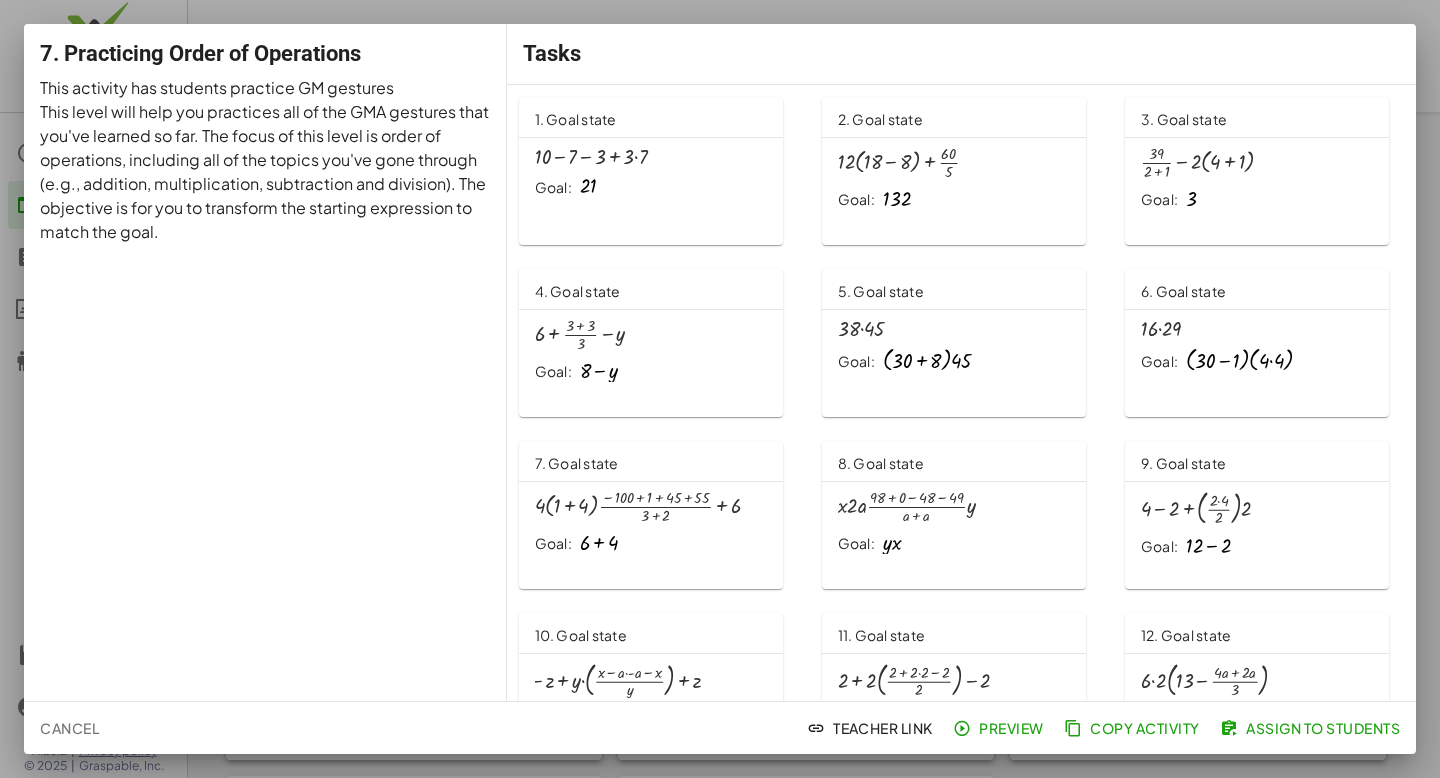 click at bounding box center (720, 389) 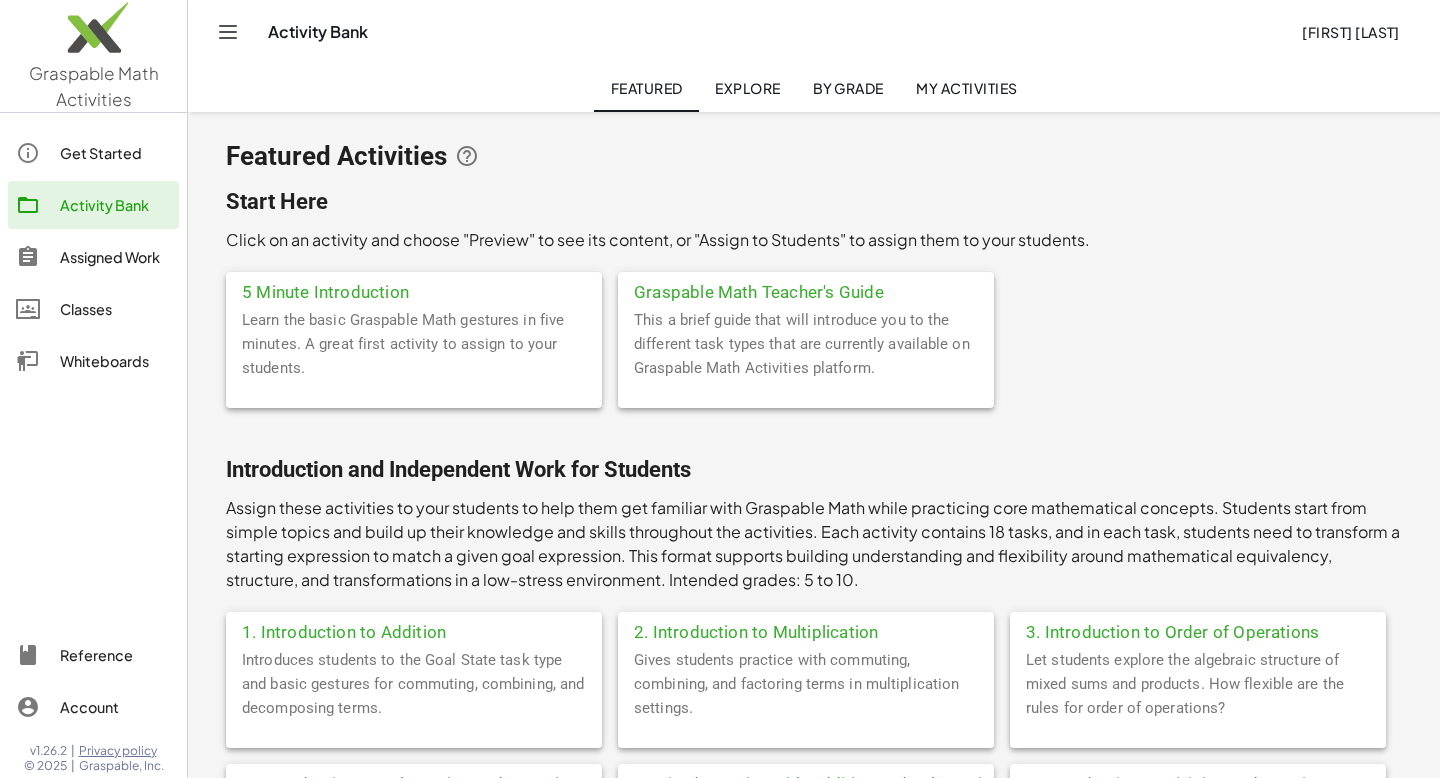 scroll, scrollTop: 444, scrollLeft: 0, axis: vertical 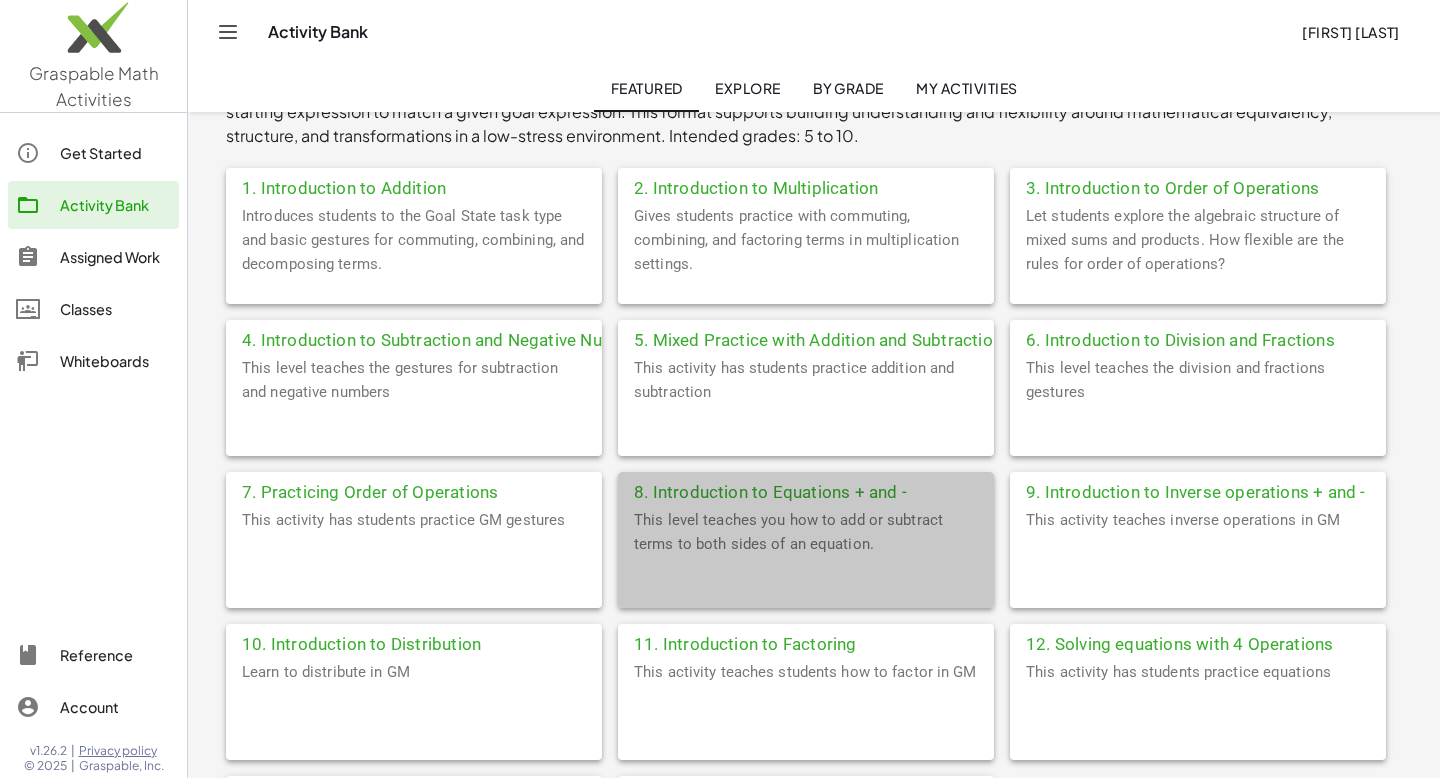 click on "This level teaches you how to add or subtract terms to both sides of an equation." 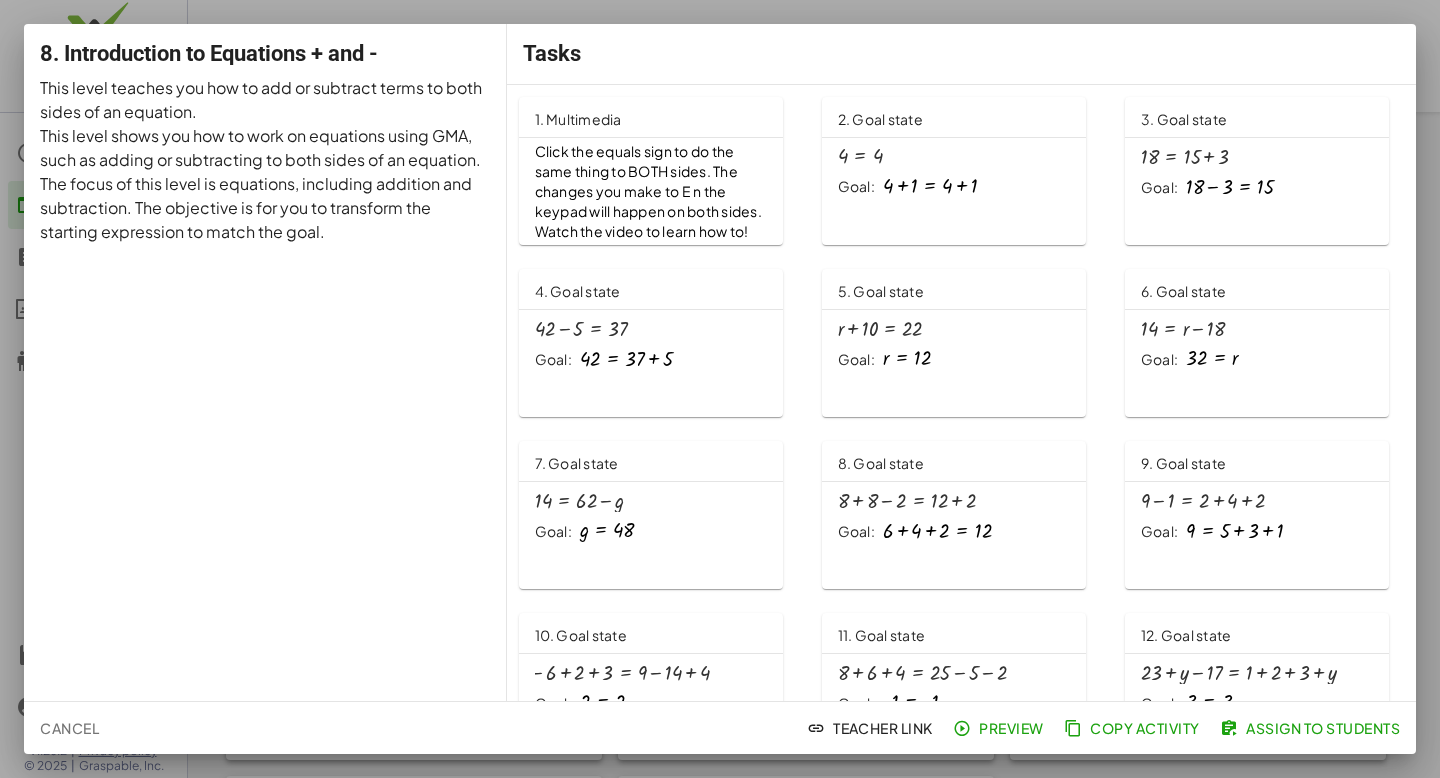 scroll, scrollTop: 0, scrollLeft: 0, axis: both 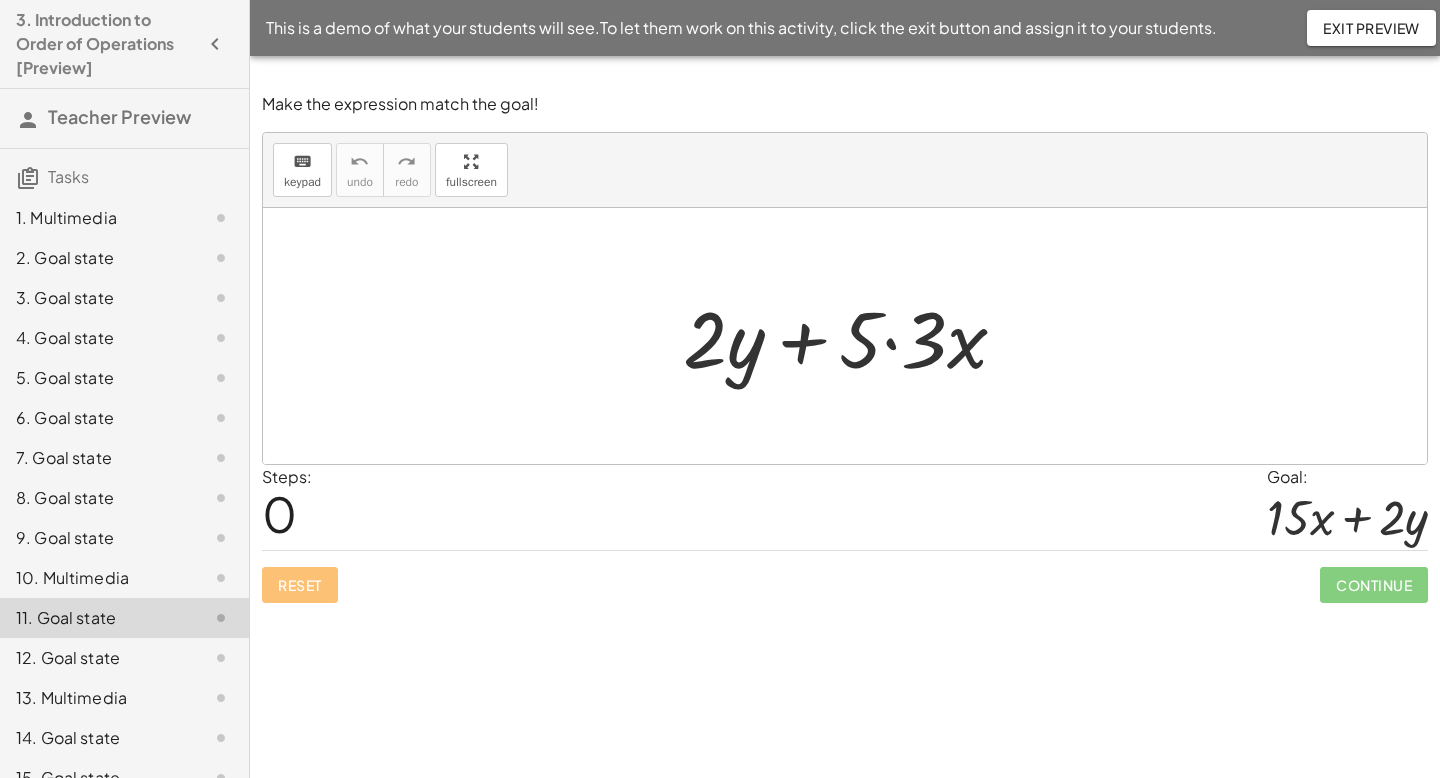 click at bounding box center (853, 336) 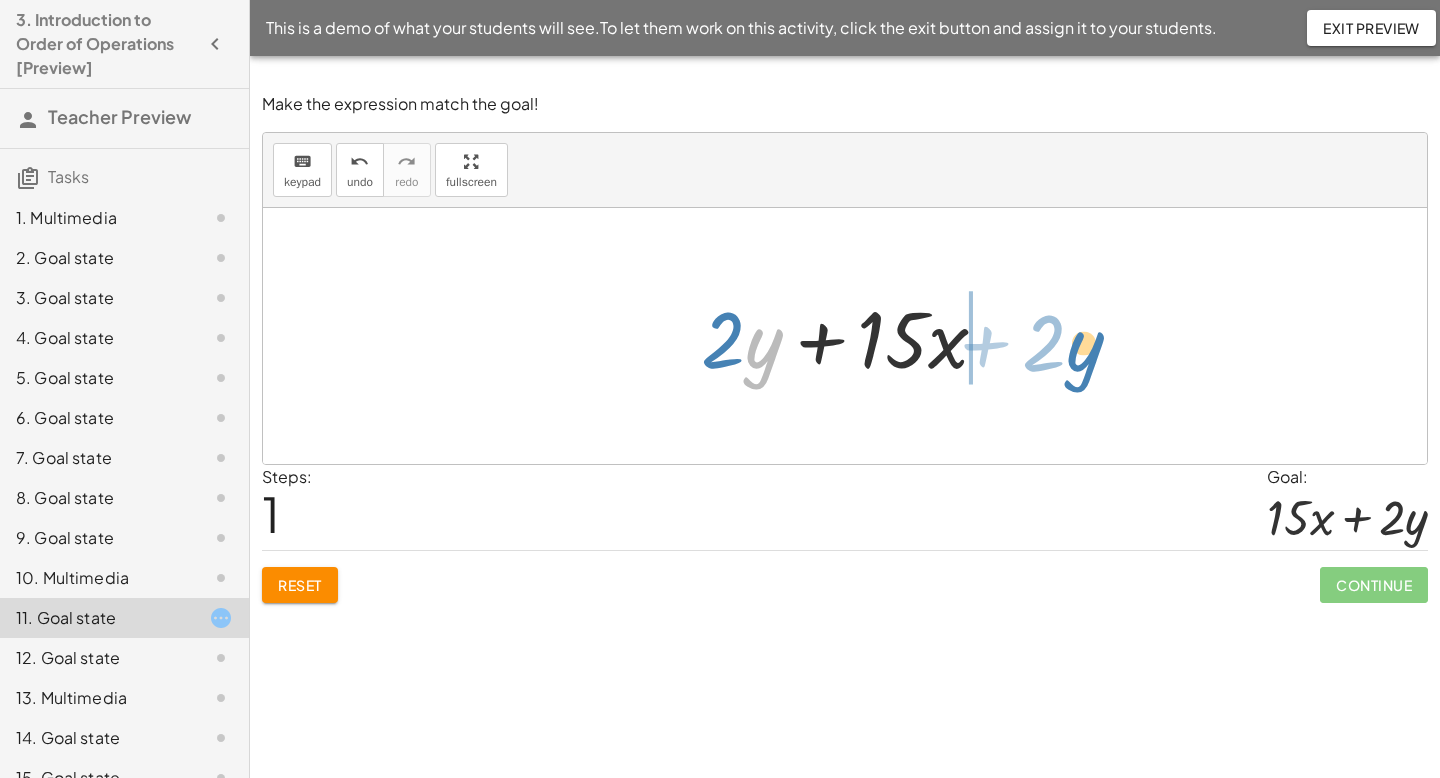 drag, startPoint x: 748, startPoint y: 334, endPoint x: 1074, endPoint y: 337, distance: 326.0138 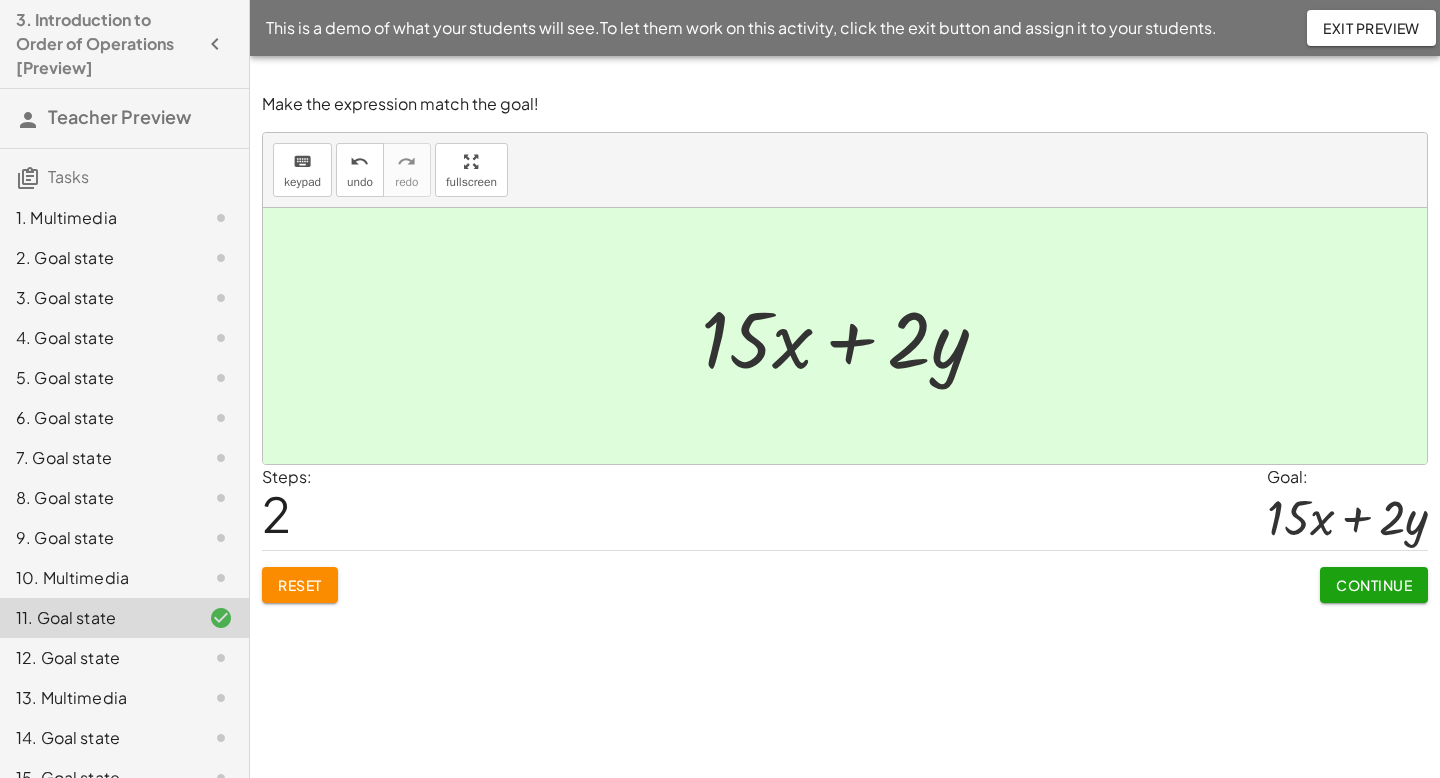 click on "Continue" 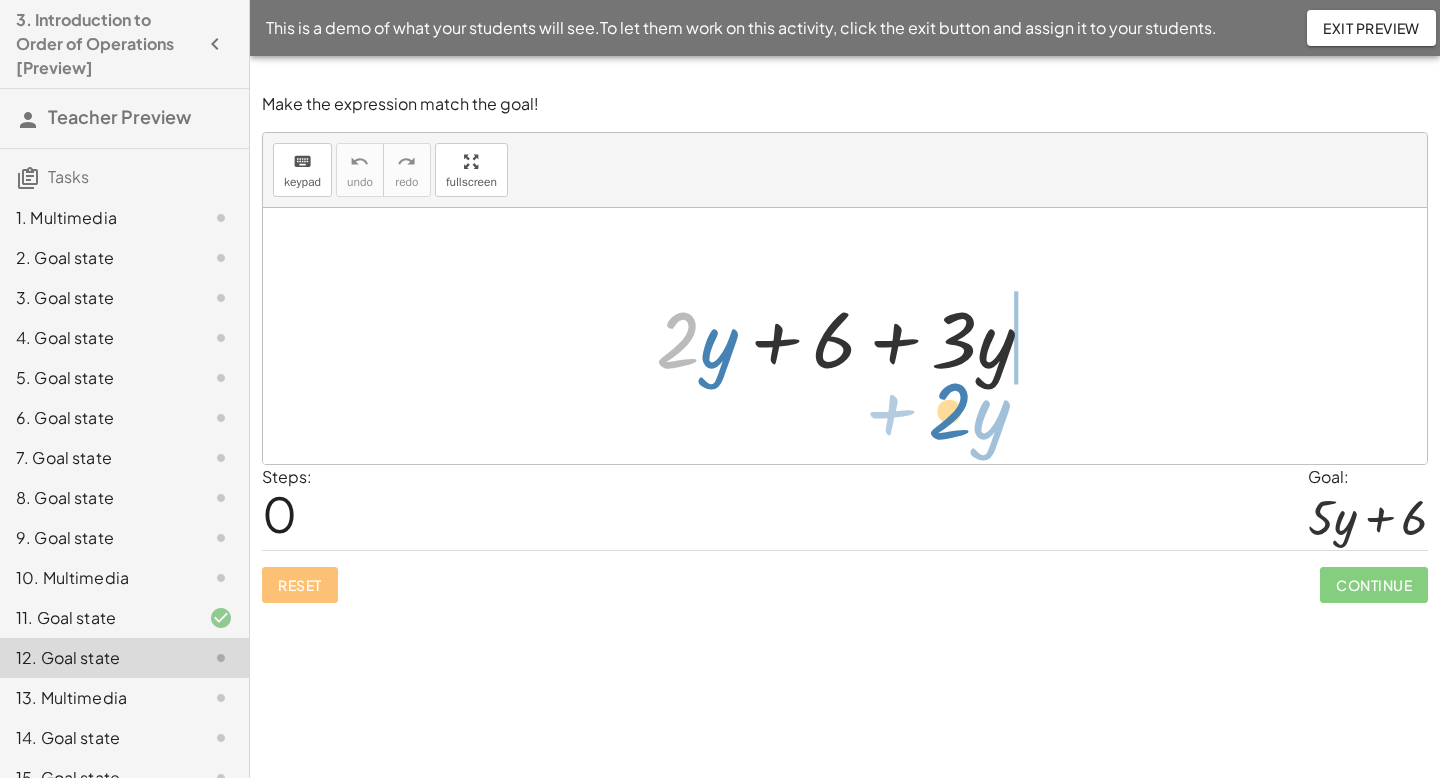 drag, startPoint x: 693, startPoint y: 355, endPoint x: 965, endPoint y: 426, distance: 281.11386 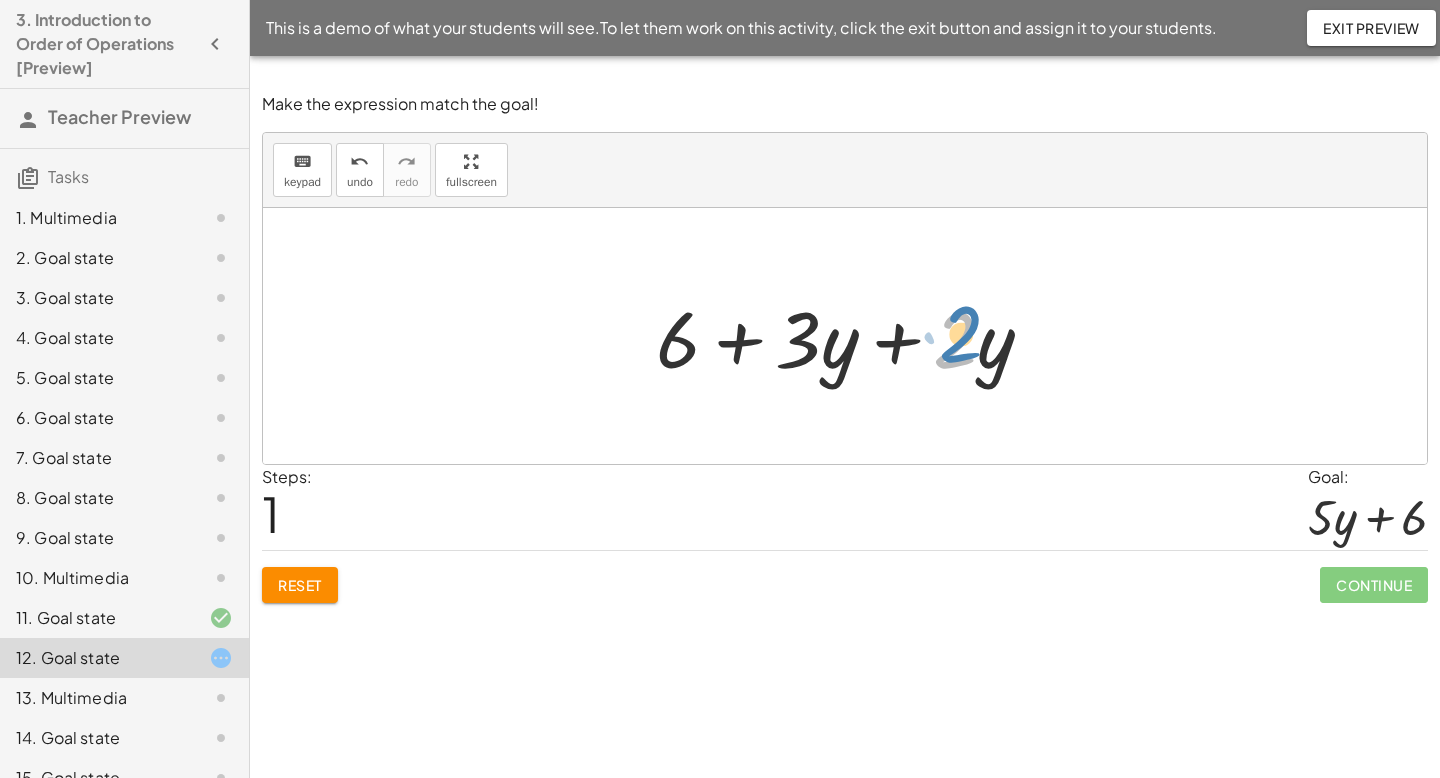 click at bounding box center [852, 336] 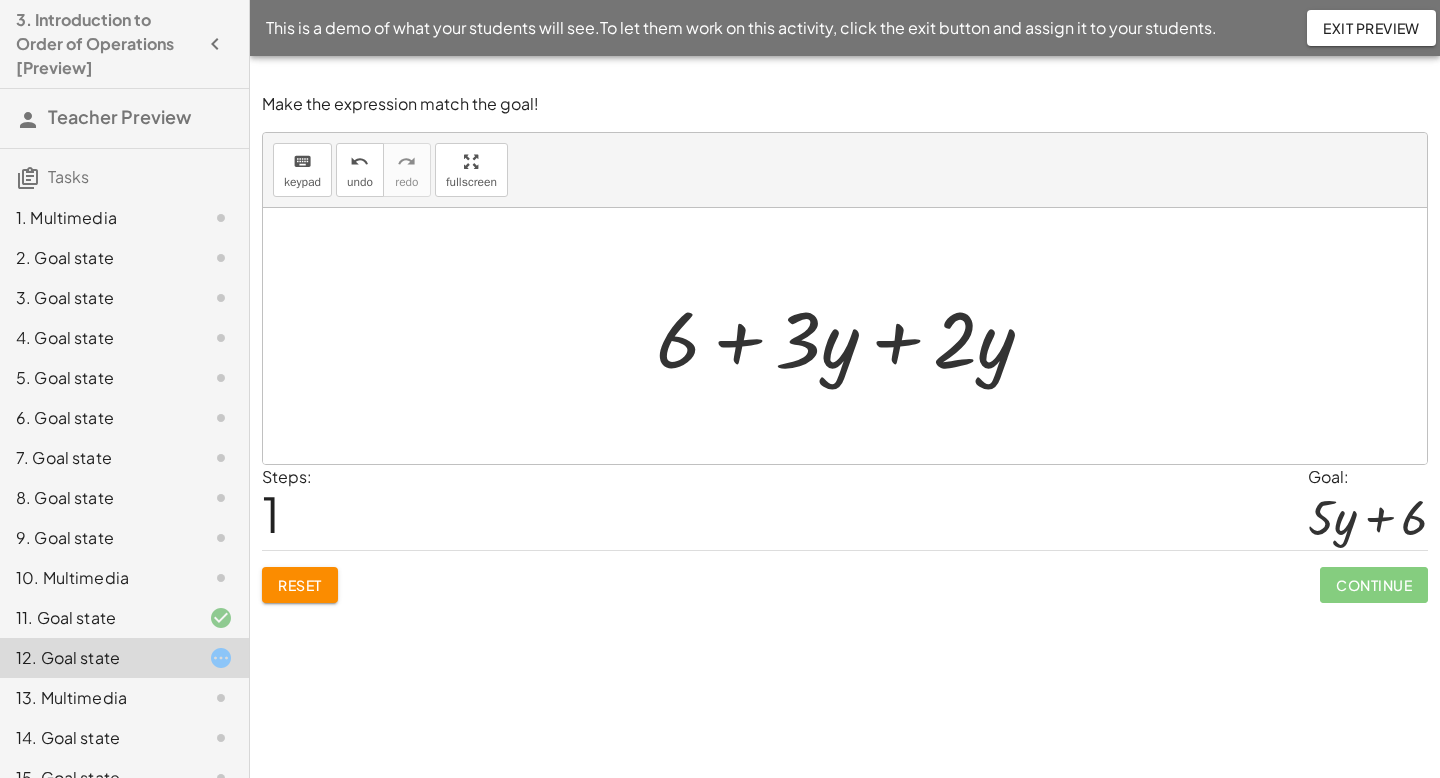 click at bounding box center [852, 336] 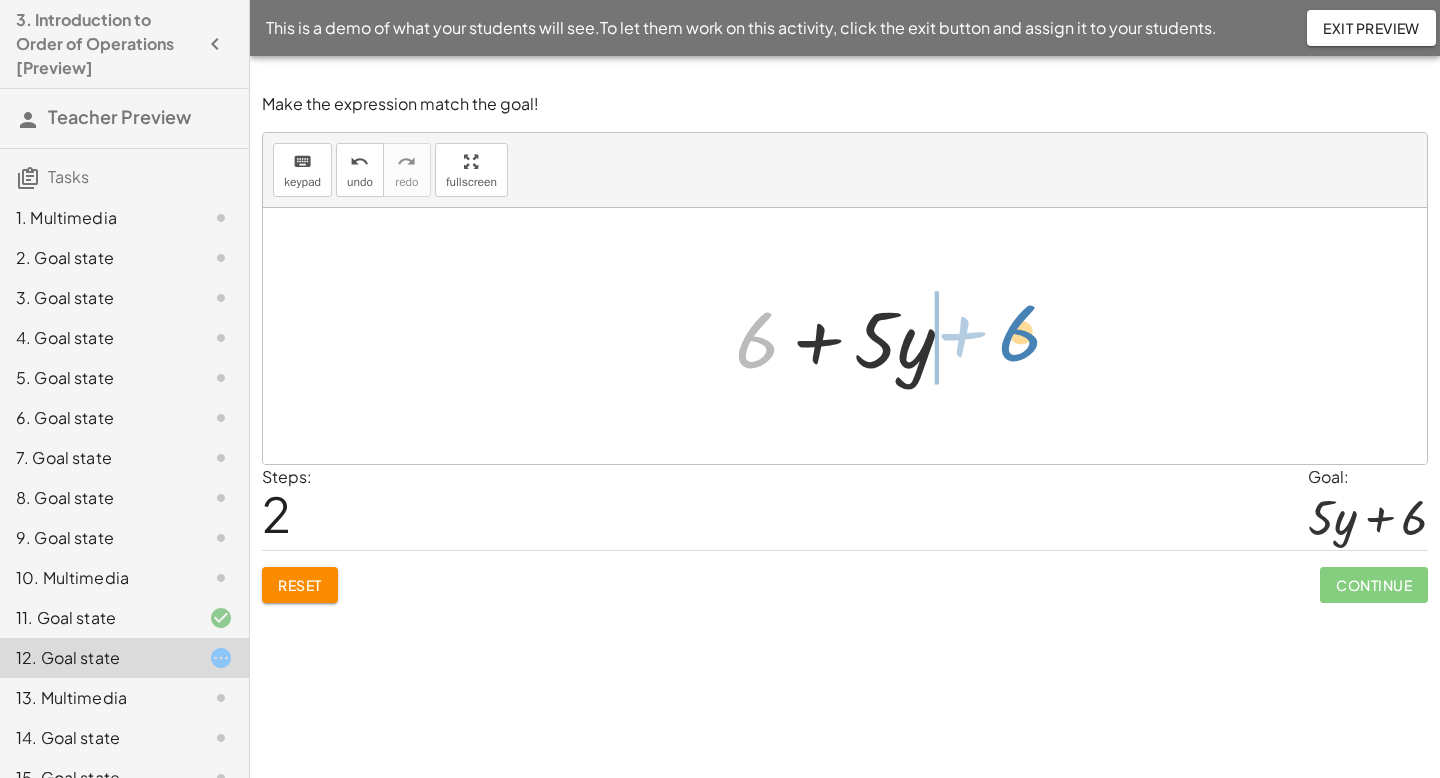 drag, startPoint x: 752, startPoint y: 344, endPoint x: 1015, endPoint y: 336, distance: 263.12164 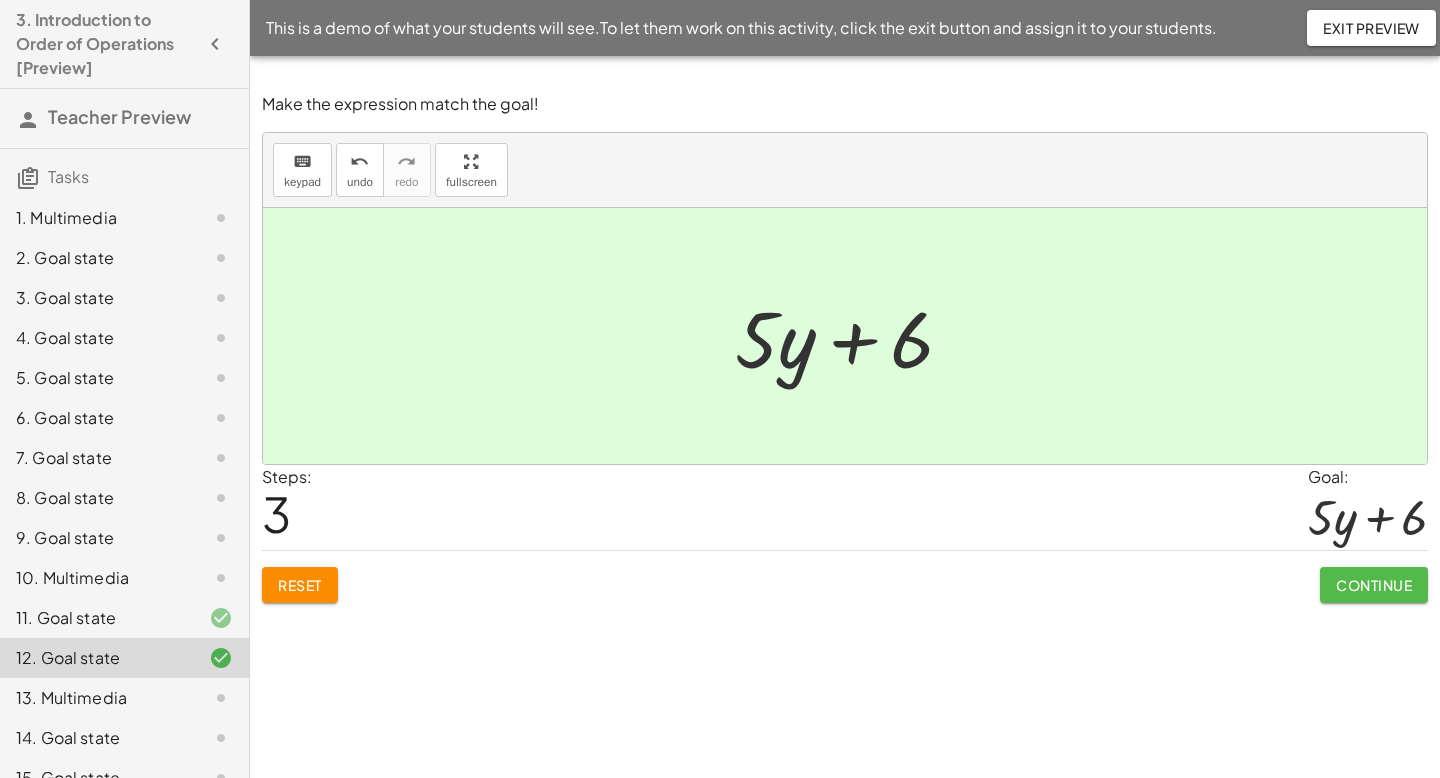 click on "Continue" 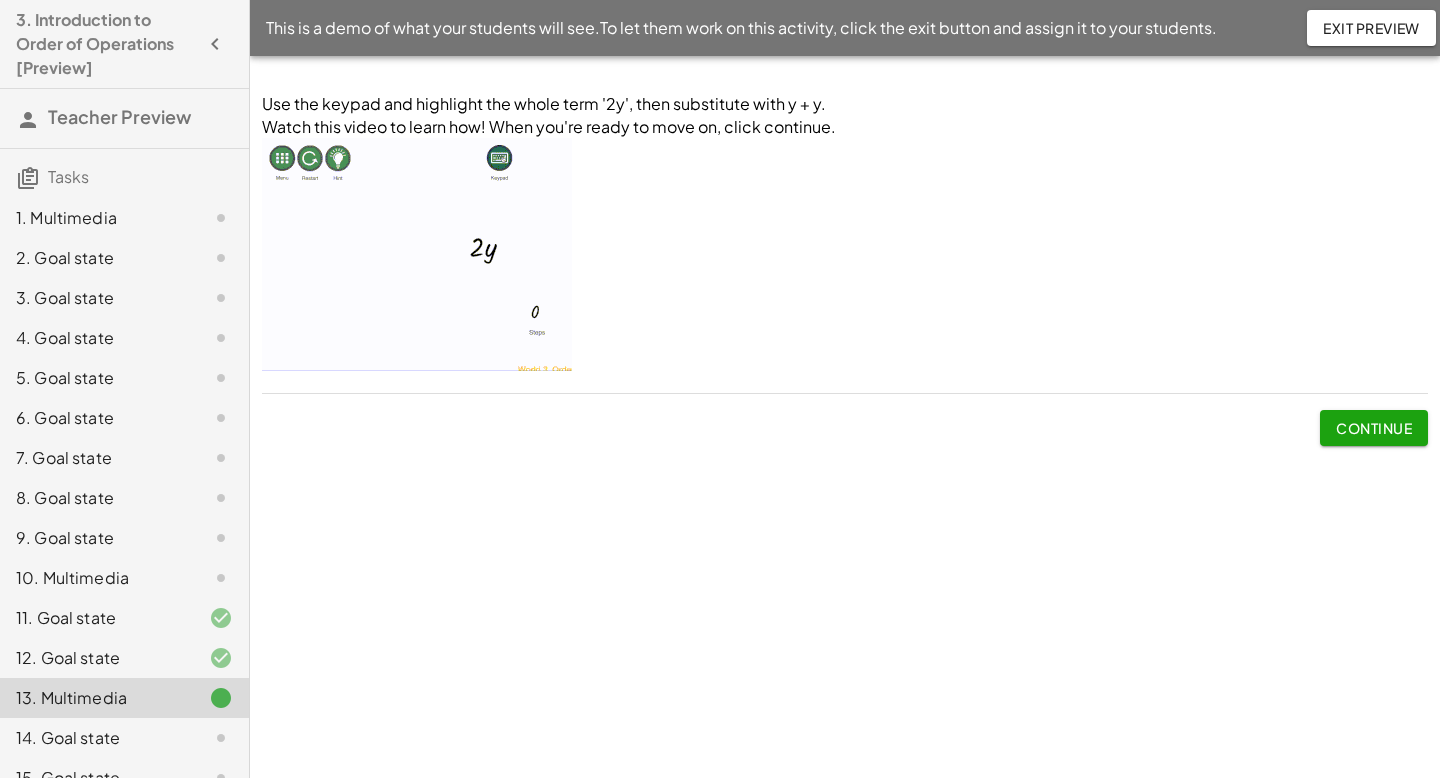 click on "Continue" 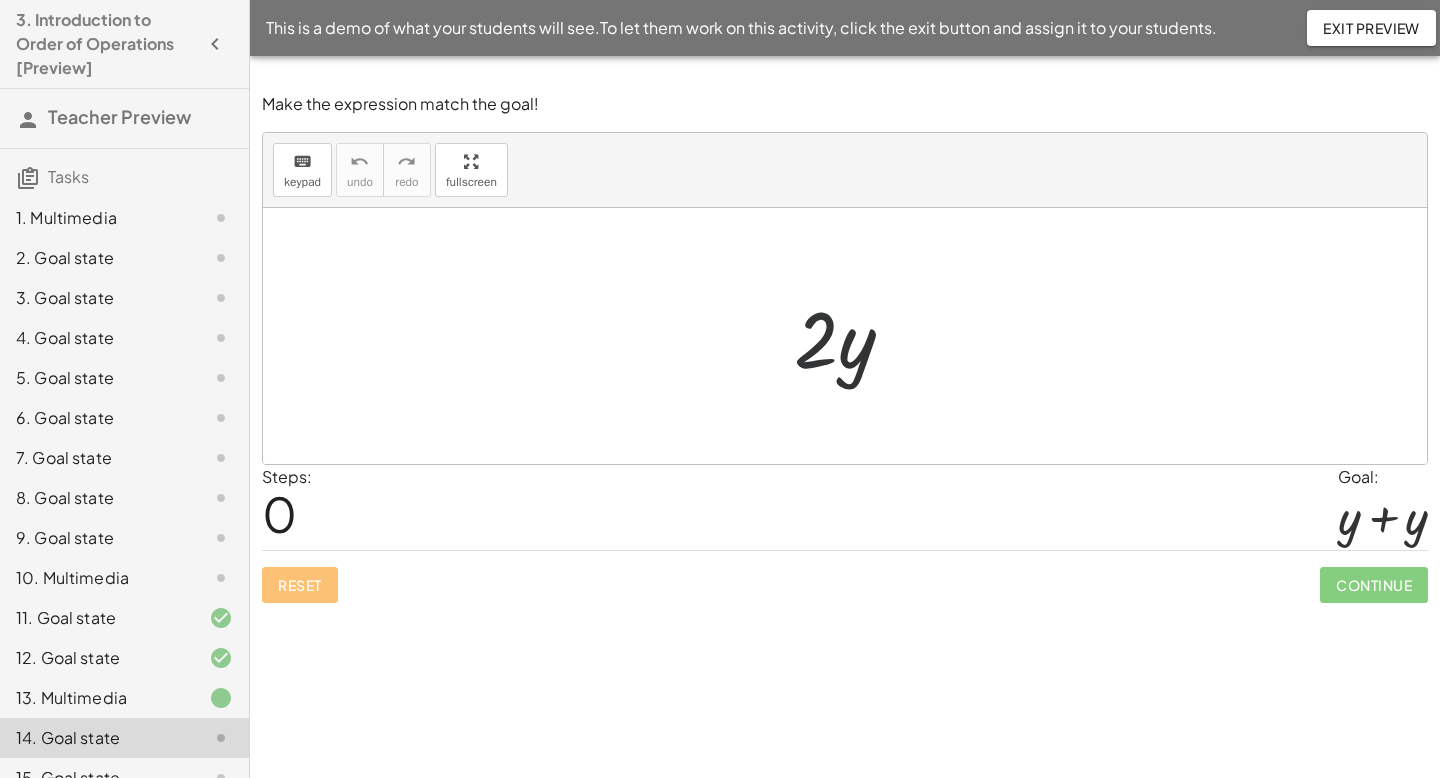 click at bounding box center (852, 336) 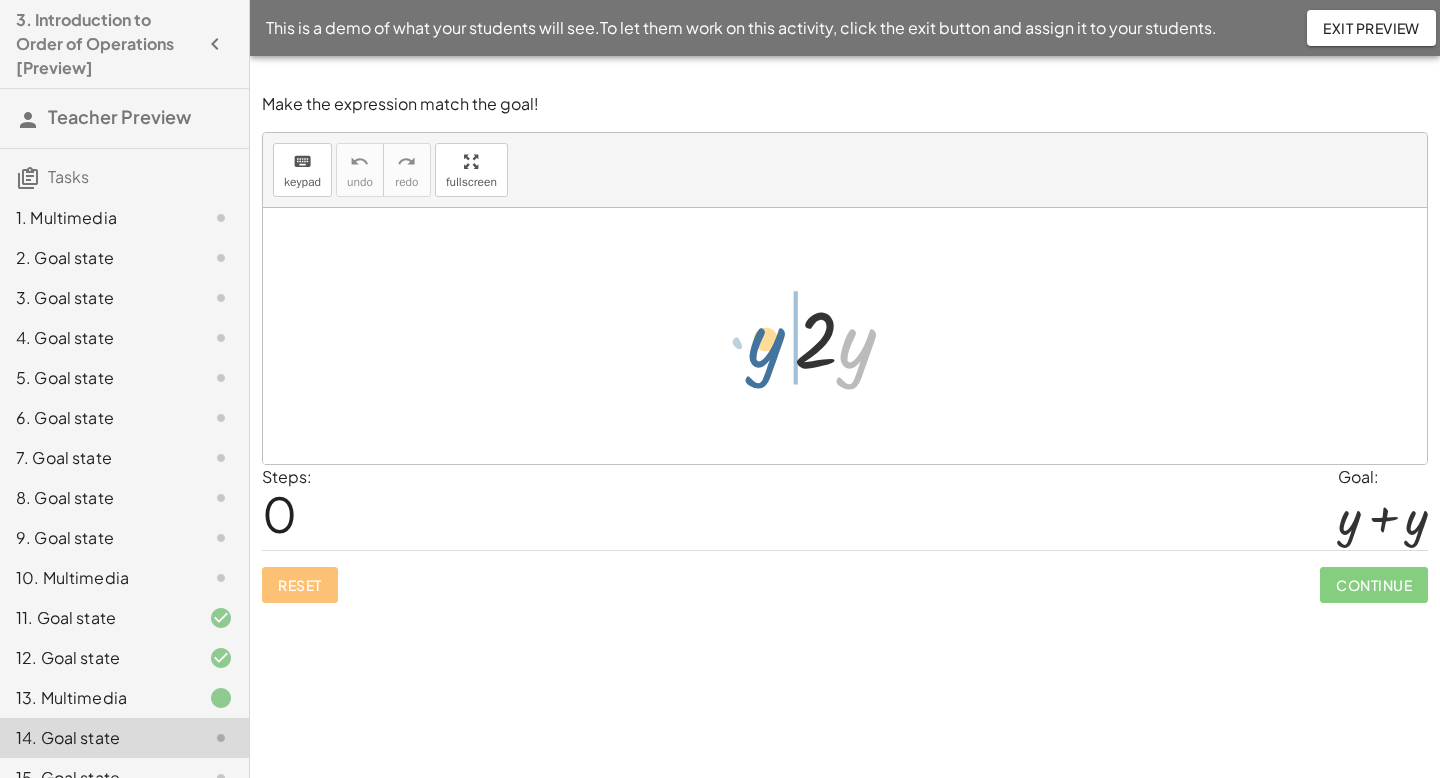 drag, startPoint x: 884, startPoint y: 347, endPoint x: 797, endPoint y: 348, distance: 87.005745 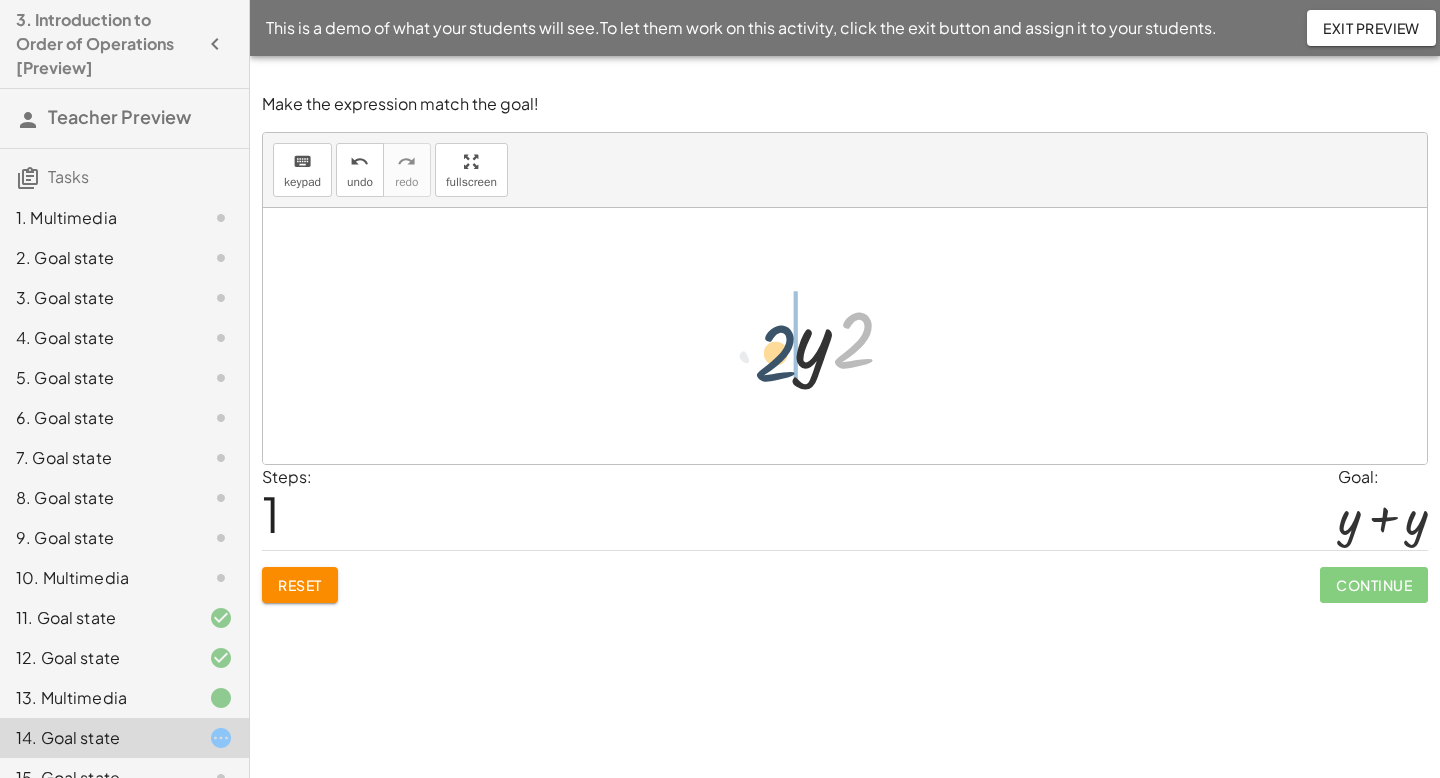 drag, startPoint x: 862, startPoint y: 344, endPoint x: 782, endPoint y: 355, distance: 80.75271 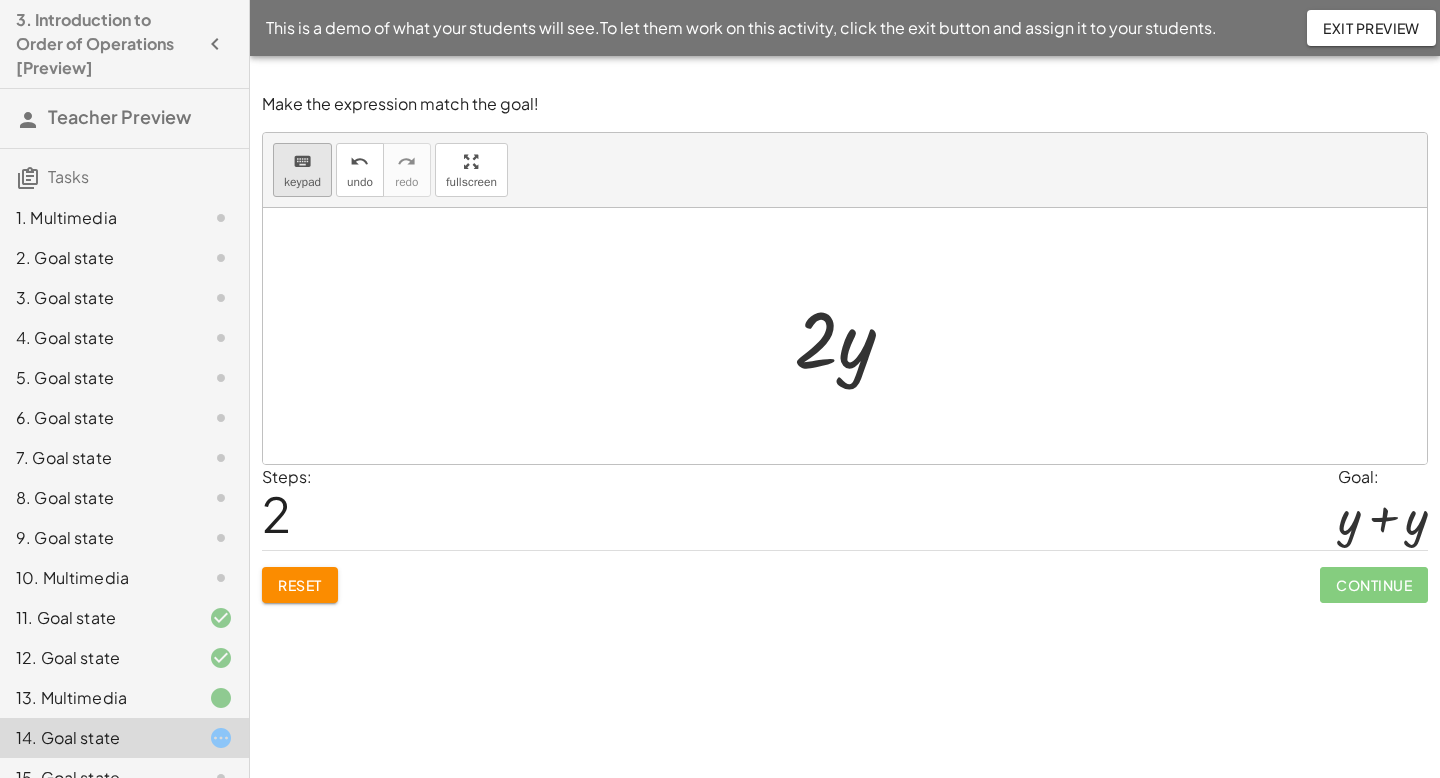 click on "keypad" at bounding box center (302, 182) 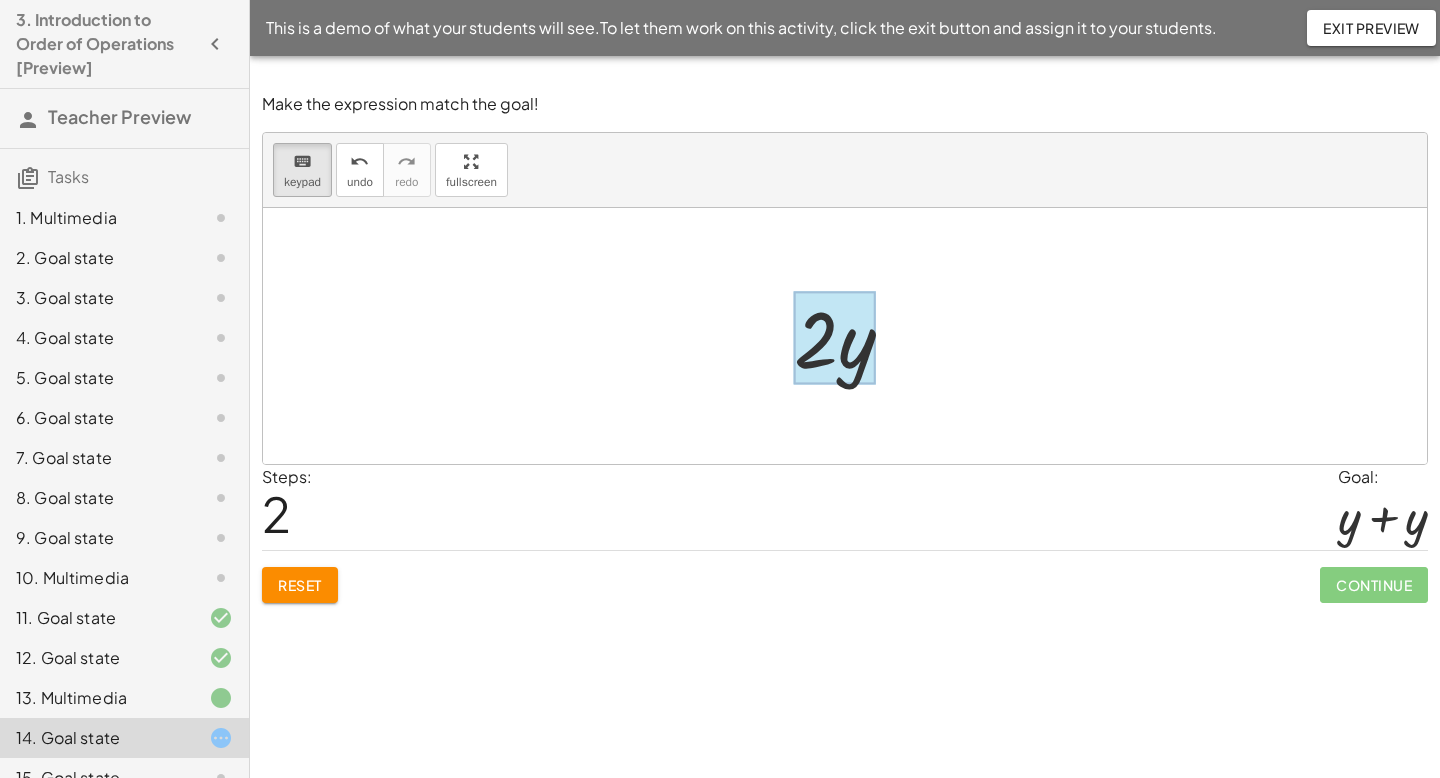 click at bounding box center (834, 338) 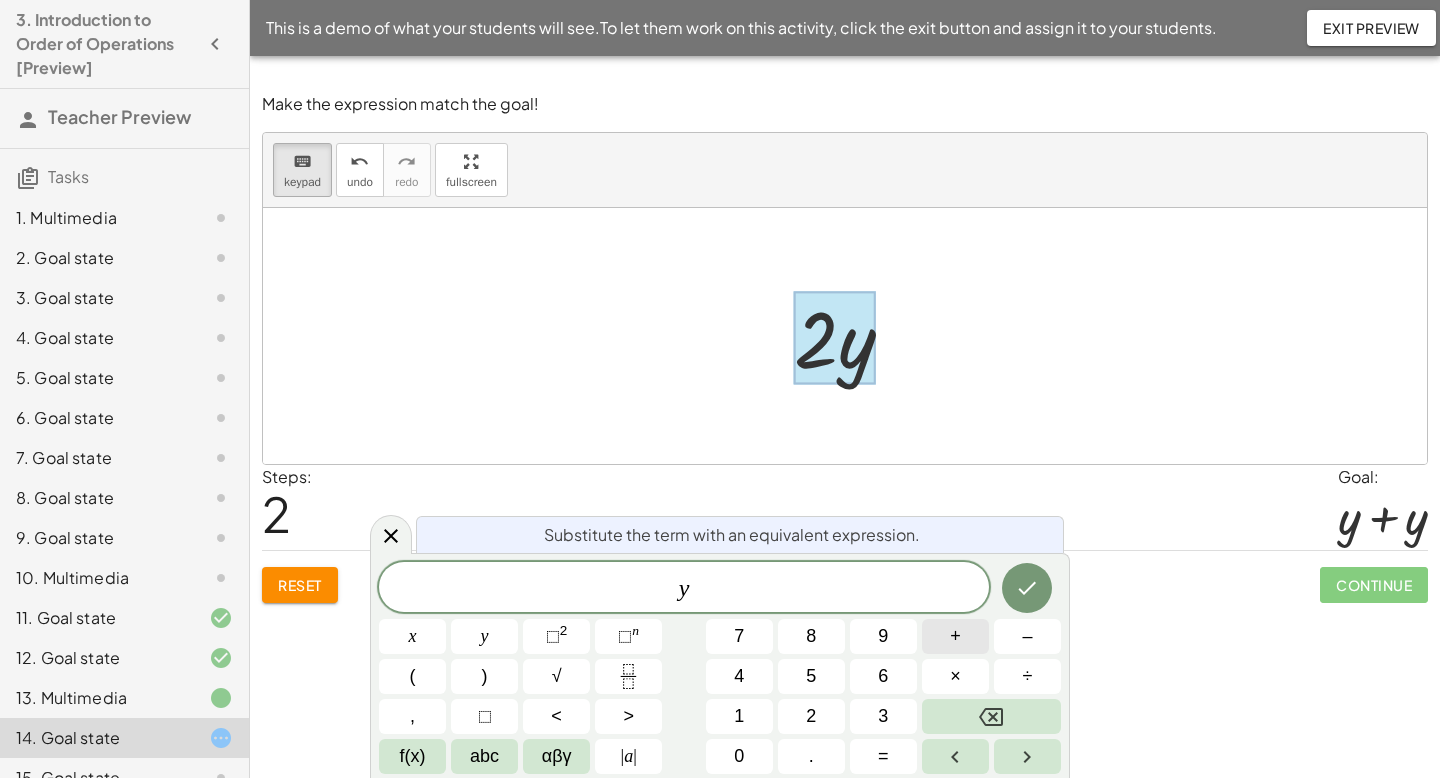 click on "+" at bounding box center [955, 636] 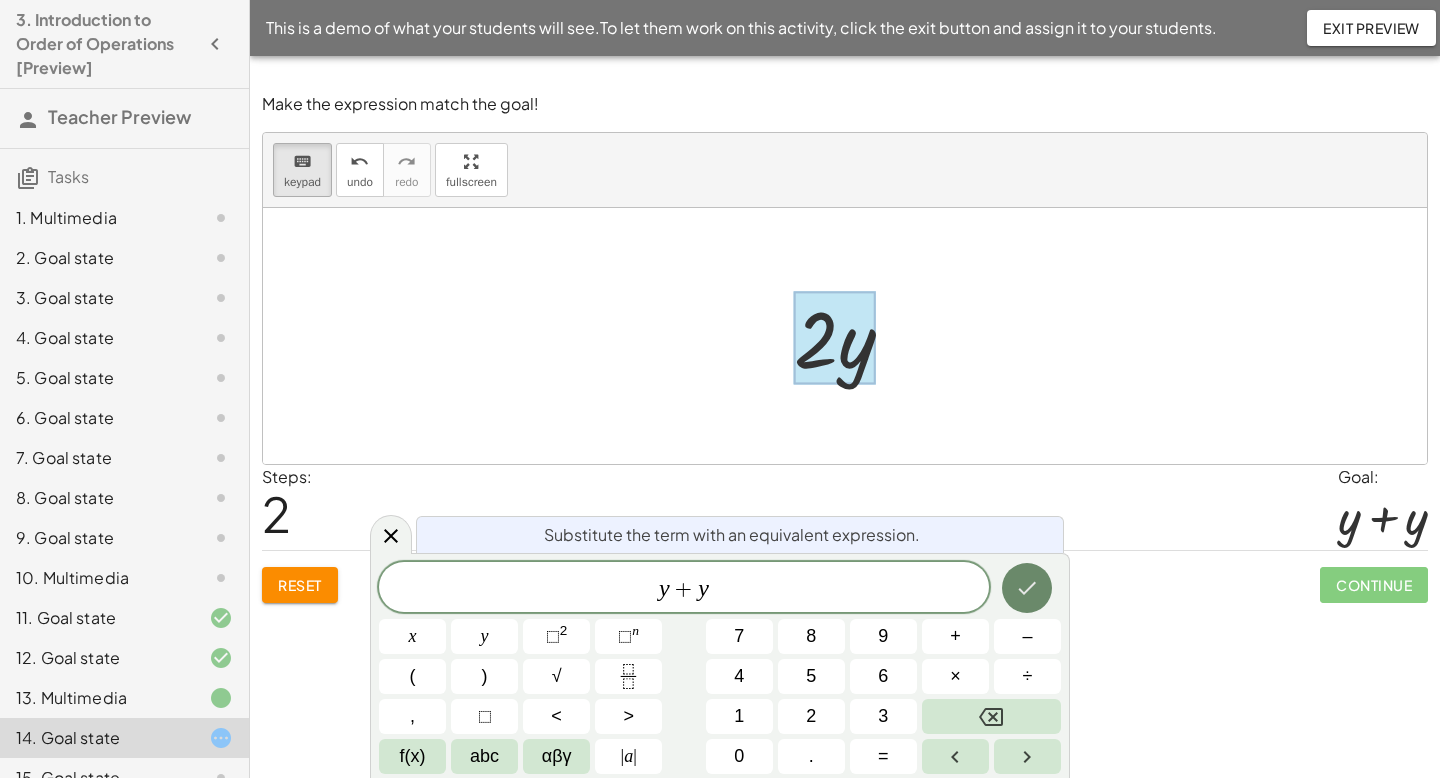 click 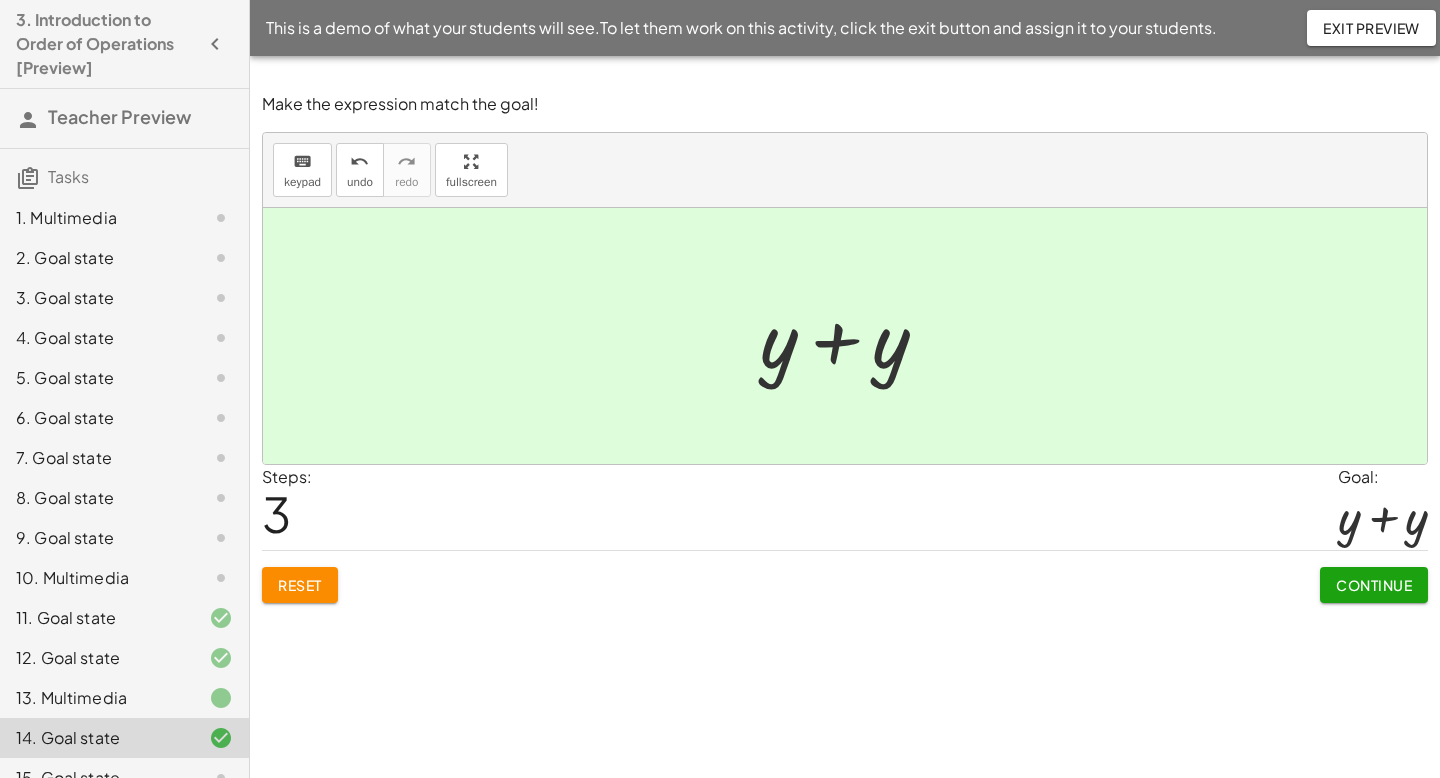click on "Continue" 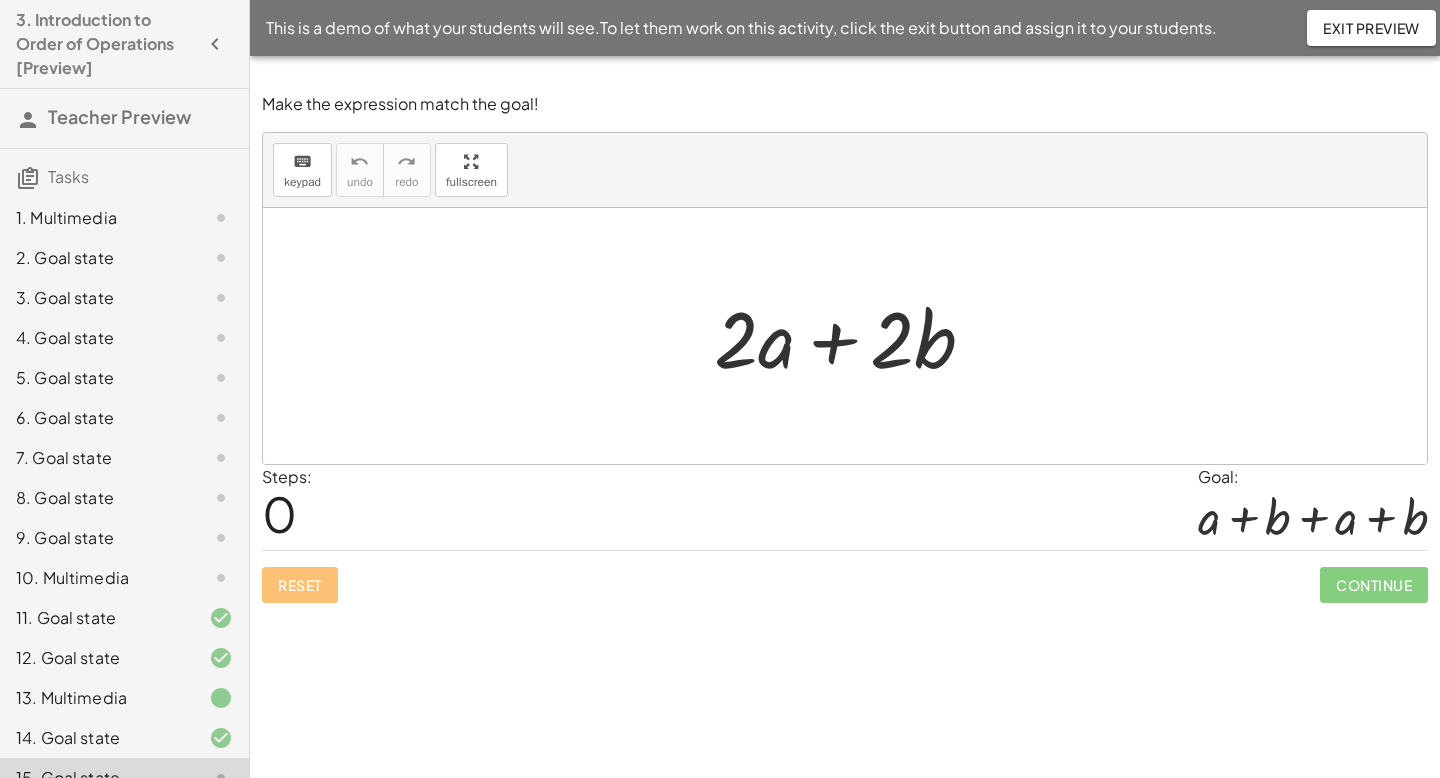 click on "Exit Preview" 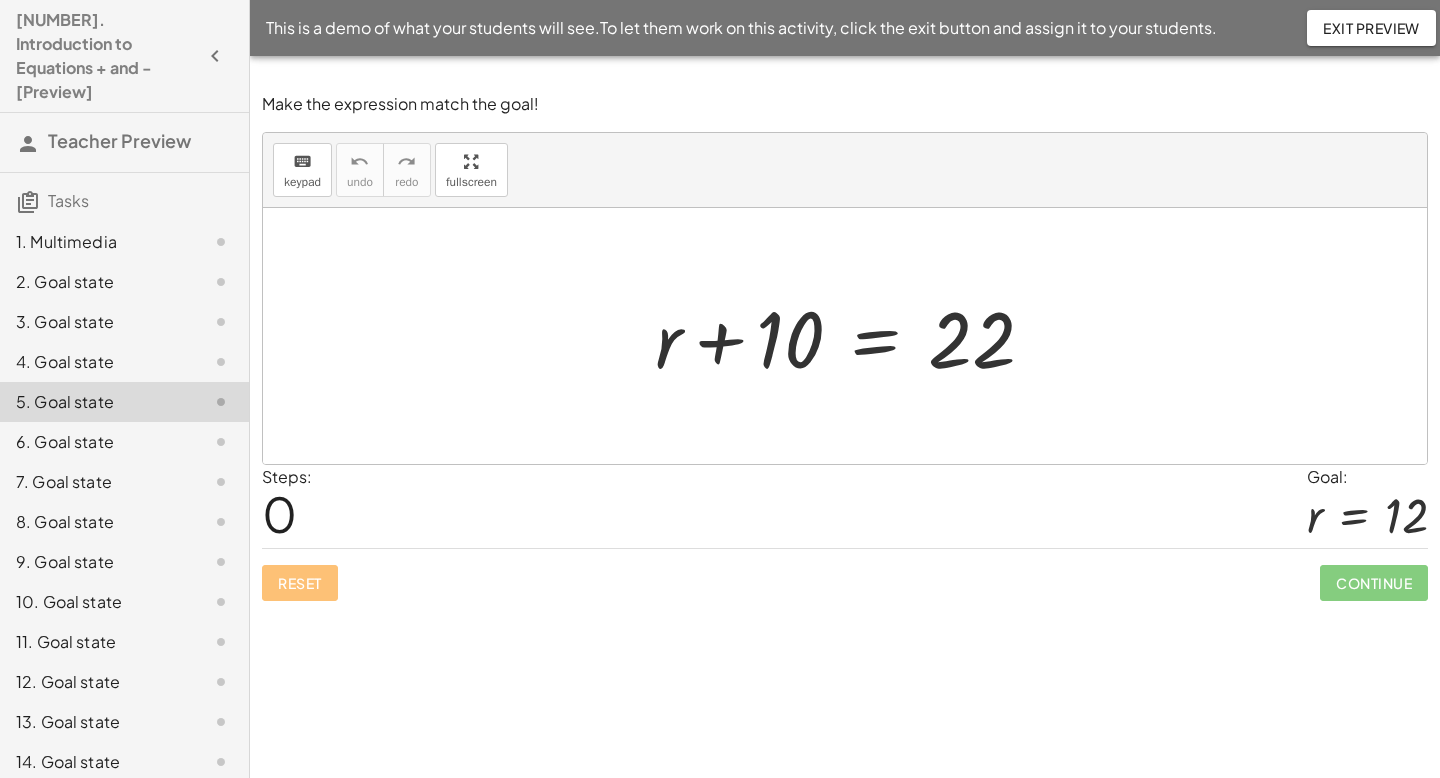 scroll, scrollTop: 0, scrollLeft: 0, axis: both 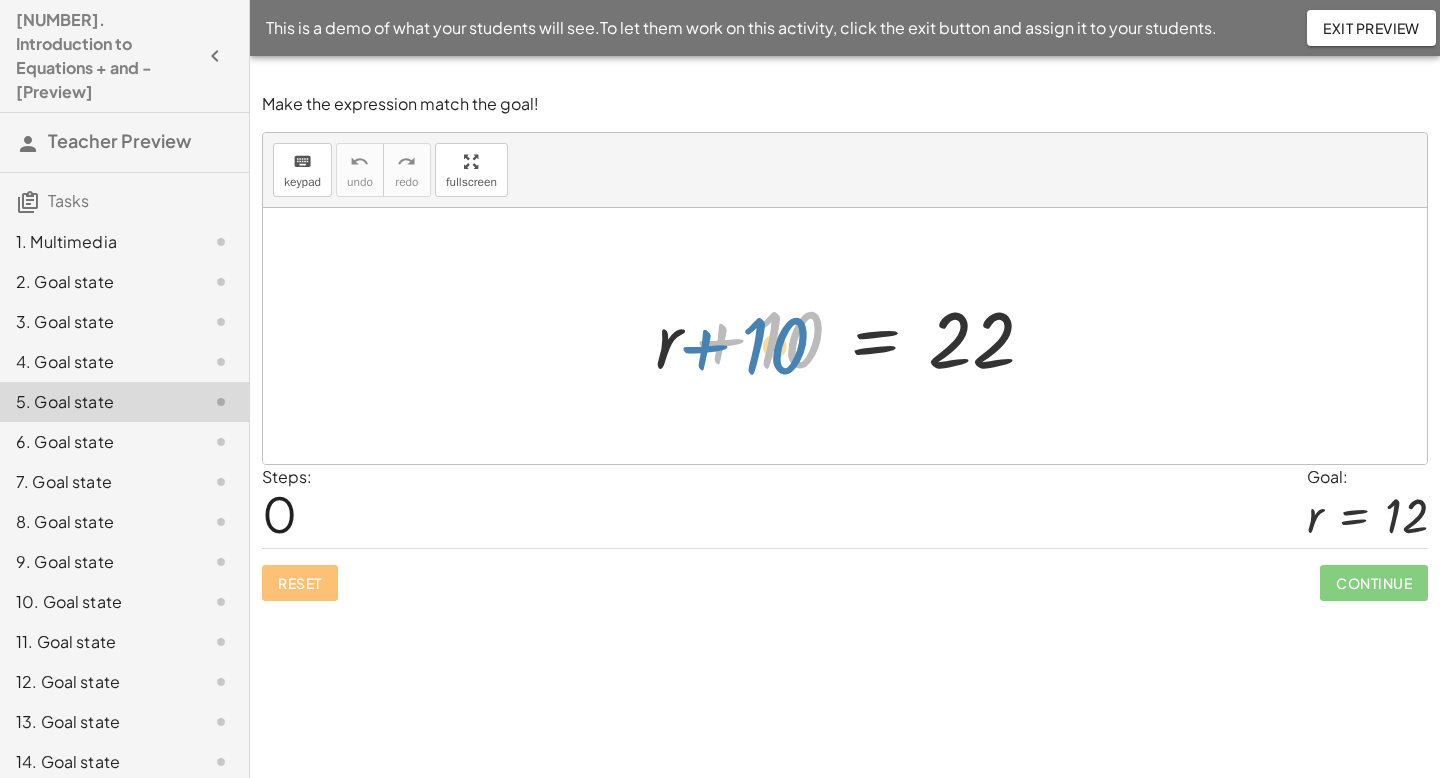 drag, startPoint x: 751, startPoint y: 352, endPoint x: 735, endPoint y: 358, distance: 17.088007 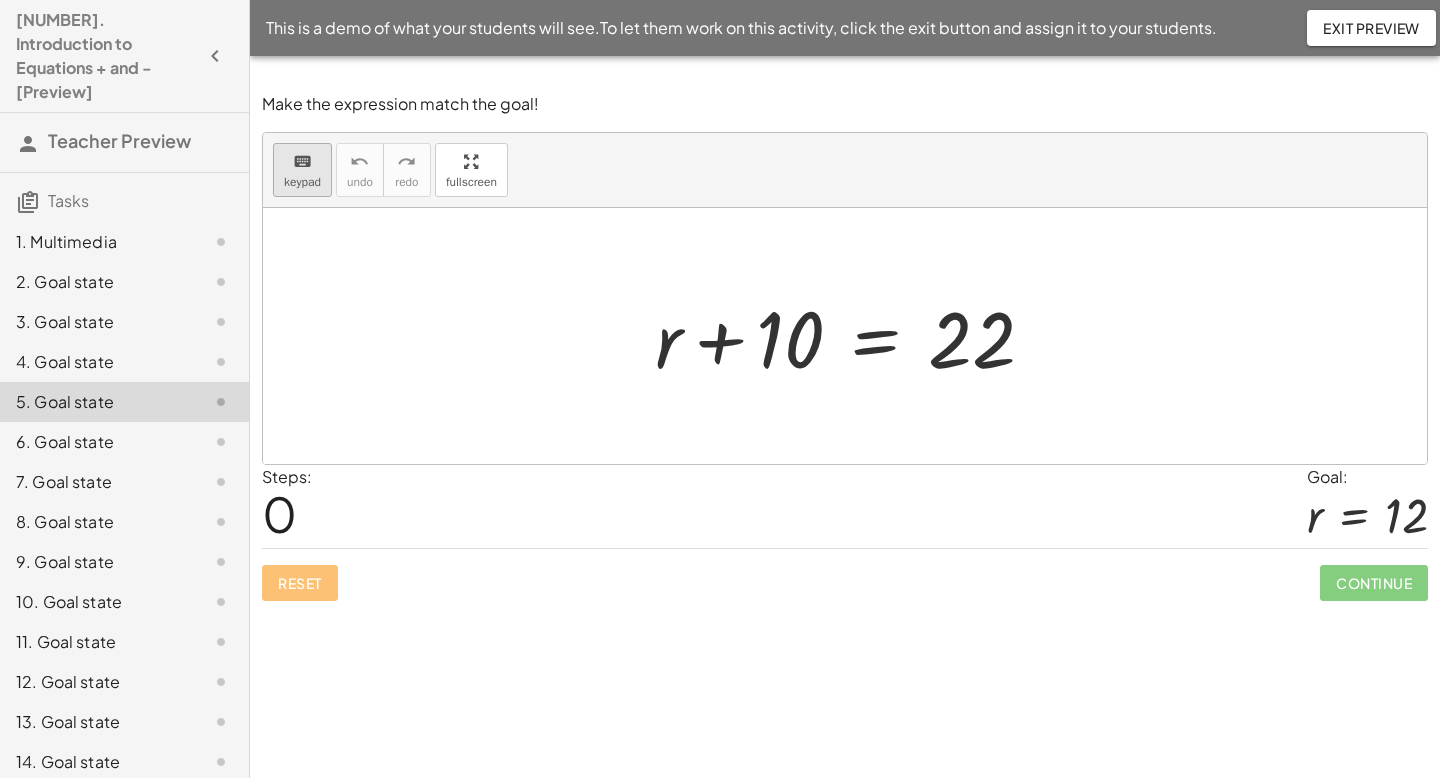 click on "keypad" at bounding box center (302, 182) 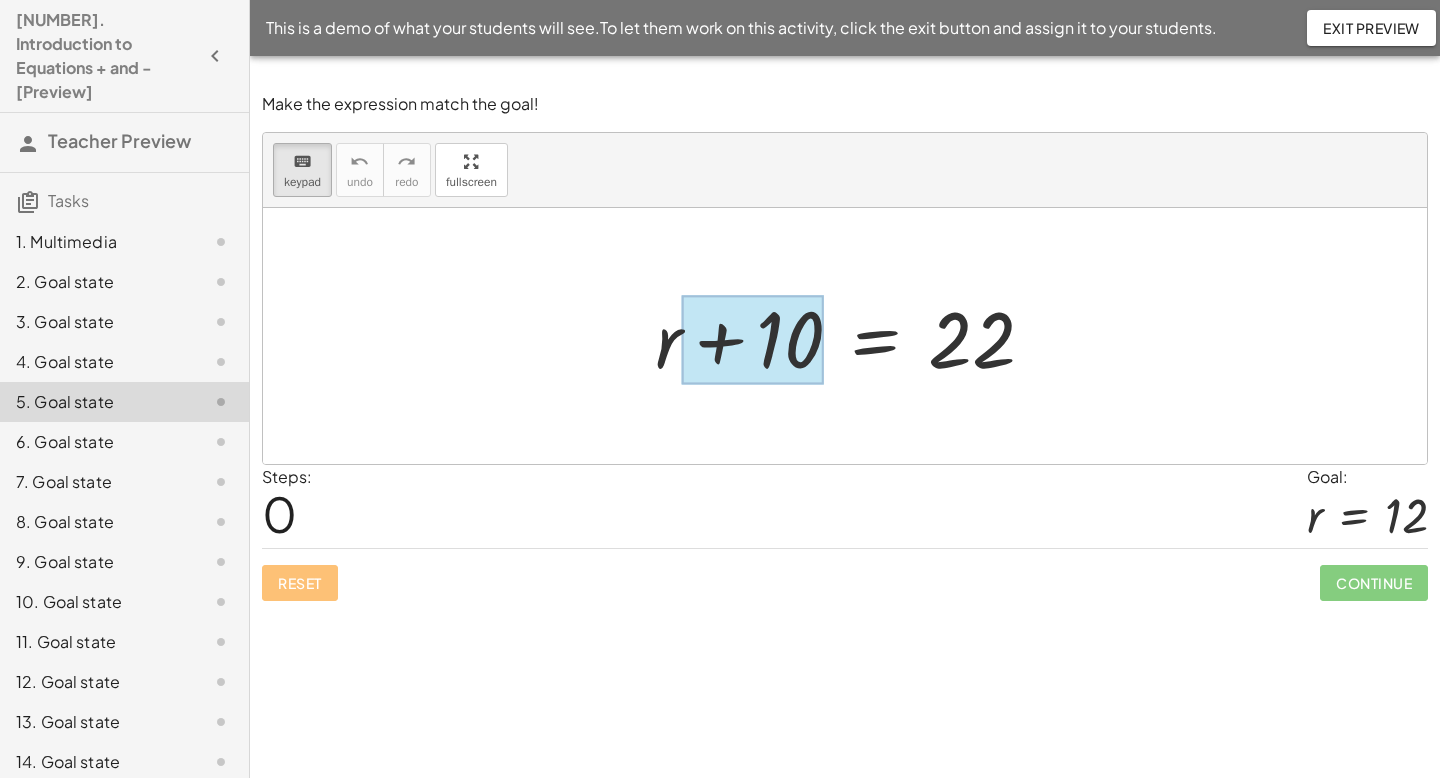 click at bounding box center (752, 340) 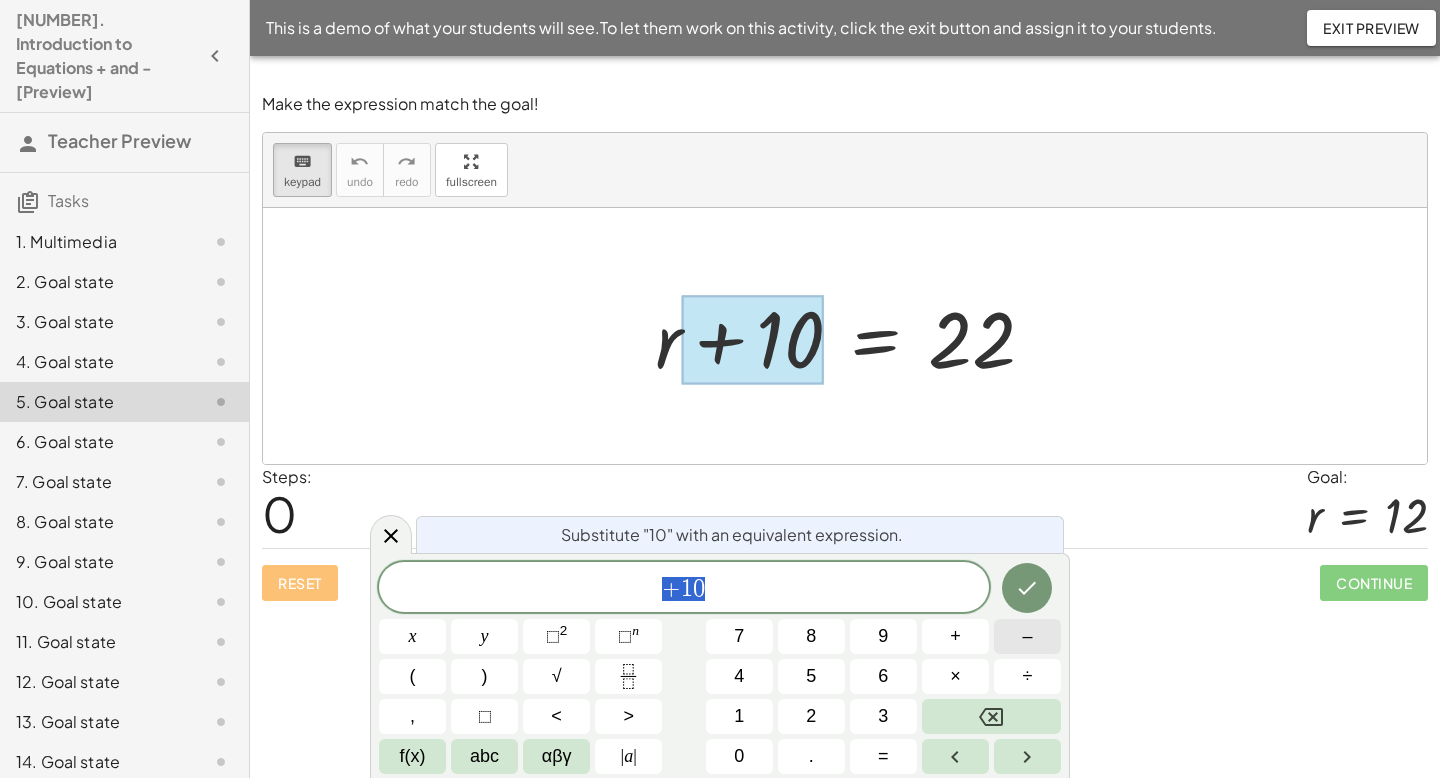 click on "–" at bounding box center [1027, 636] 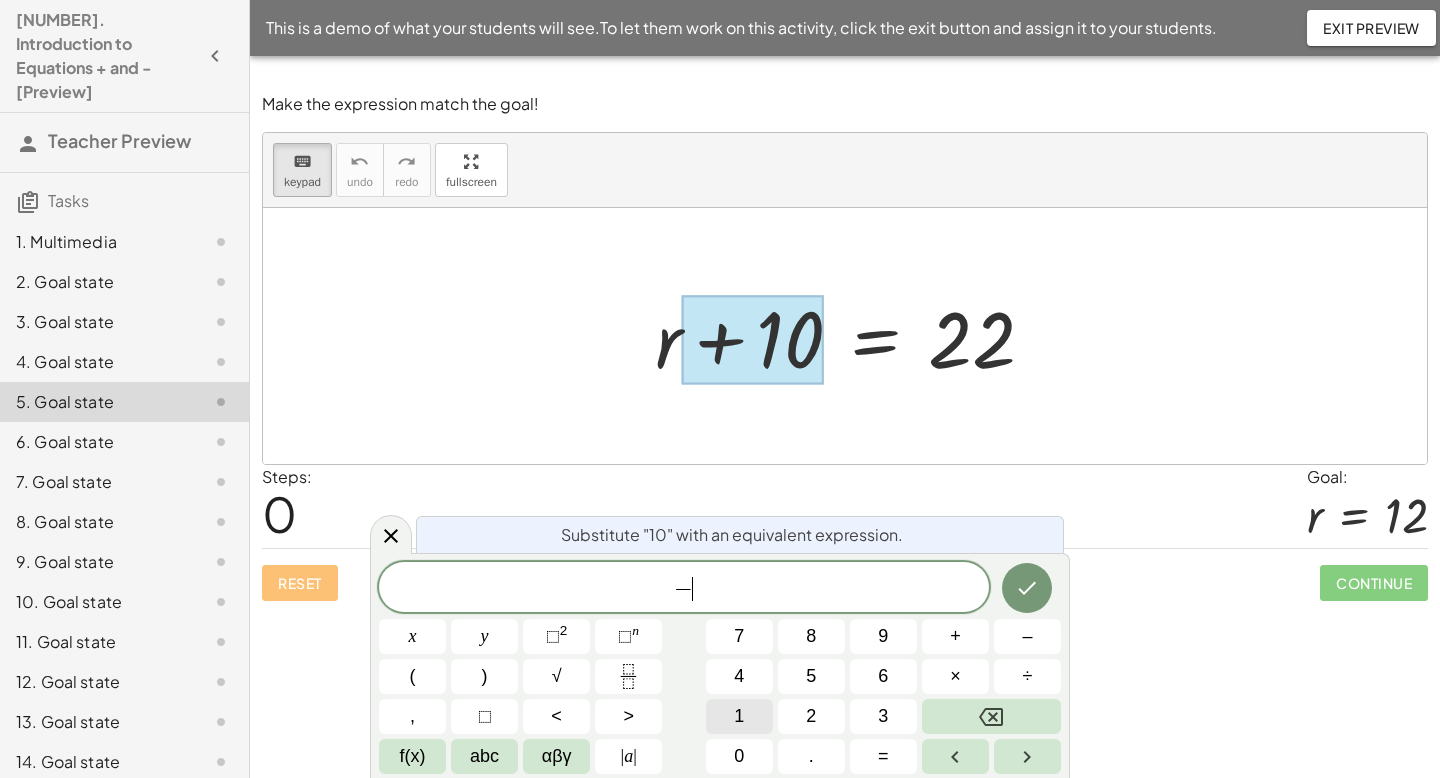 click on "1" at bounding box center [739, 716] 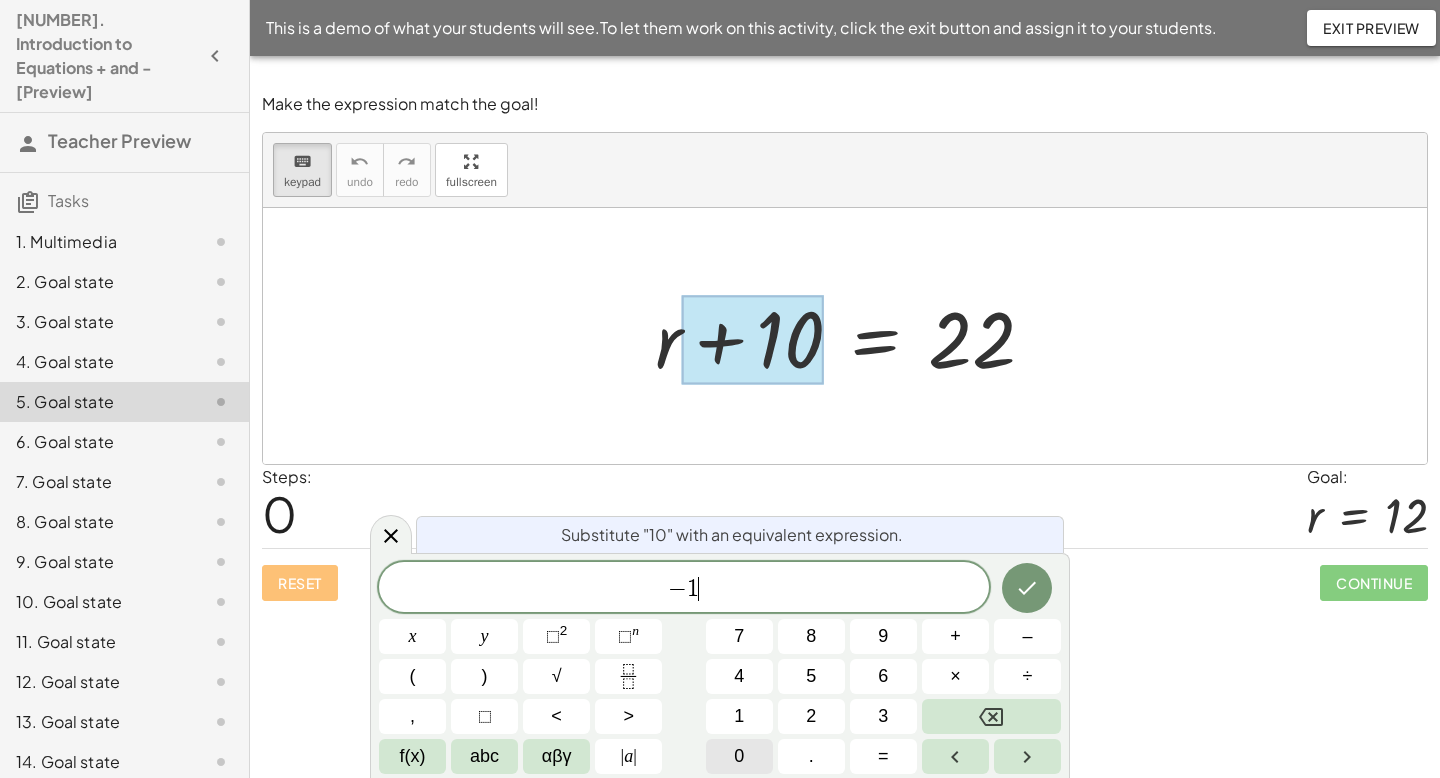 click on "0" at bounding box center [739, 756] 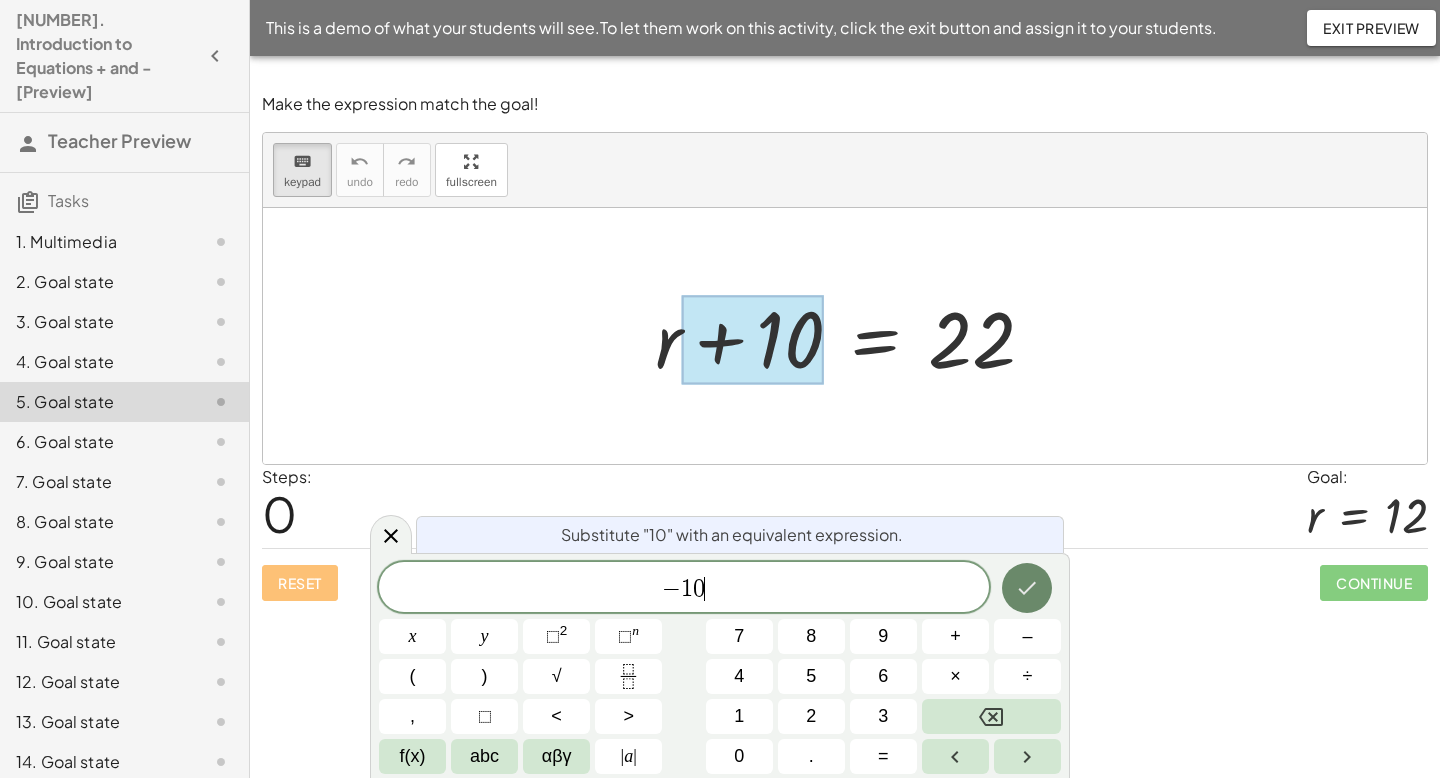 click 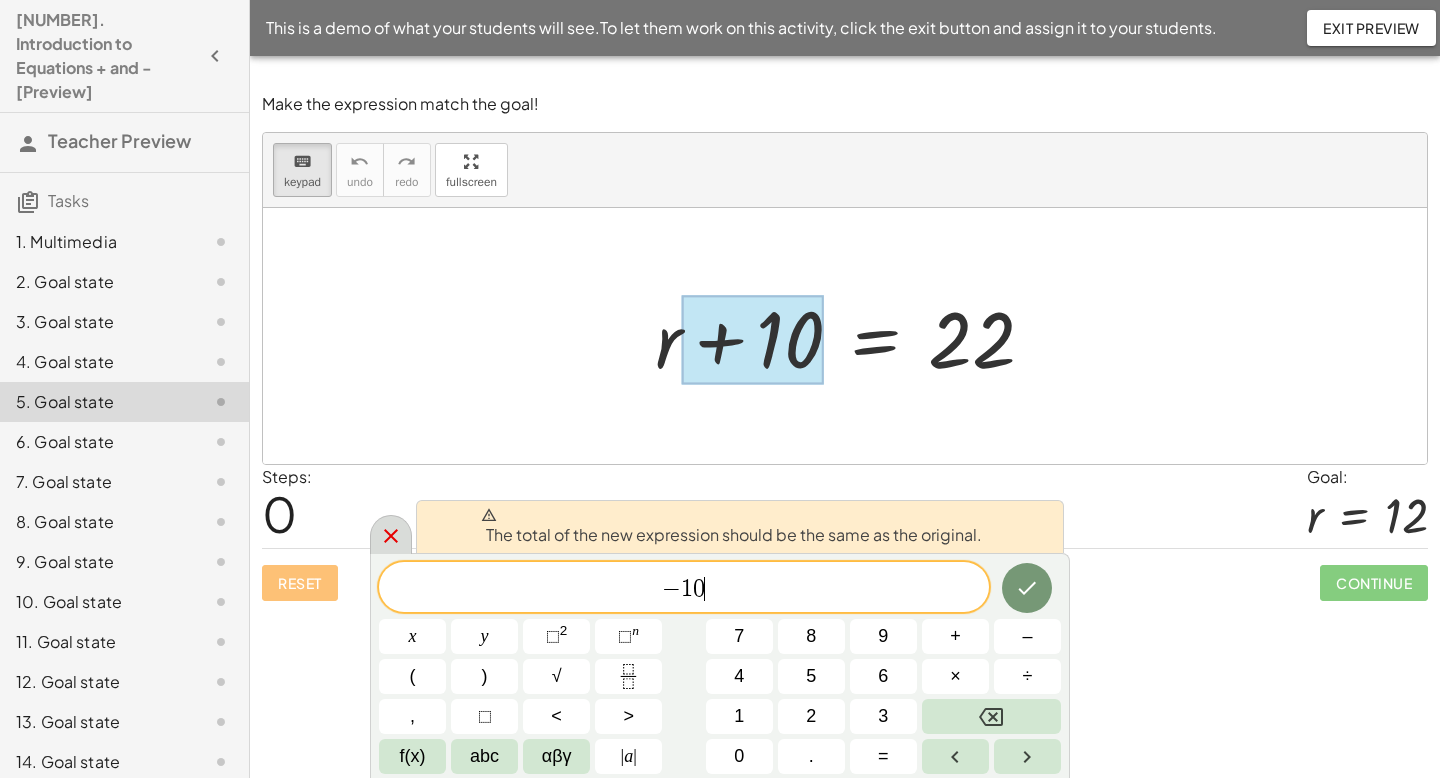 click 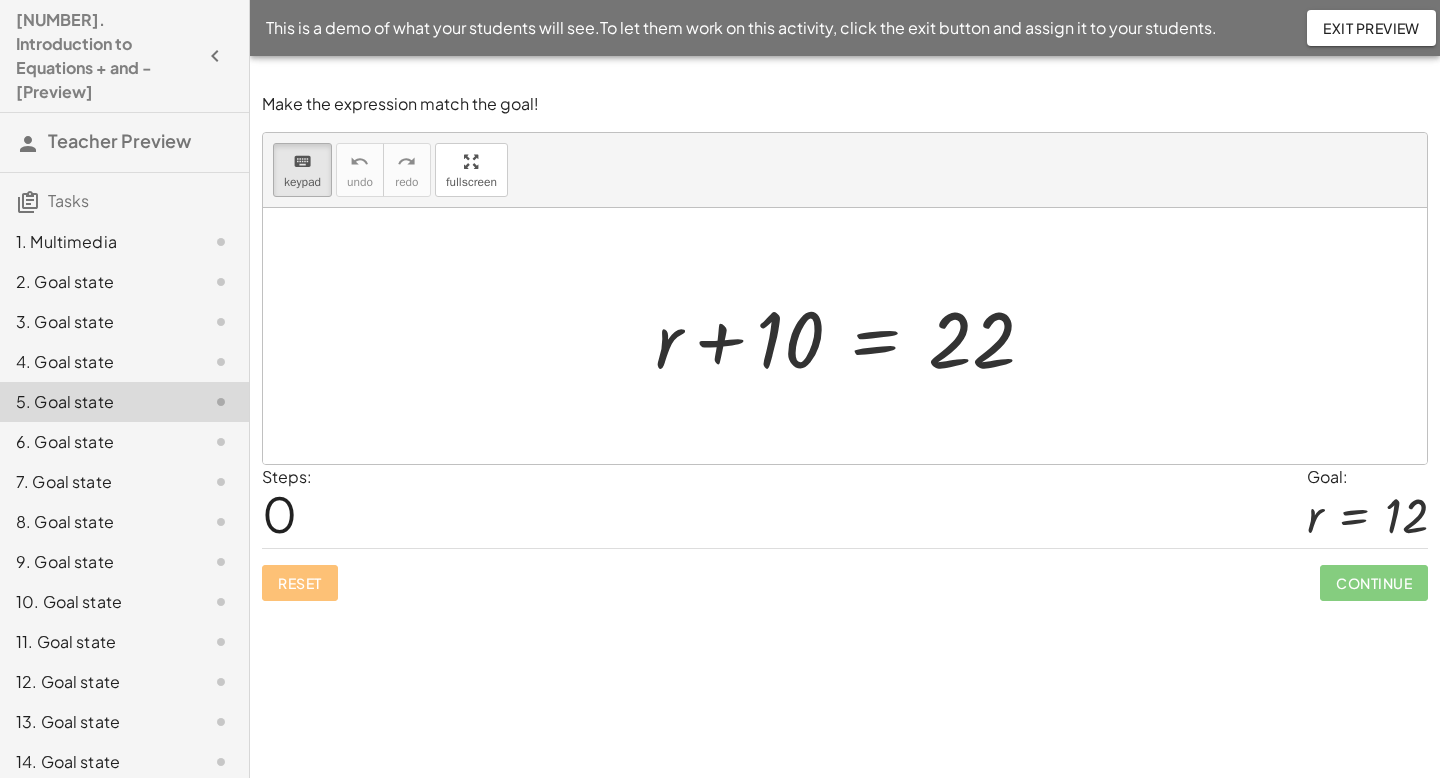 click at bounding box center (845, 336) 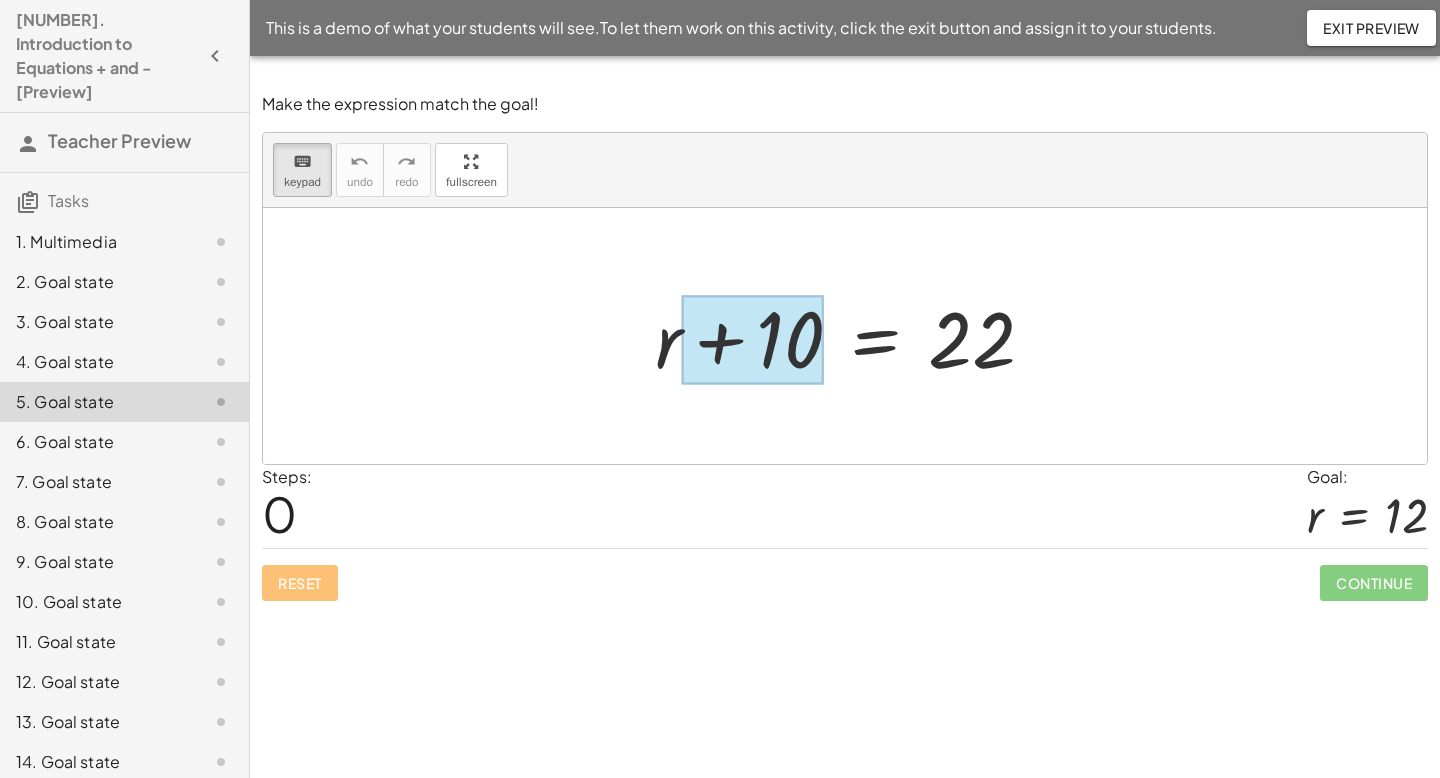 click at bounding box center [752, 340] 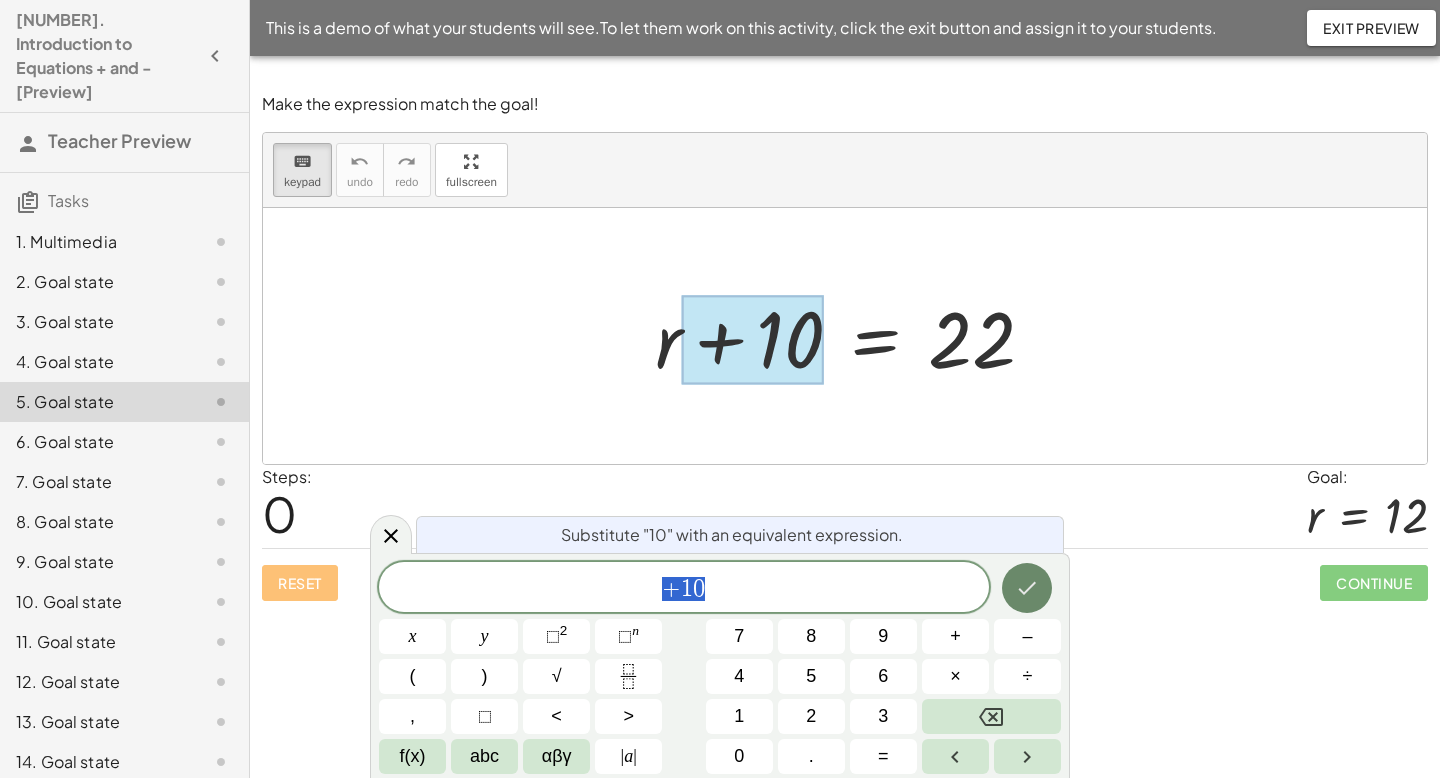 click 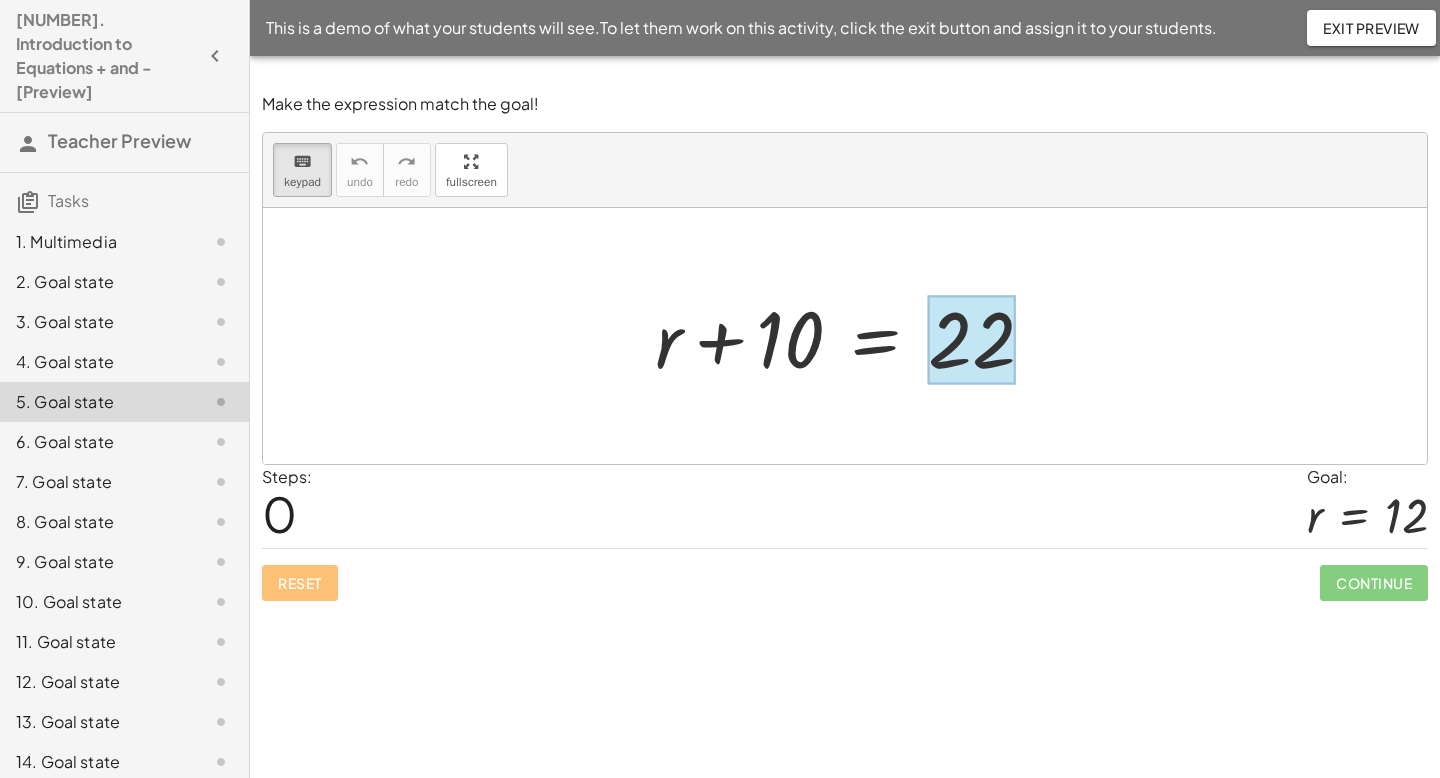 click at bounding box center (972, 340) 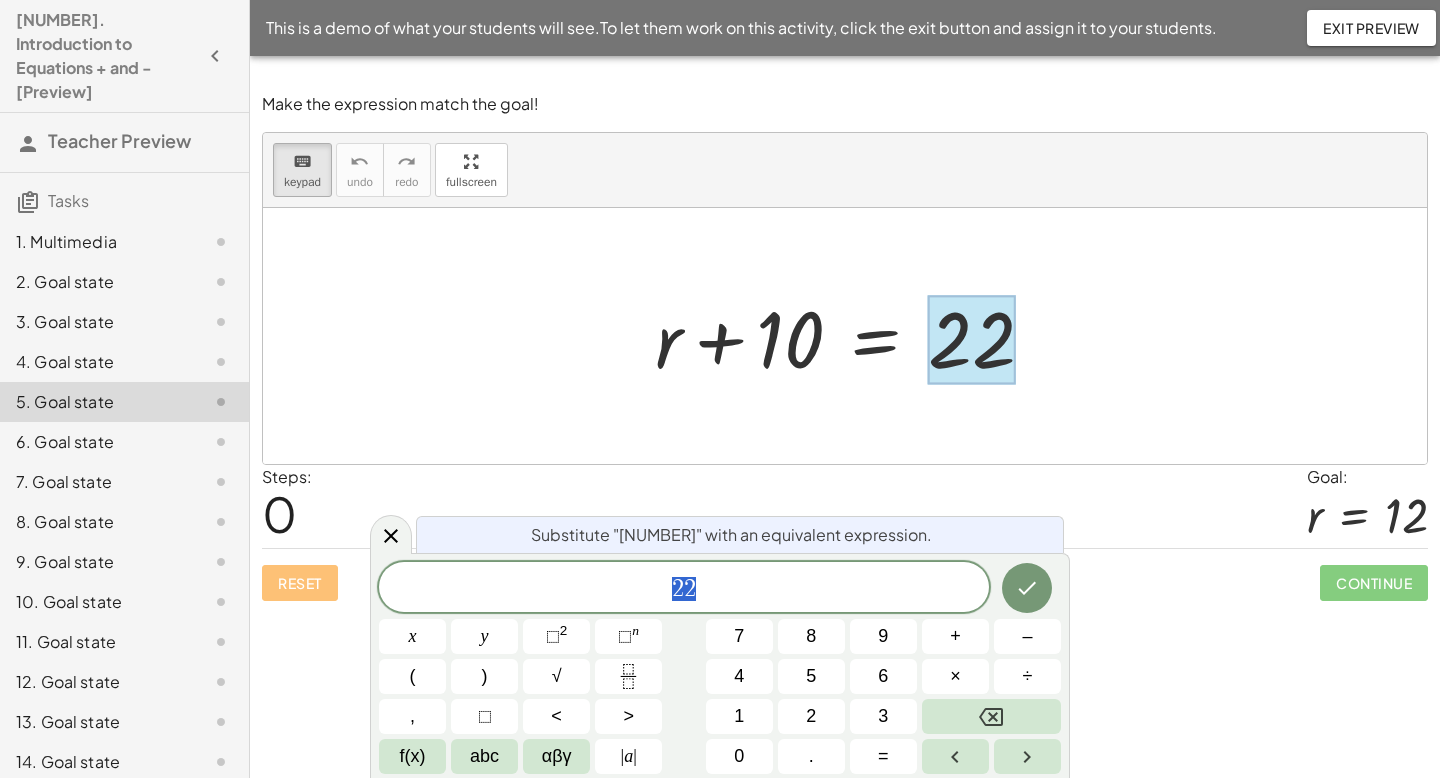 click at bounding box center [972, 340] 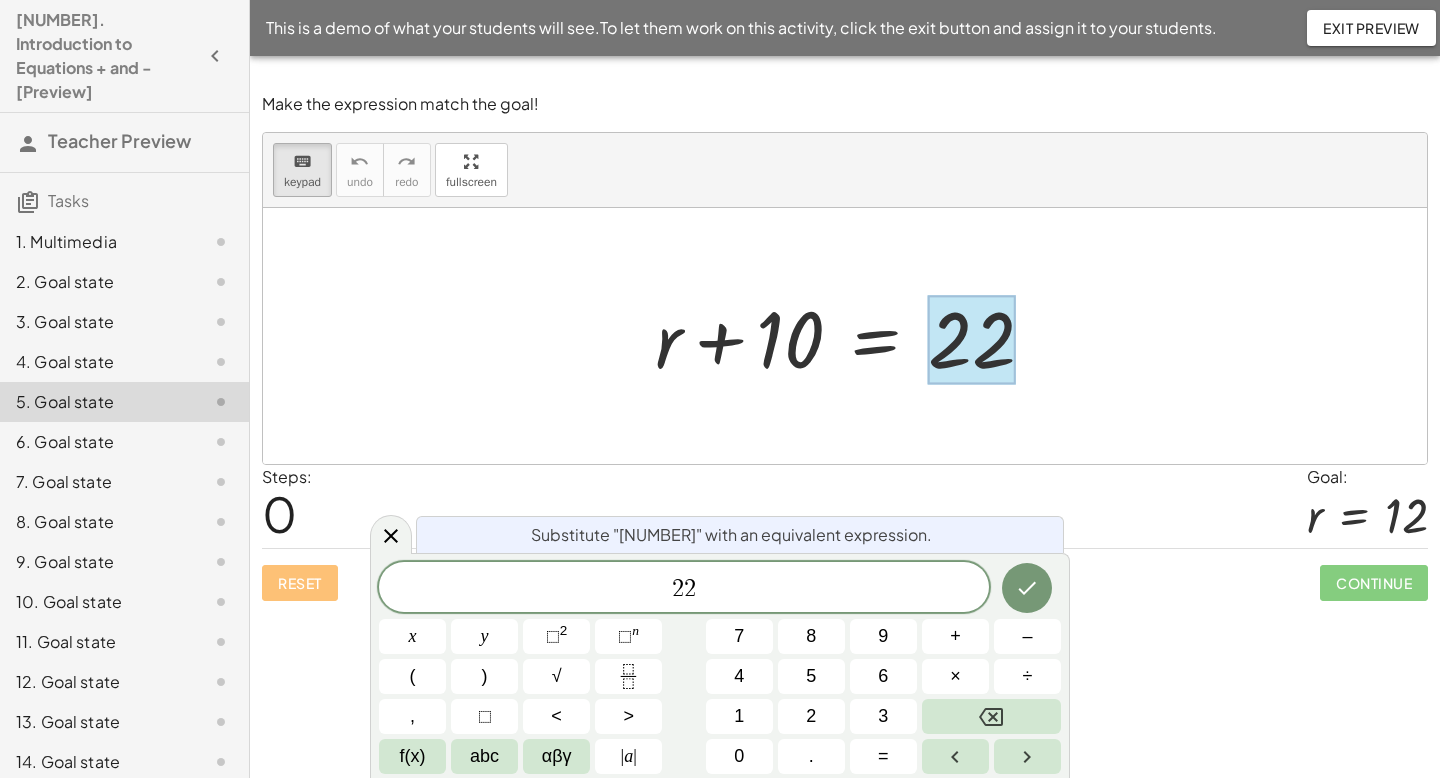 click on "Exit Preview" 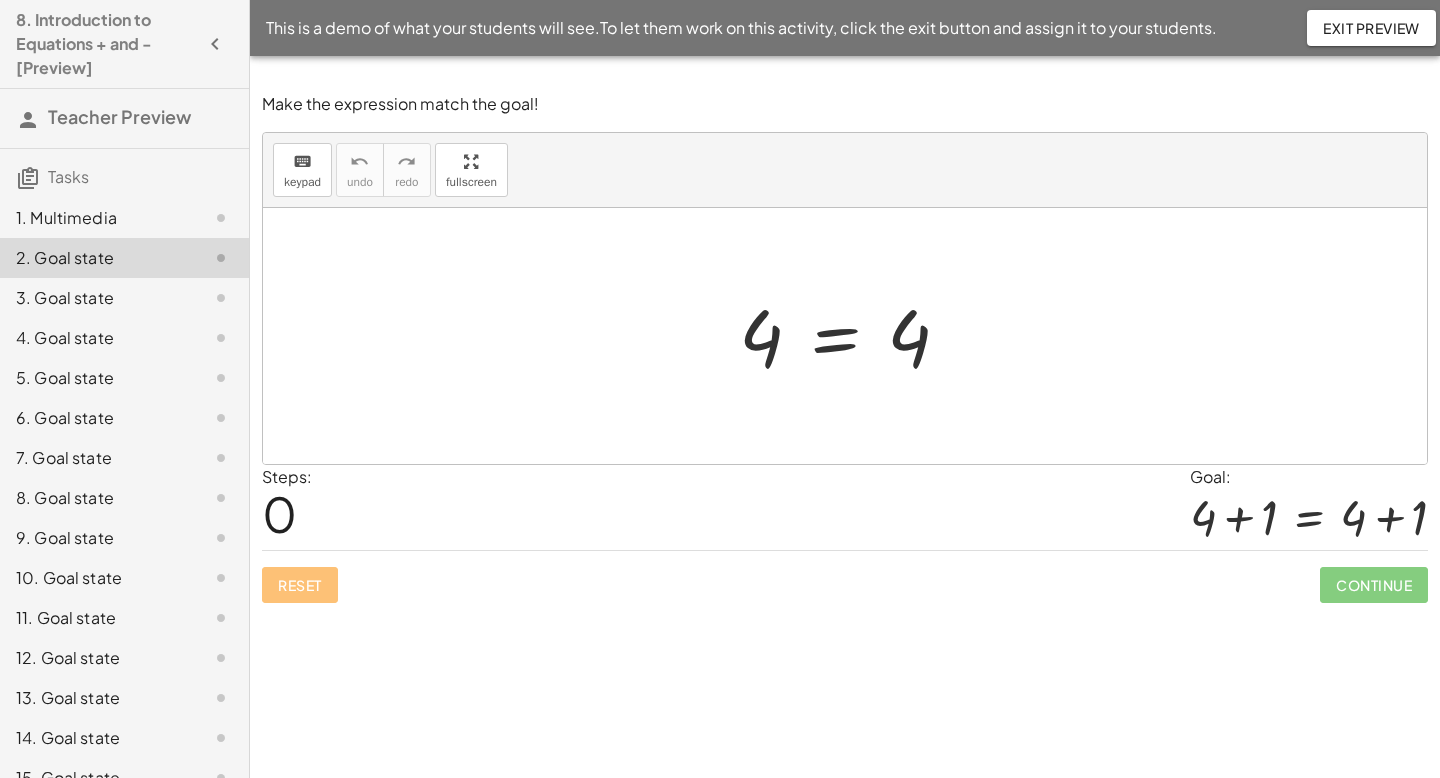 scroll, scrollTop: 0, scrollLeft: 0, axis: both 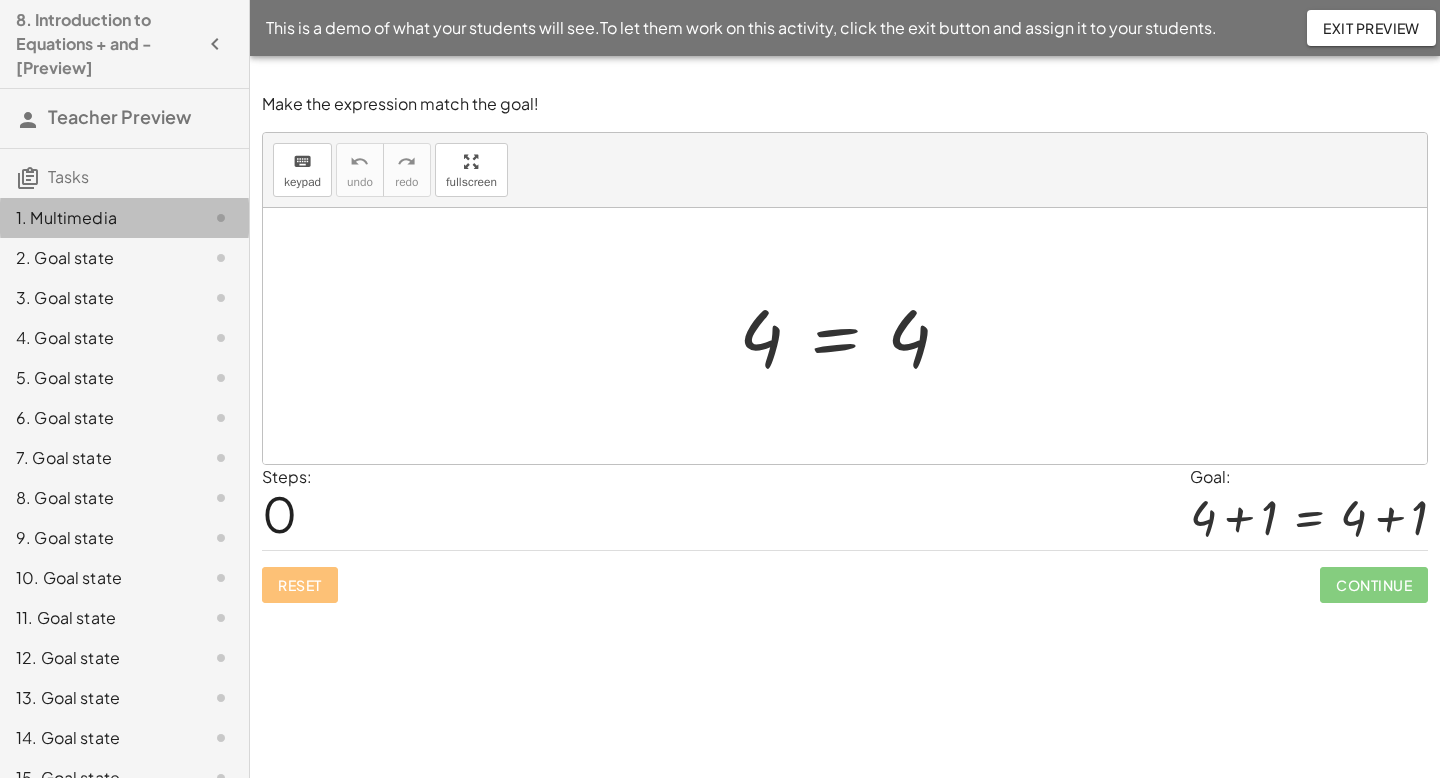 click on "1. Multimedia" 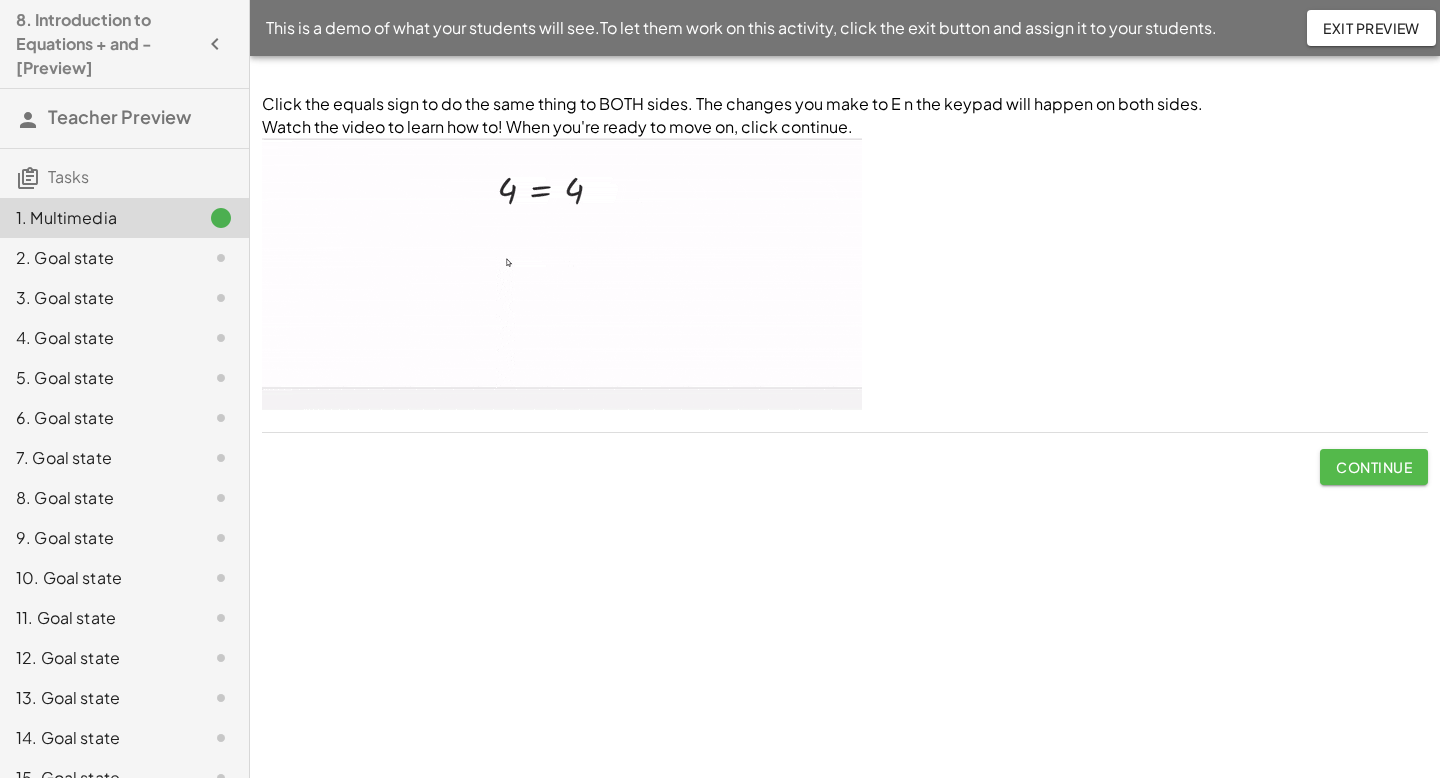 click on "Continue" 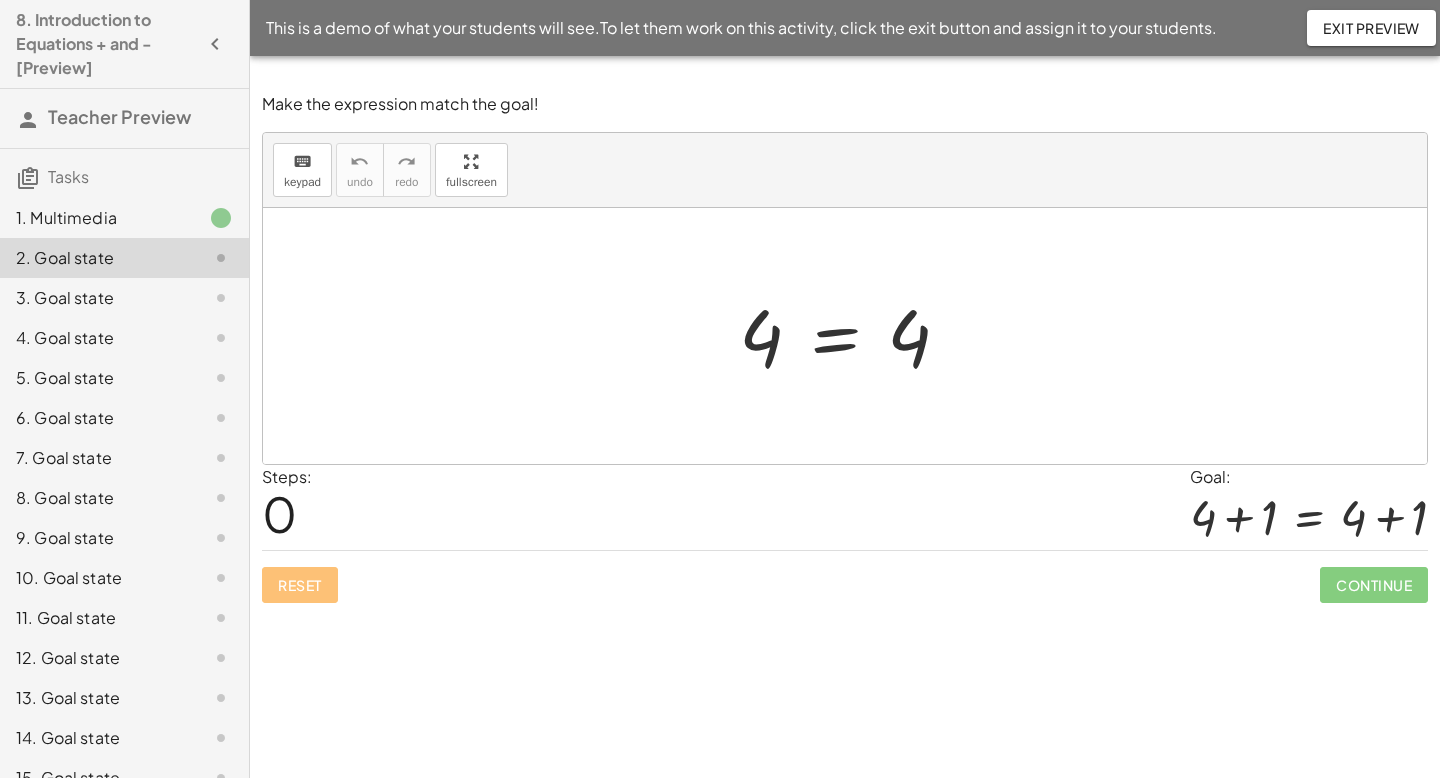 click at bounding box center (852, 336) 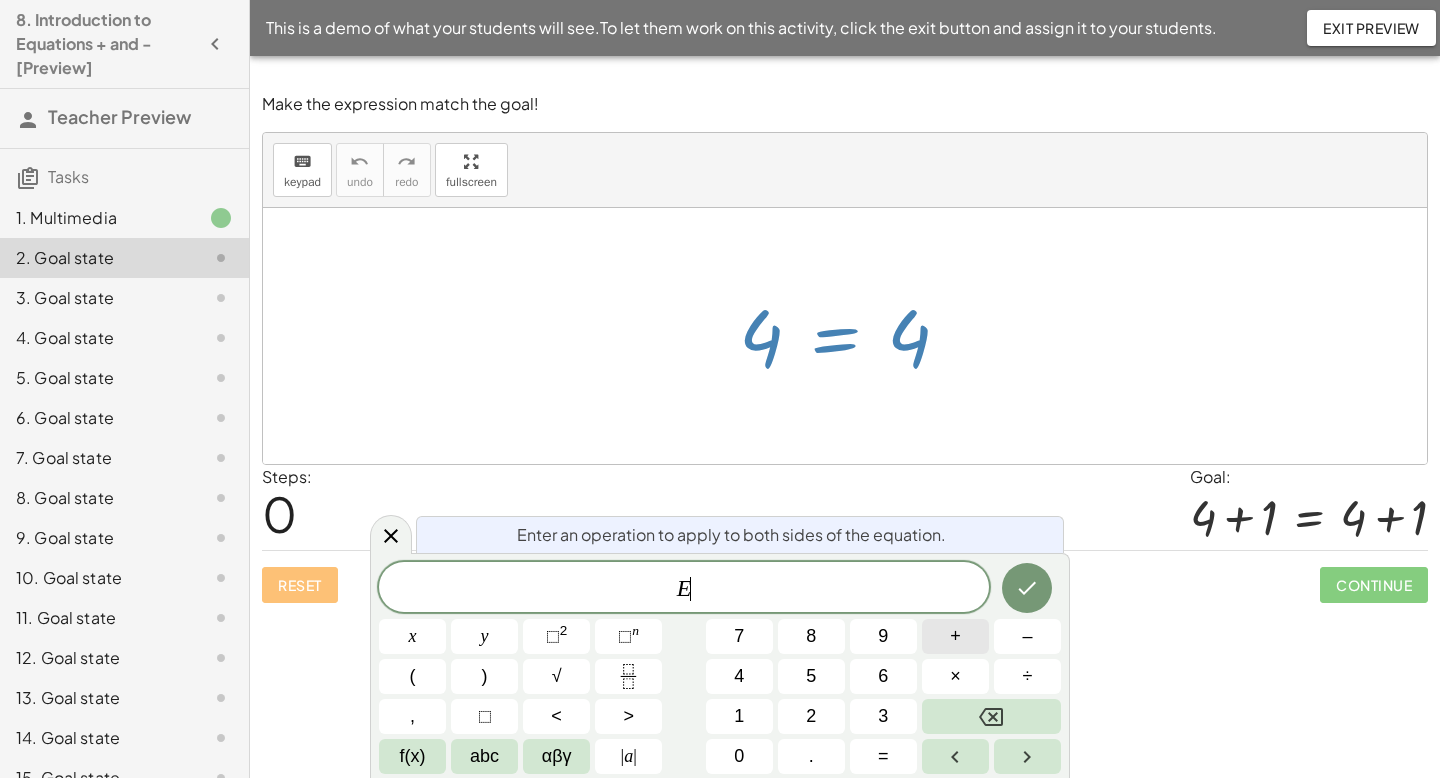 click on "+" at bounding box center [955, 636] 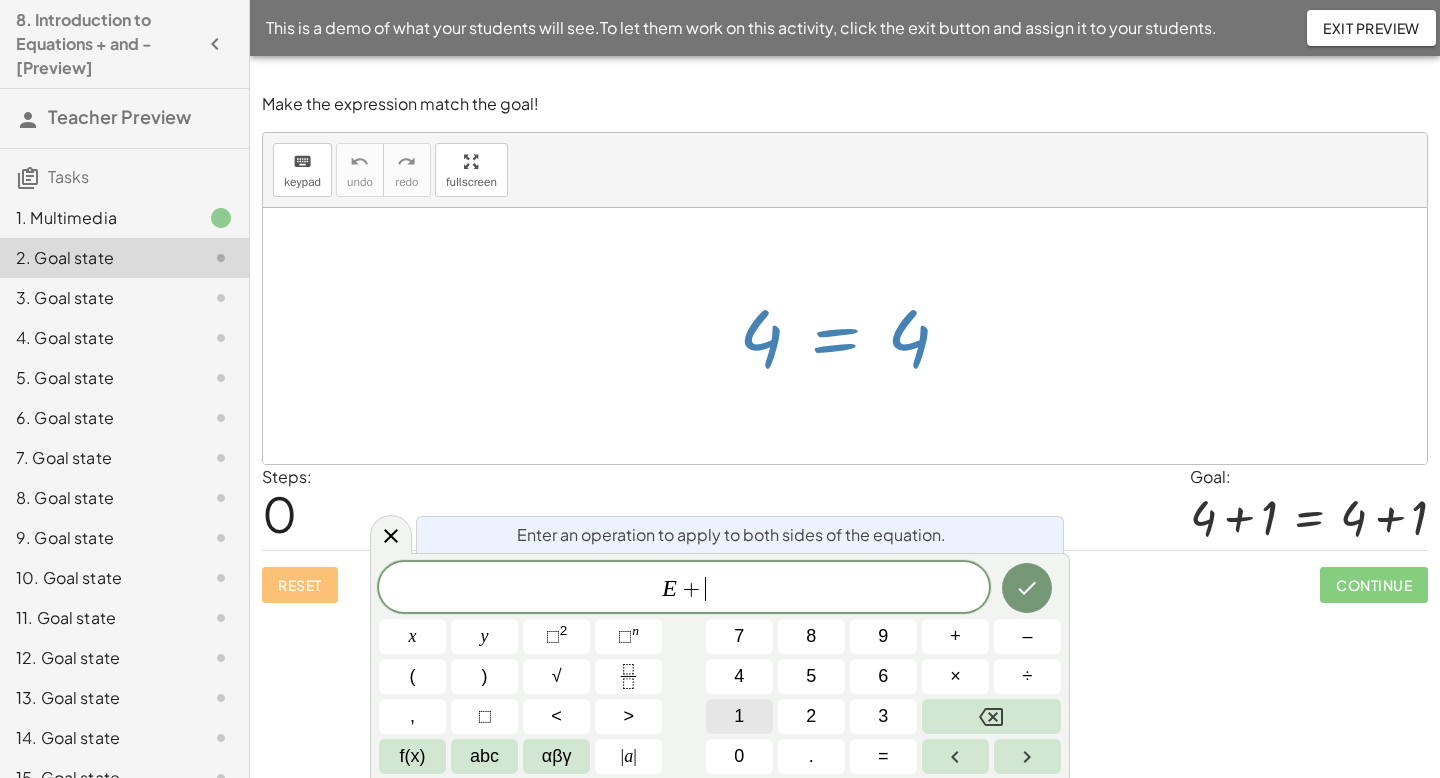 click on "1" at bounding box center [739, 716] 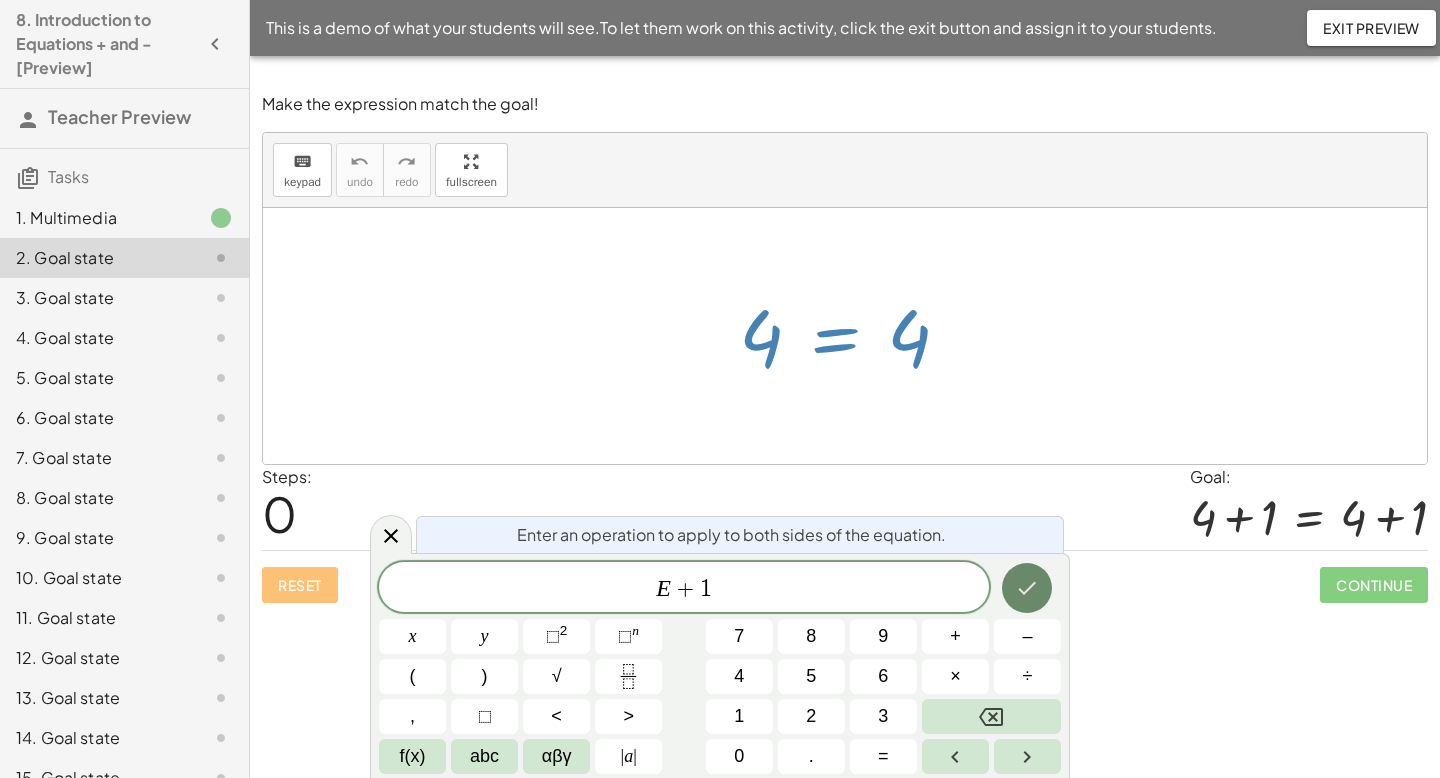 click 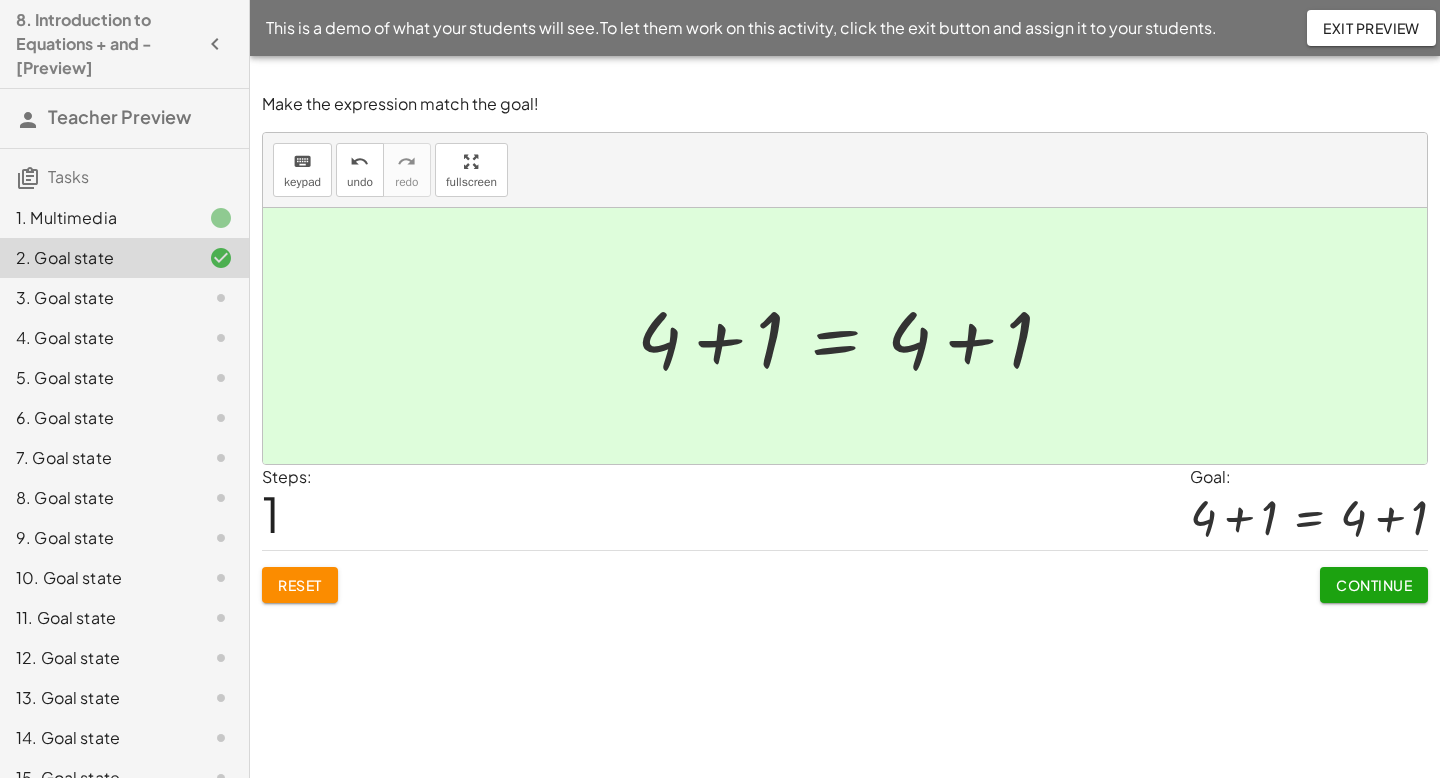 click on "Continue" at bounding box center [1374, 585] 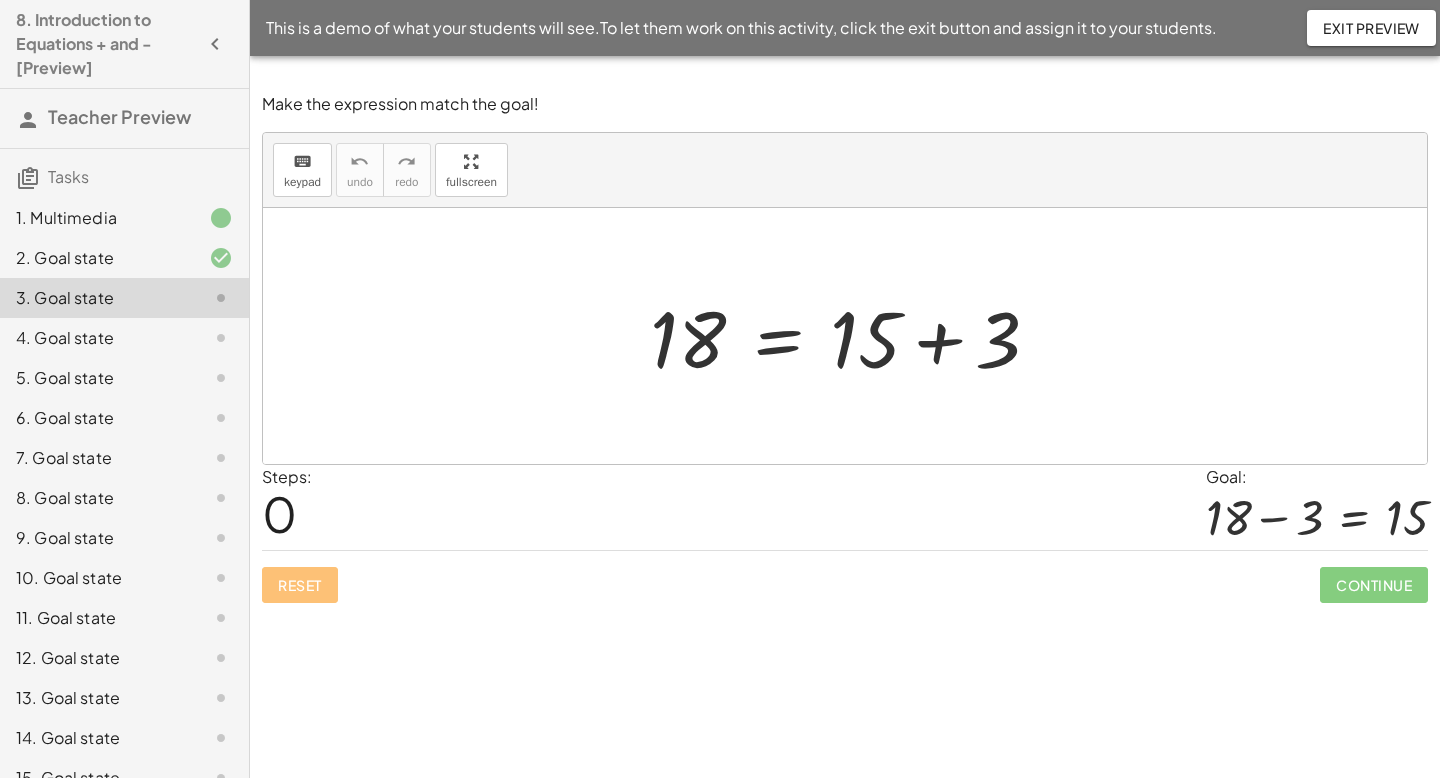 click at bounding box center (853, 336) 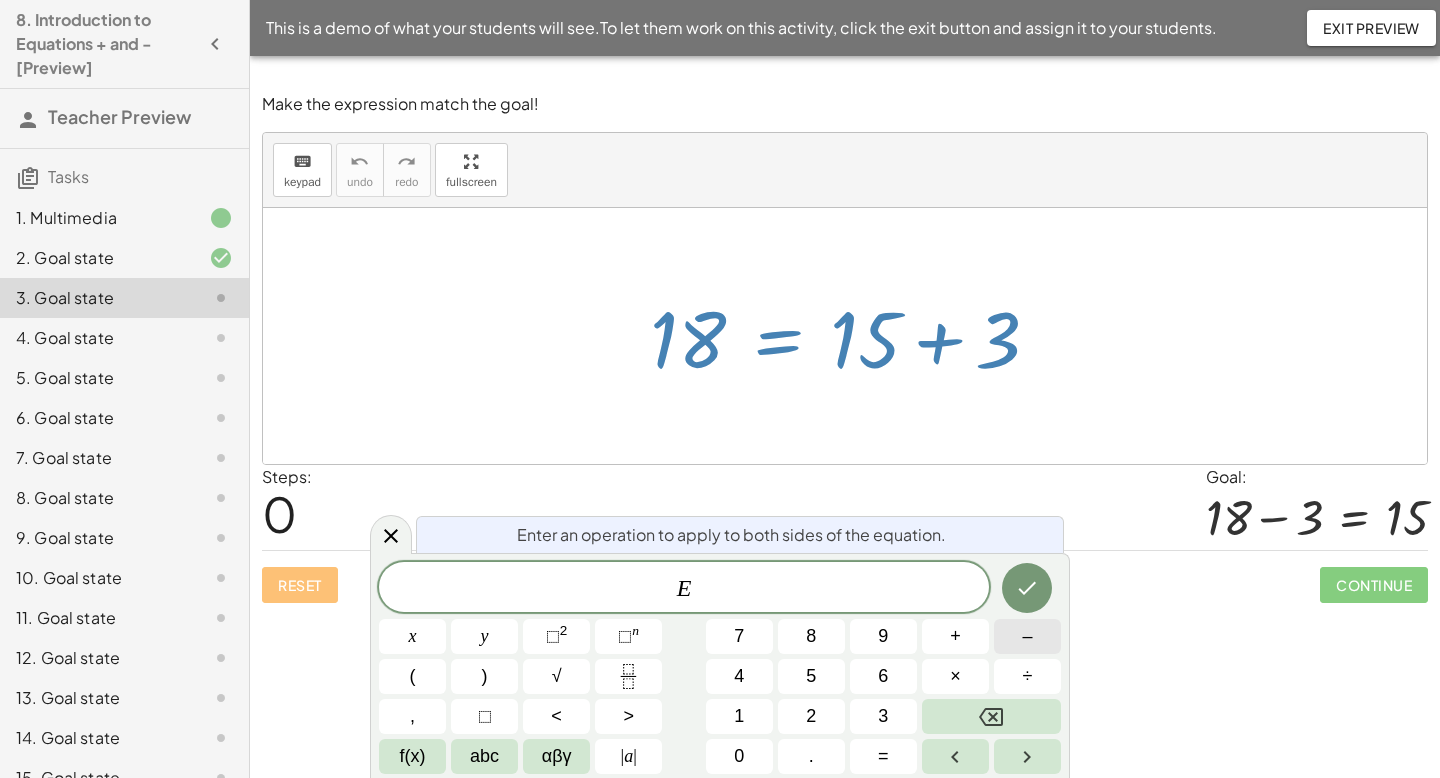 click on "–" at bounding box center [1027, 636] 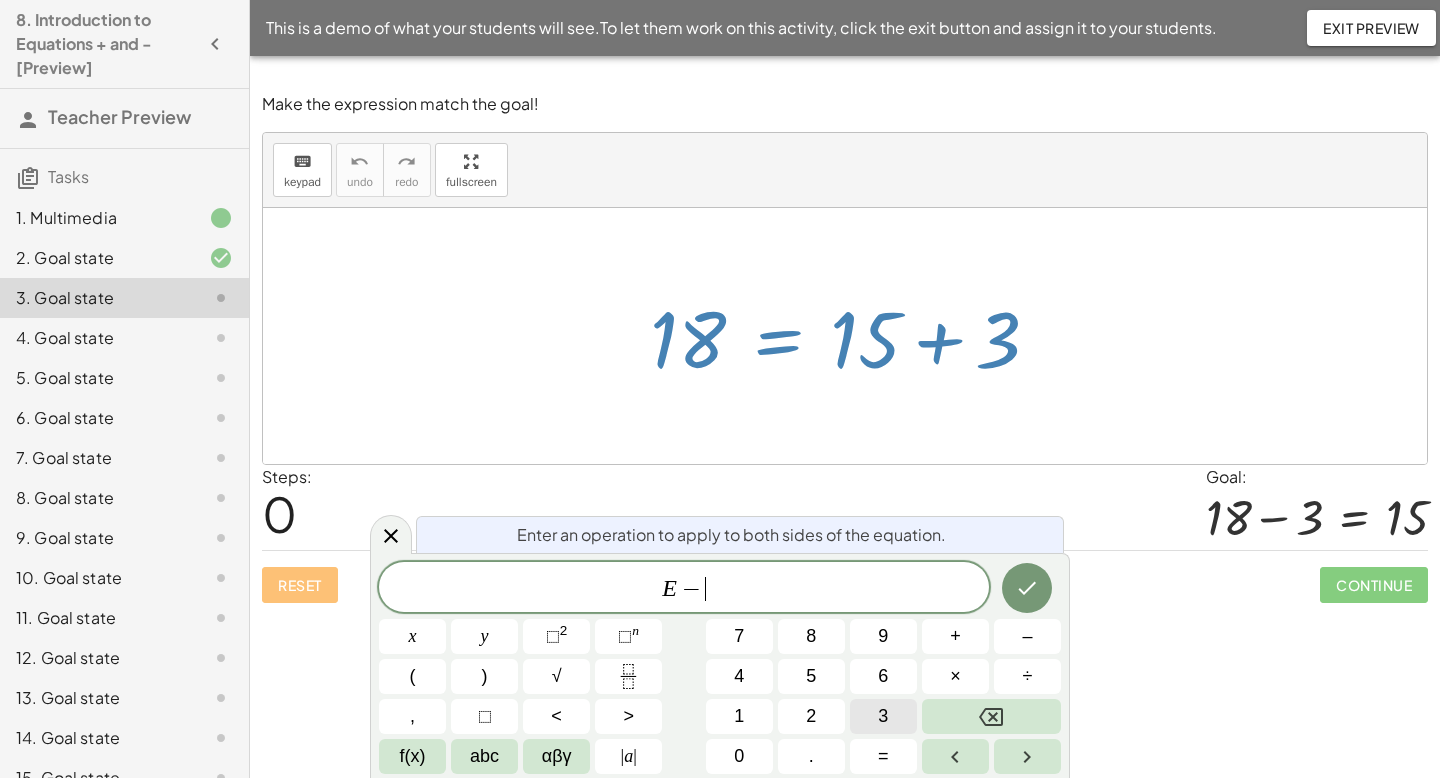click on "3" at bounding box center (883, 716) 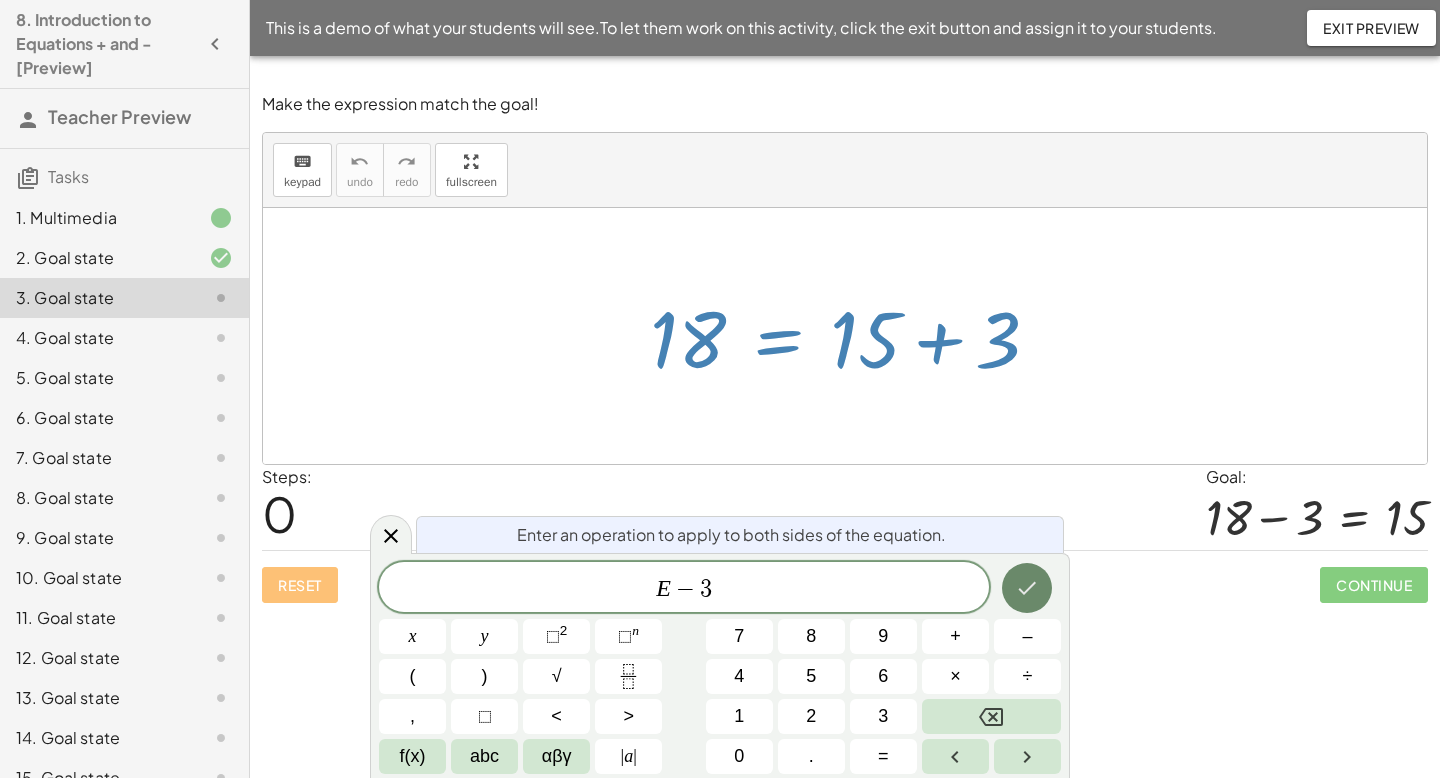 click at bounding box center (1027, 588) 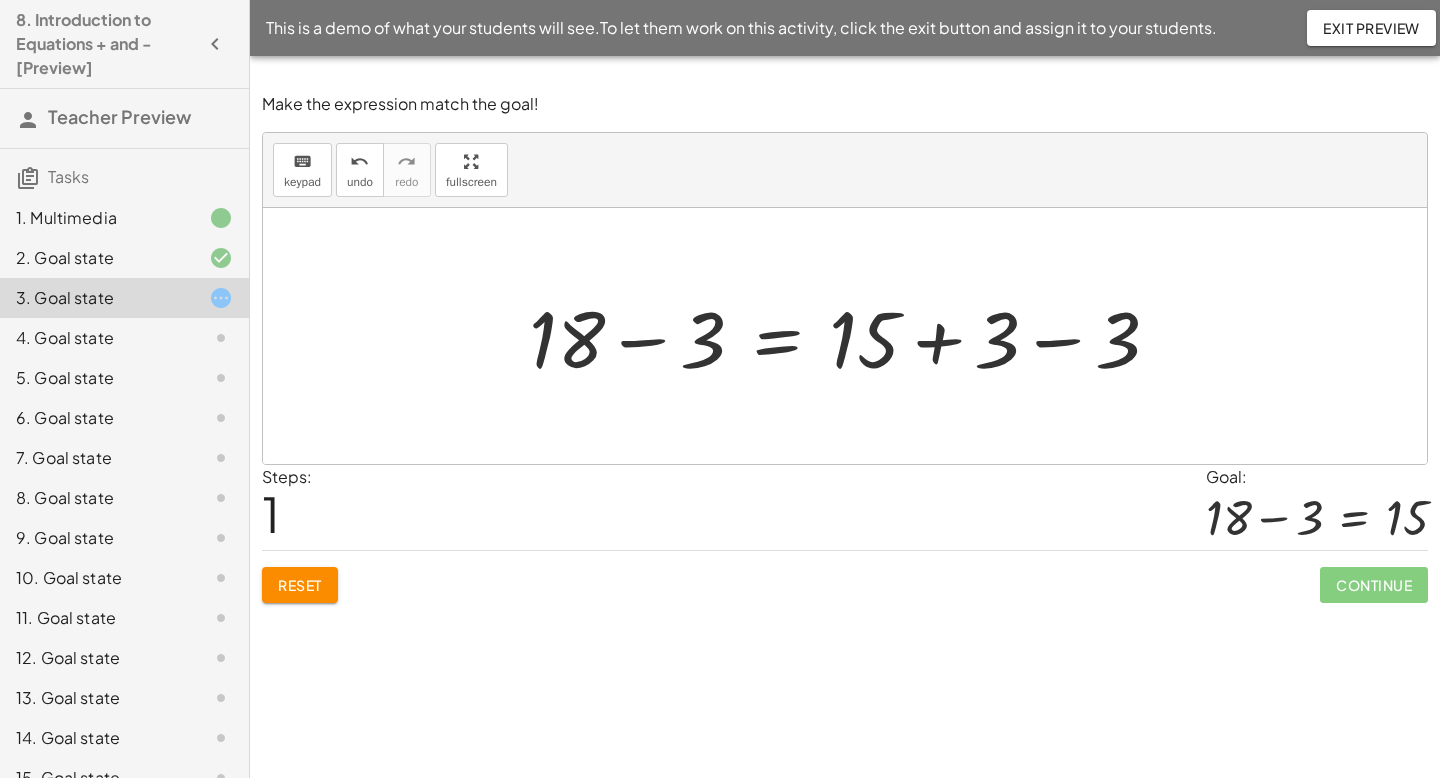 click at bounding box center (852, 336) 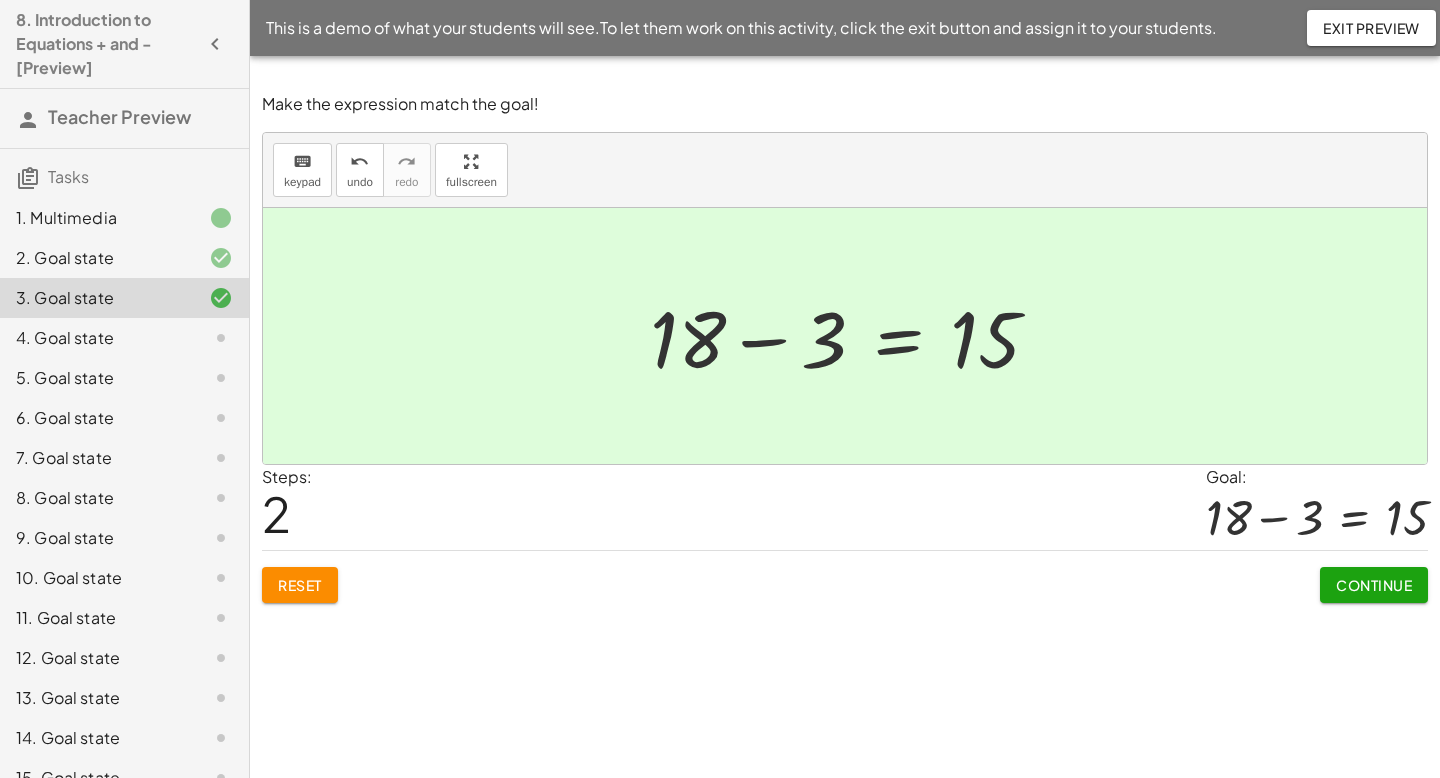 click on "Continue" at bounding box center (1374, 585) 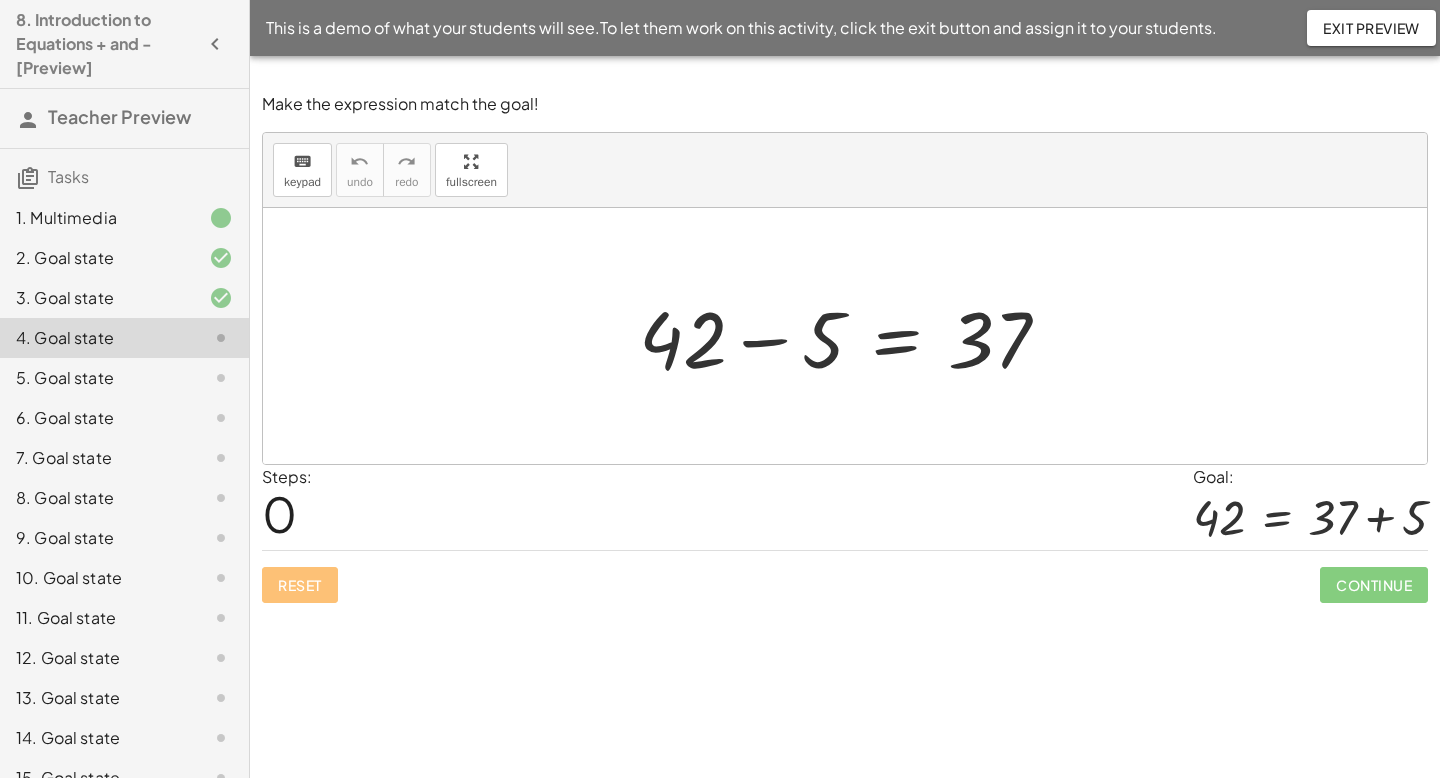 click at bounding box center [852, 336] 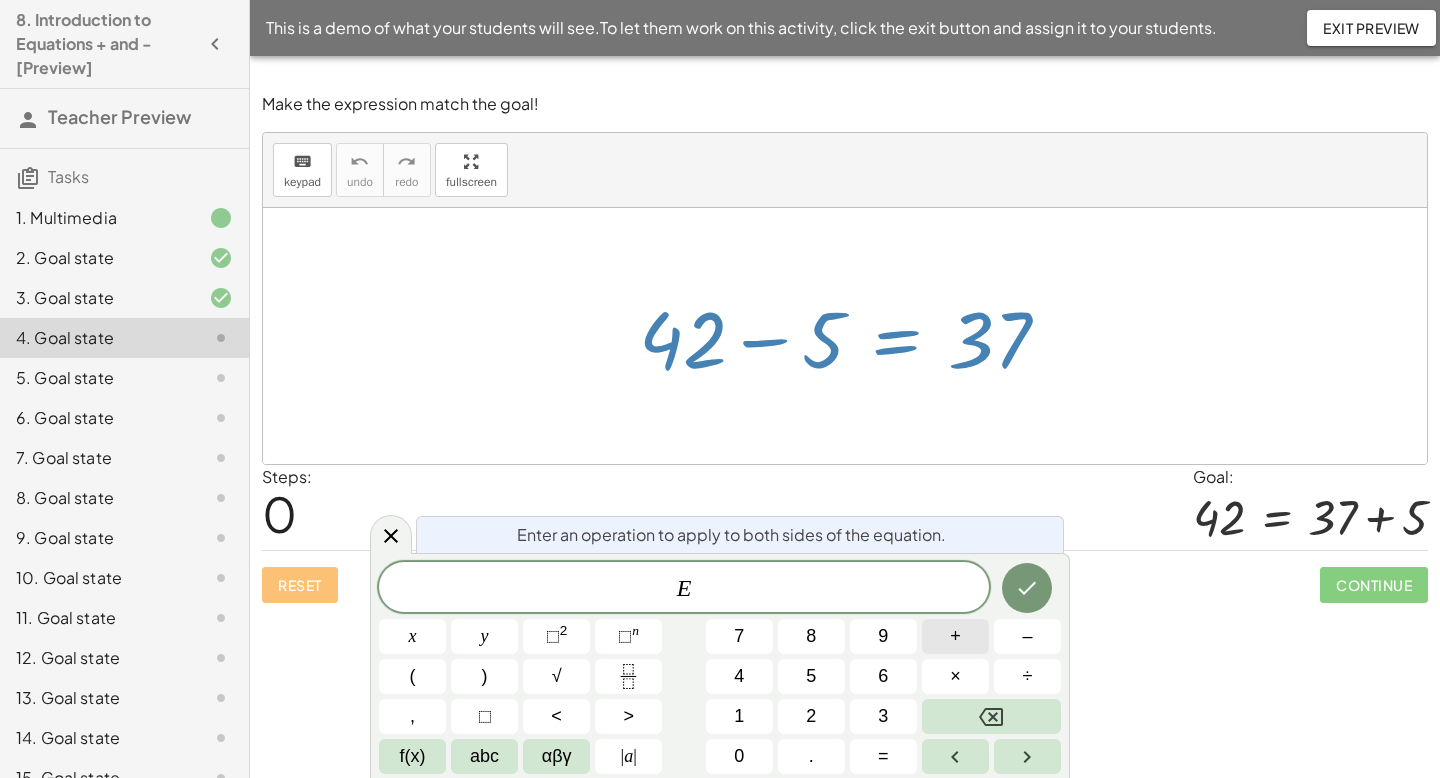 click on "+" at bounding box center (955, 636) 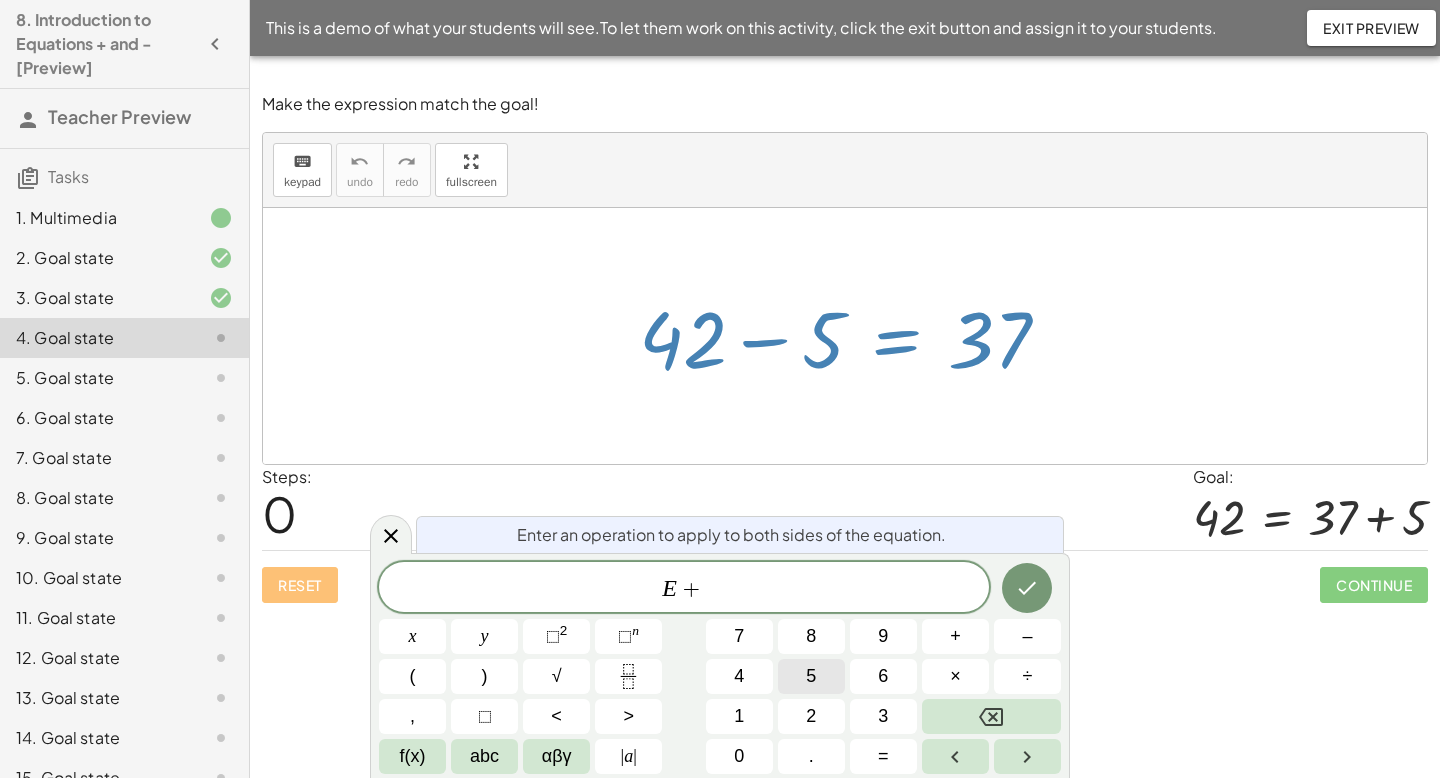 click on "5" at bounding box center (811, 676) 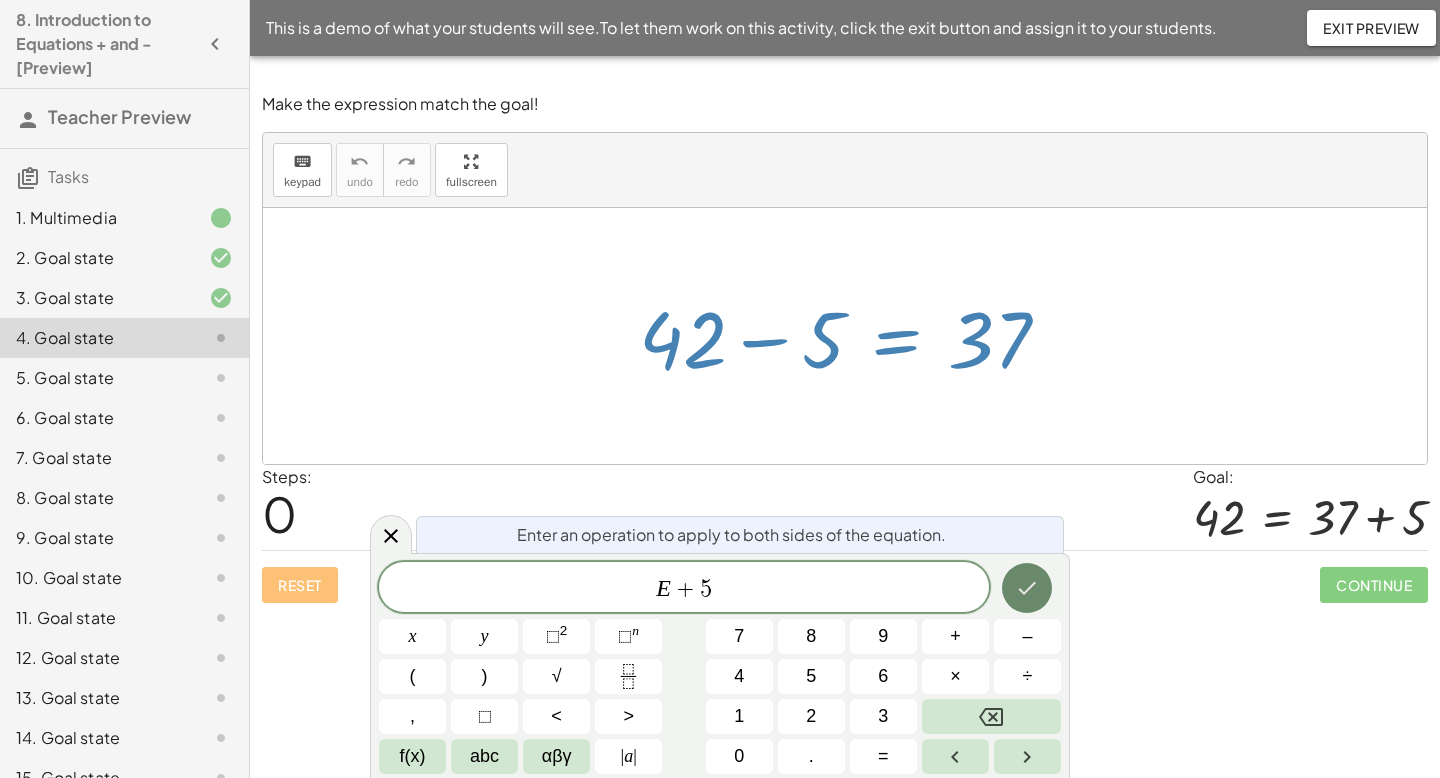 click at bounding box center [1027, 588] 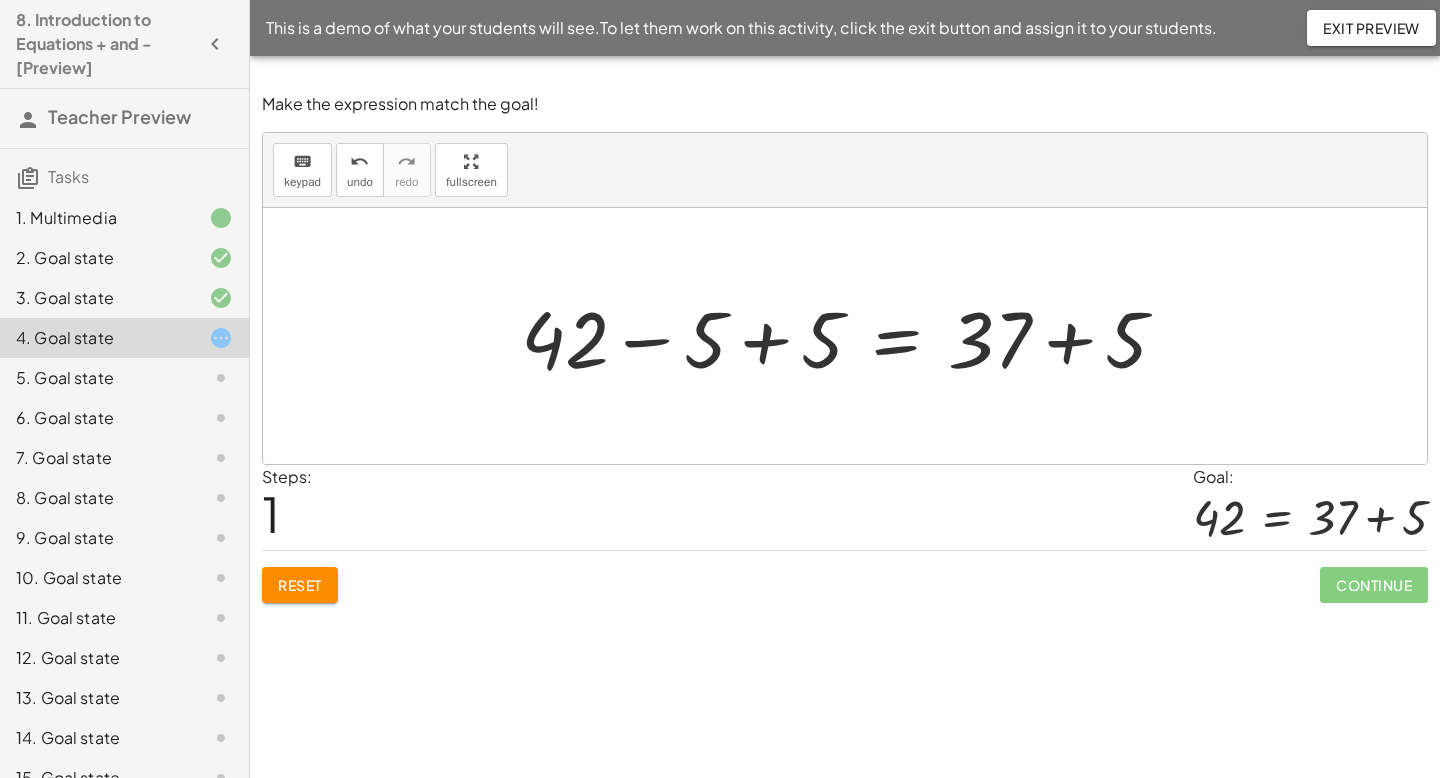 click at bounding box center (852, 336) 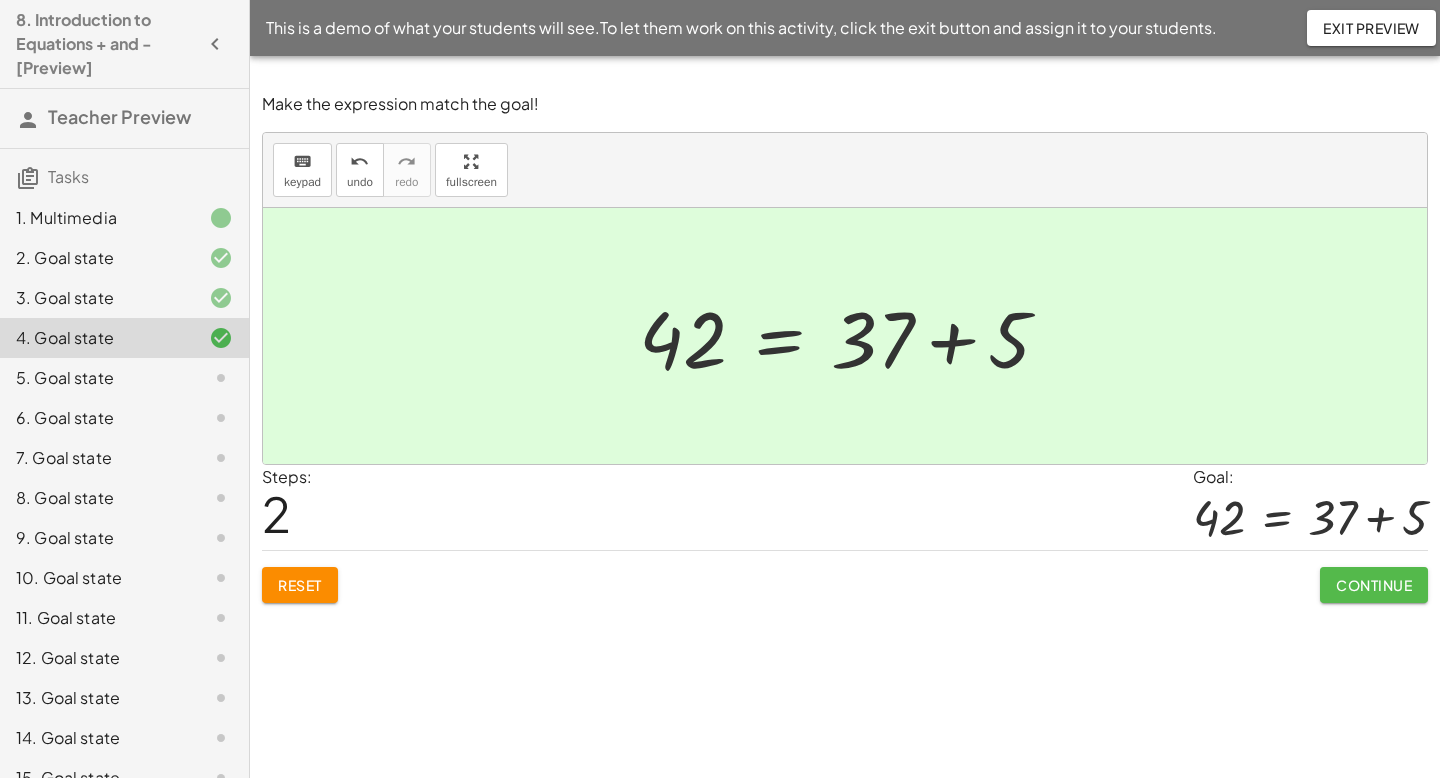 click on "Continue" 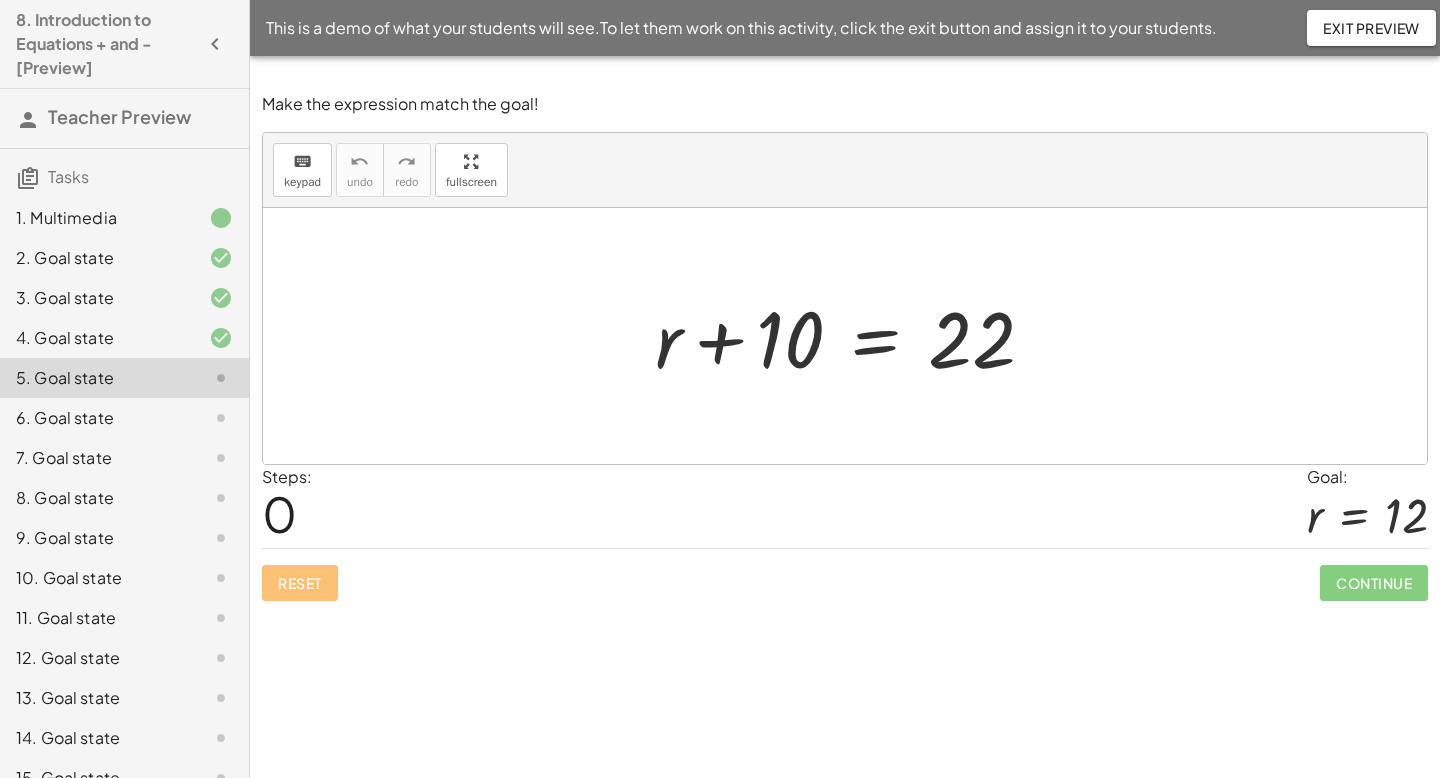 click at bounding box center (852, 336) 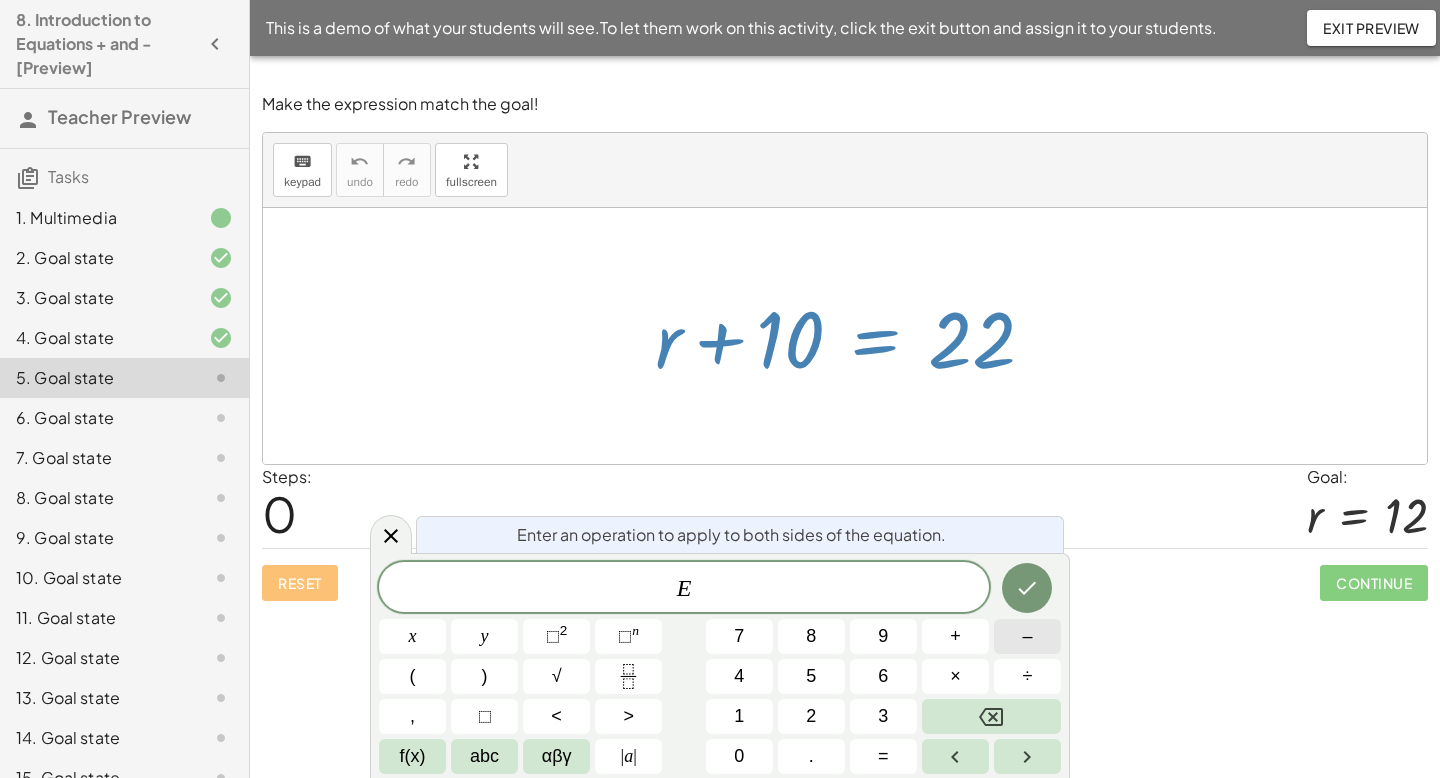 click on "–" at bounding box center (1027, 636) 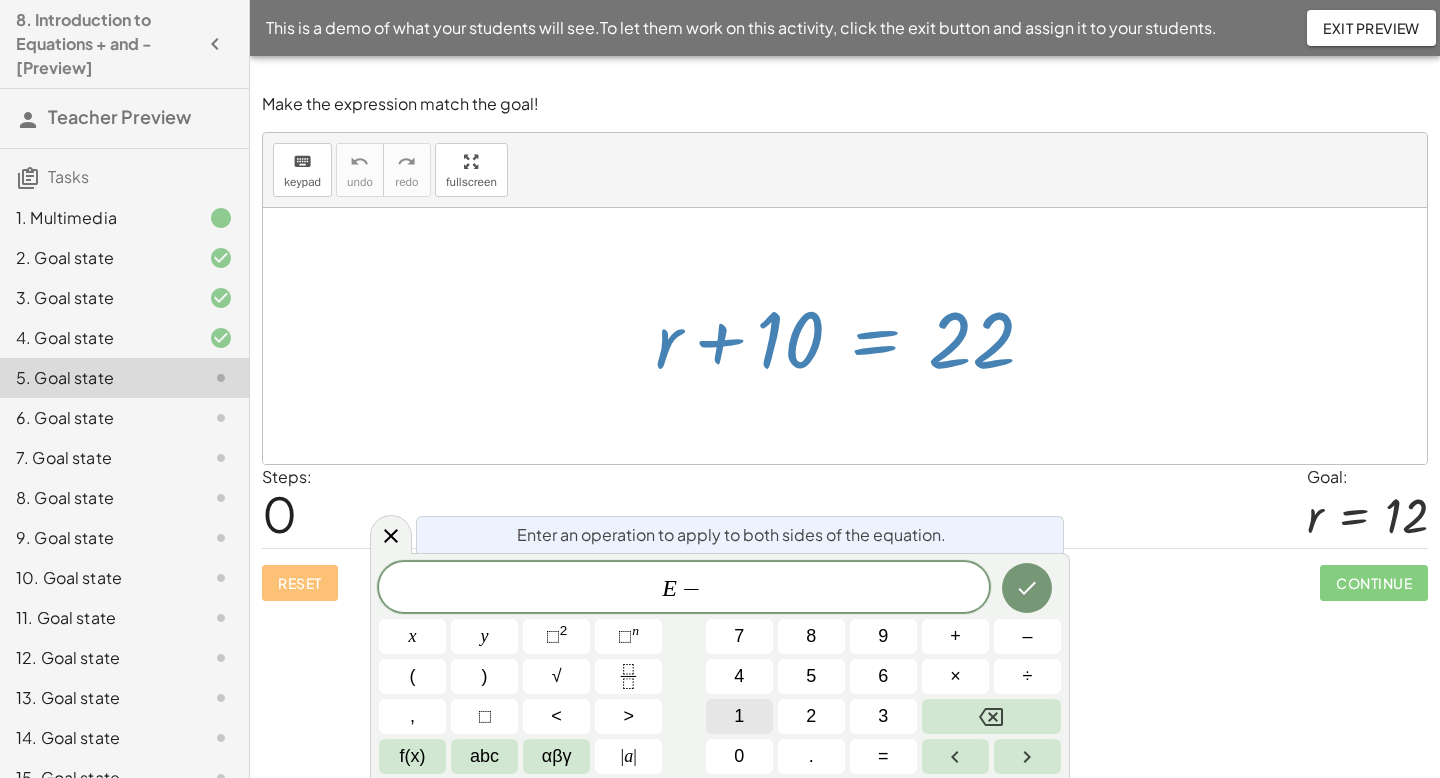click on "1" at bounding box center [739, 716] 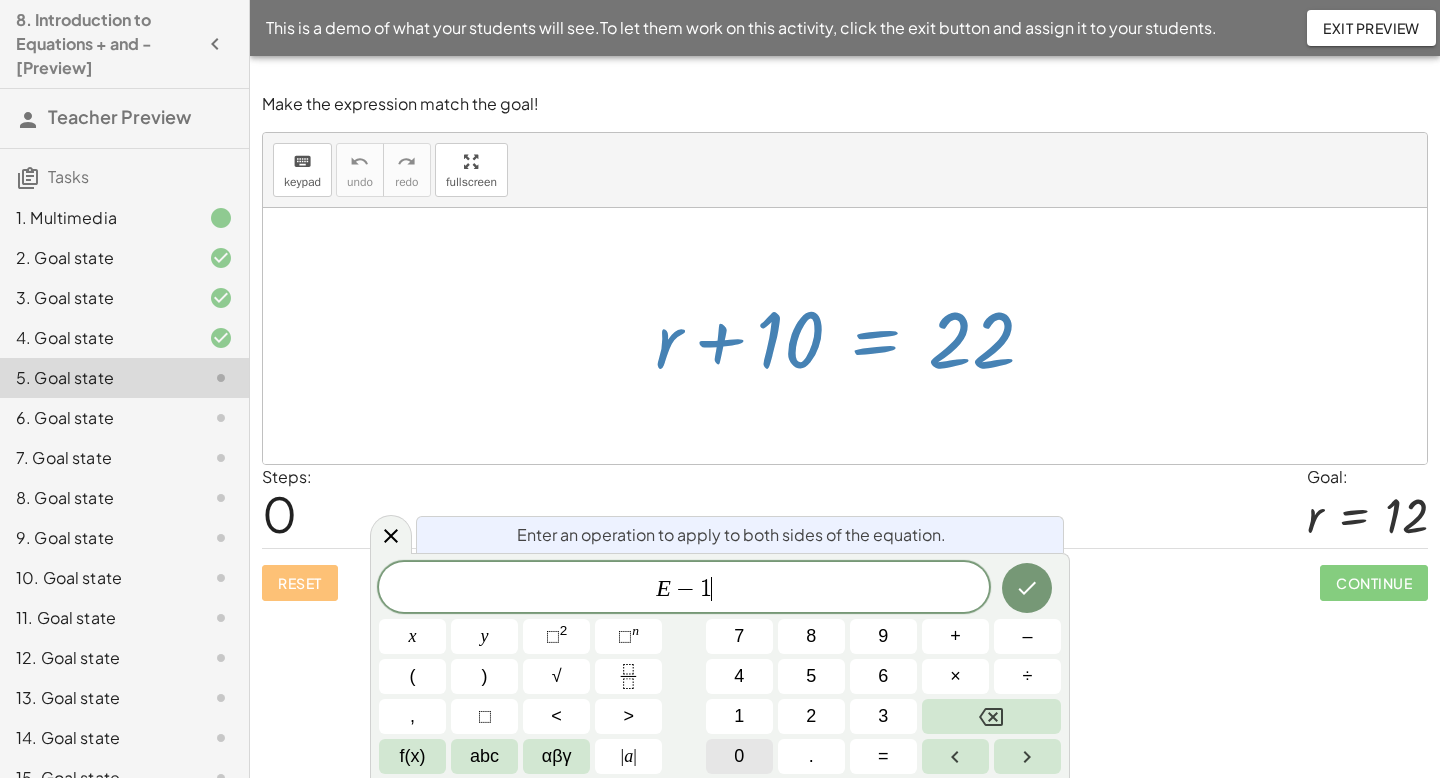 click on "0" at bounding box center [739, 756] 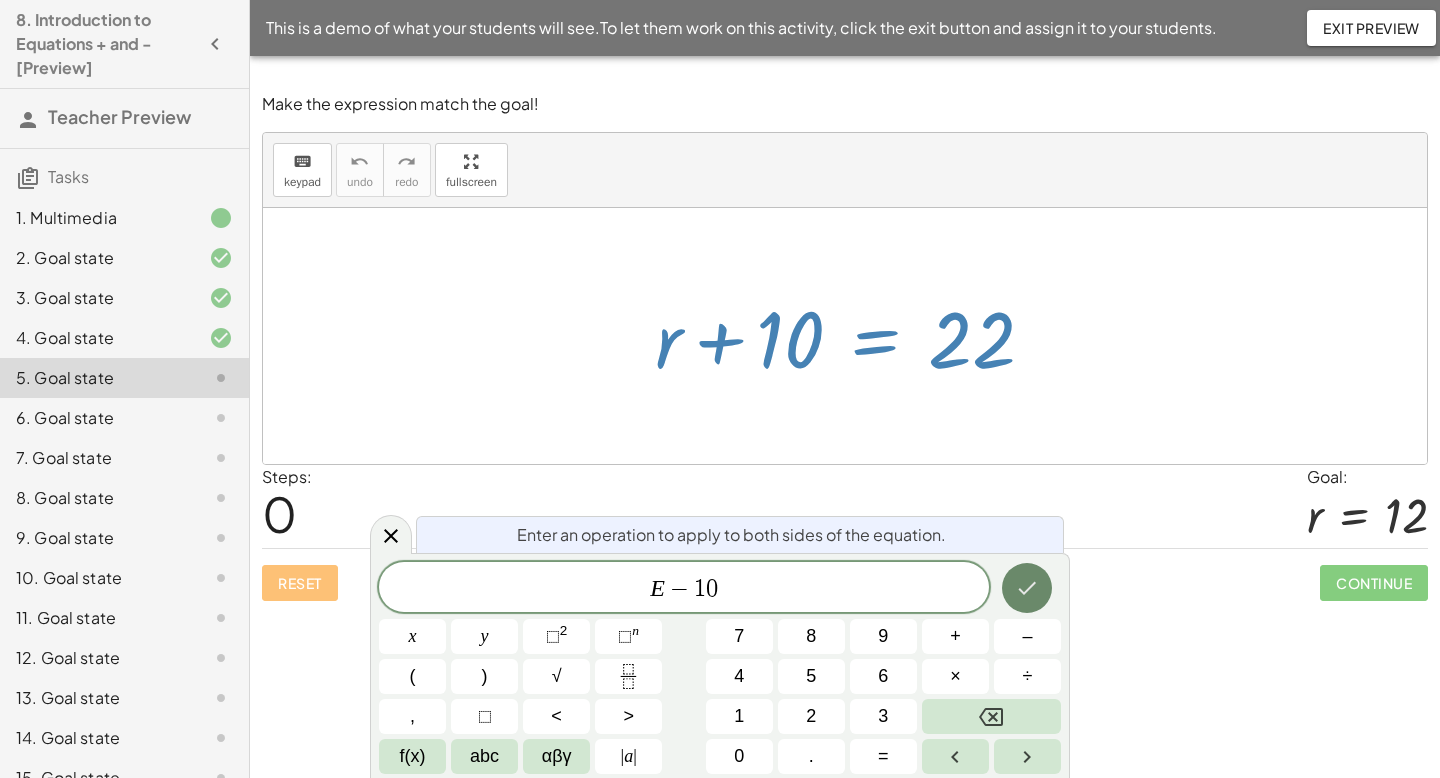 click 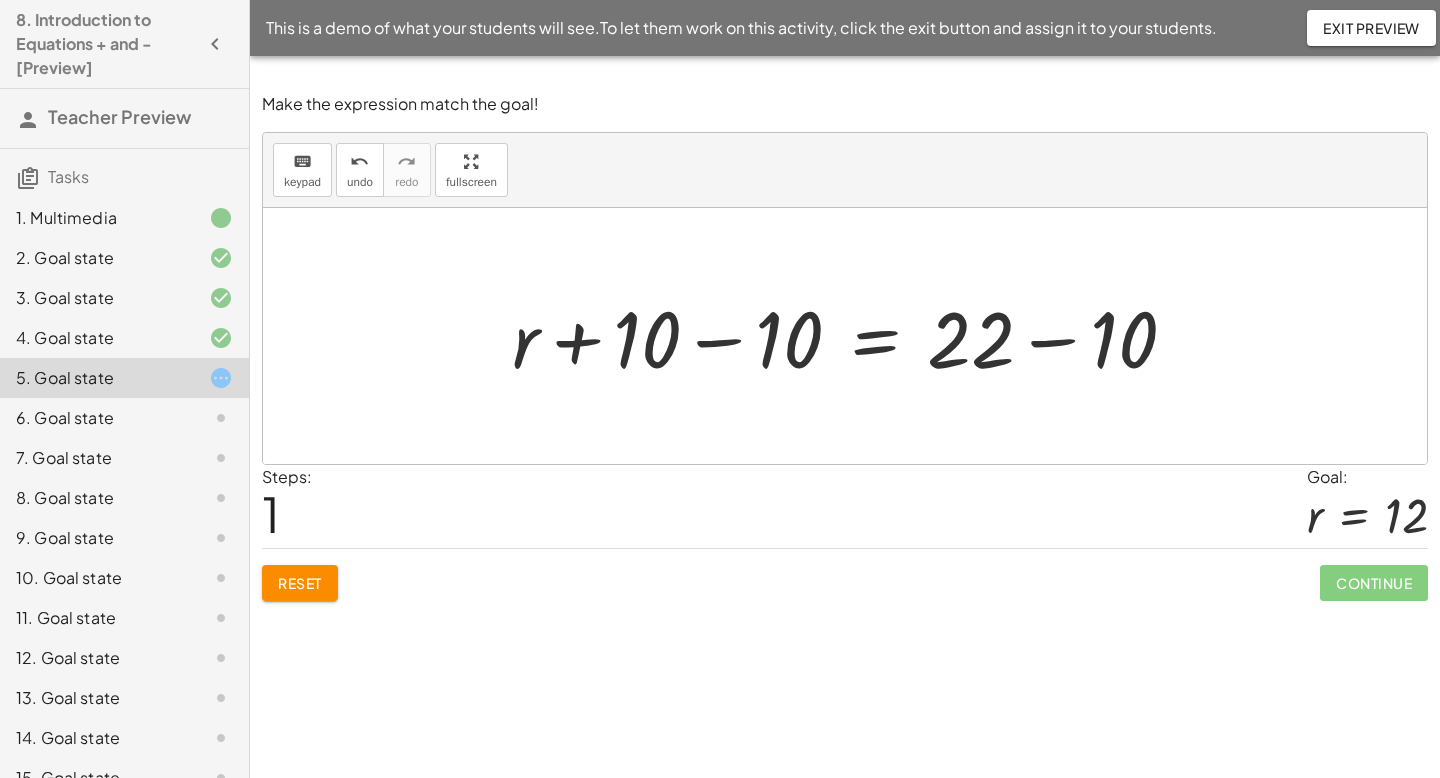 click at bounding box center [852, 336] 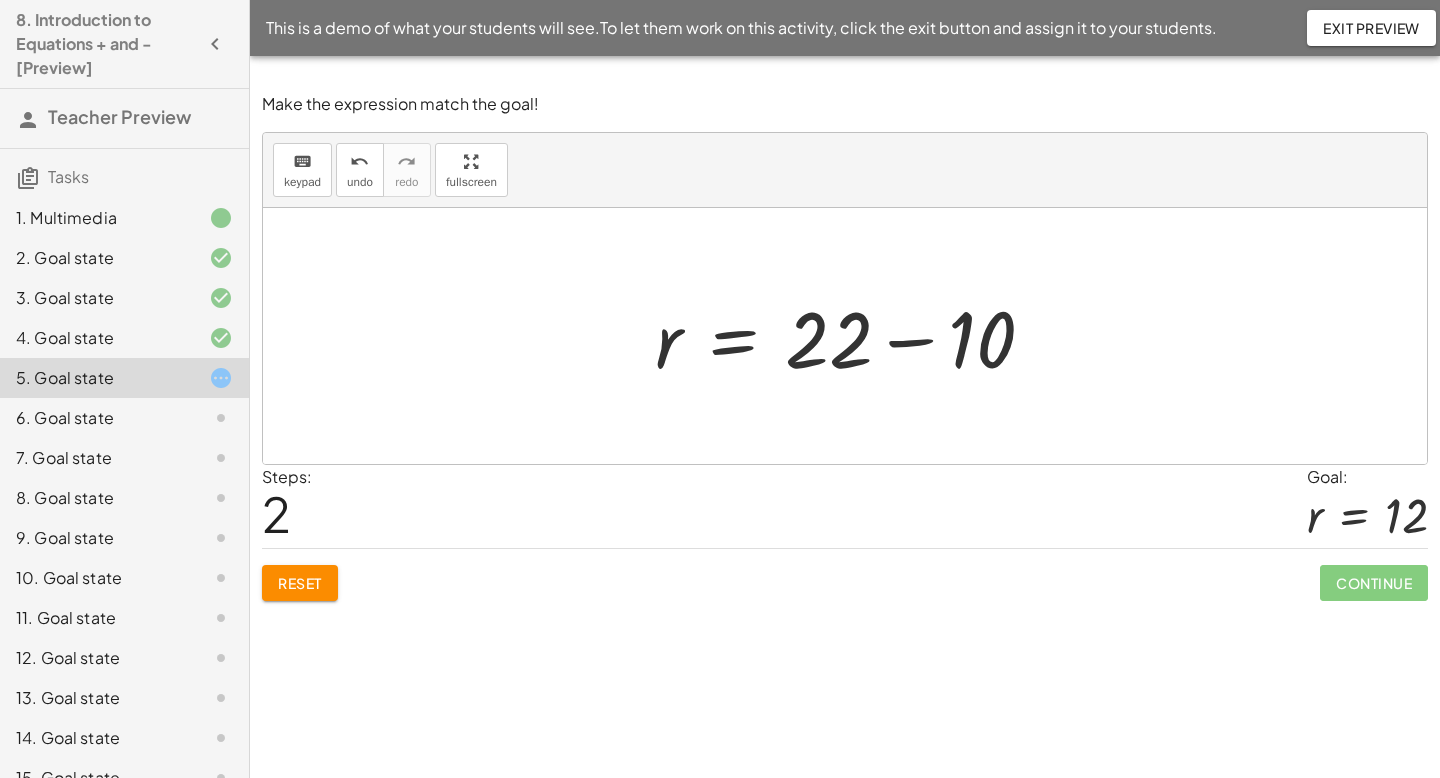 click at bounding box center (852, 336) 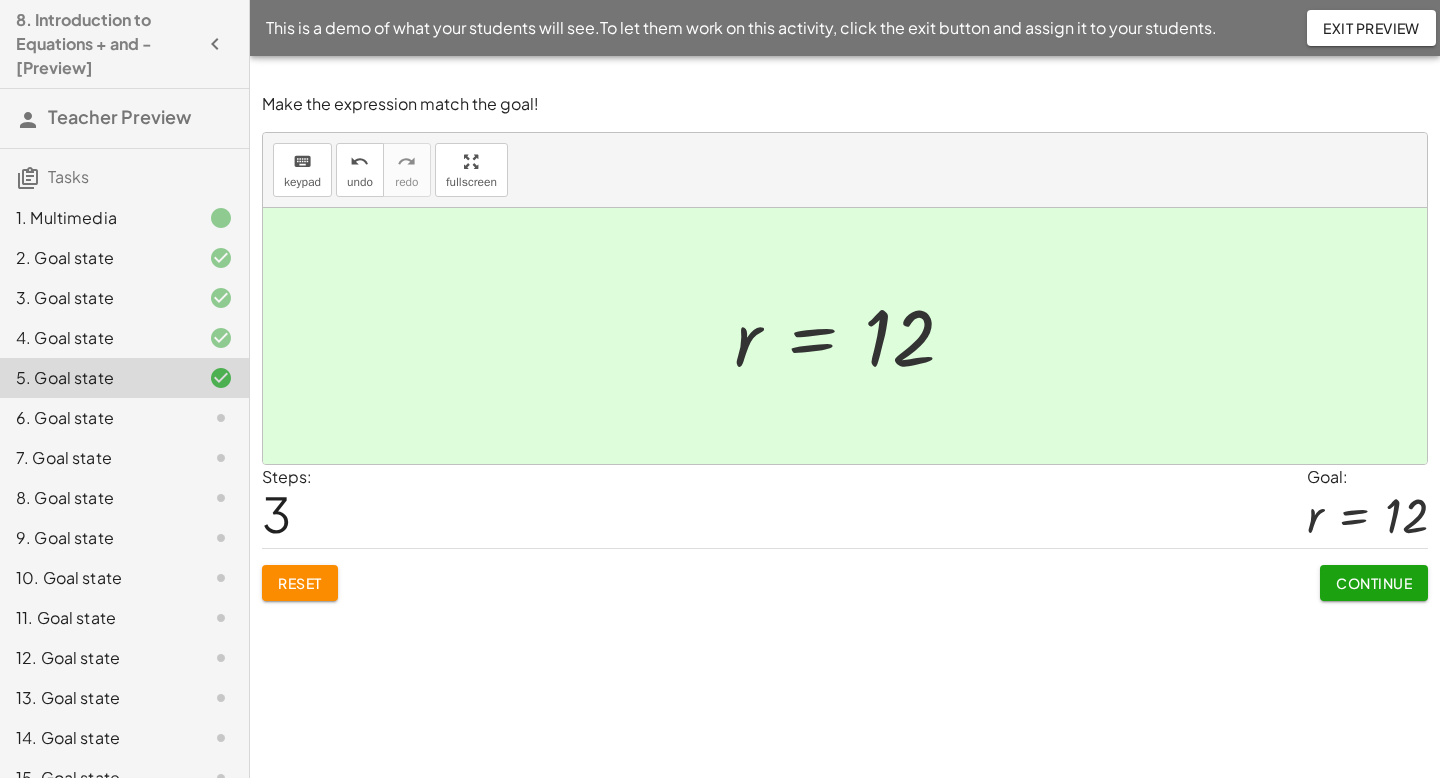 click on "Continue" 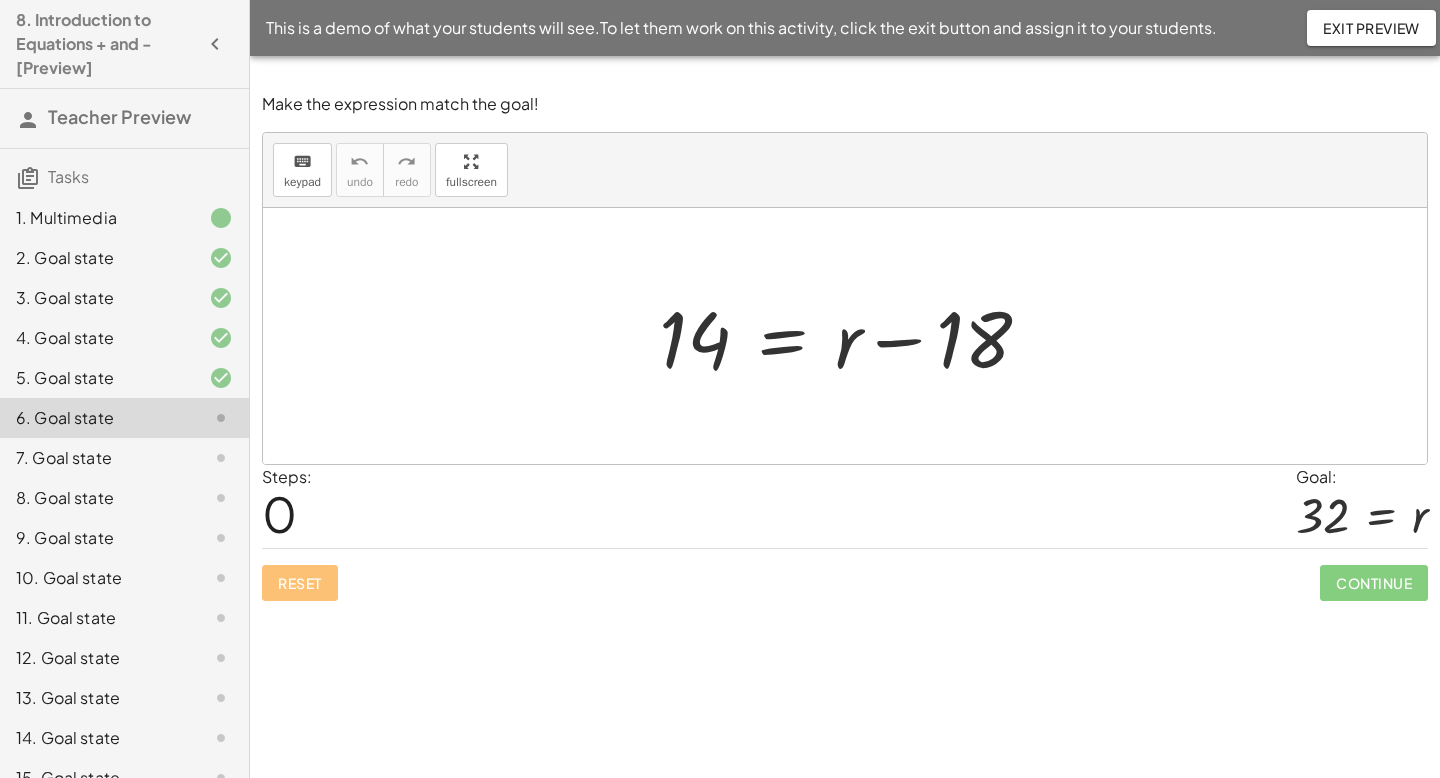 click at bounding box center (853, 336) 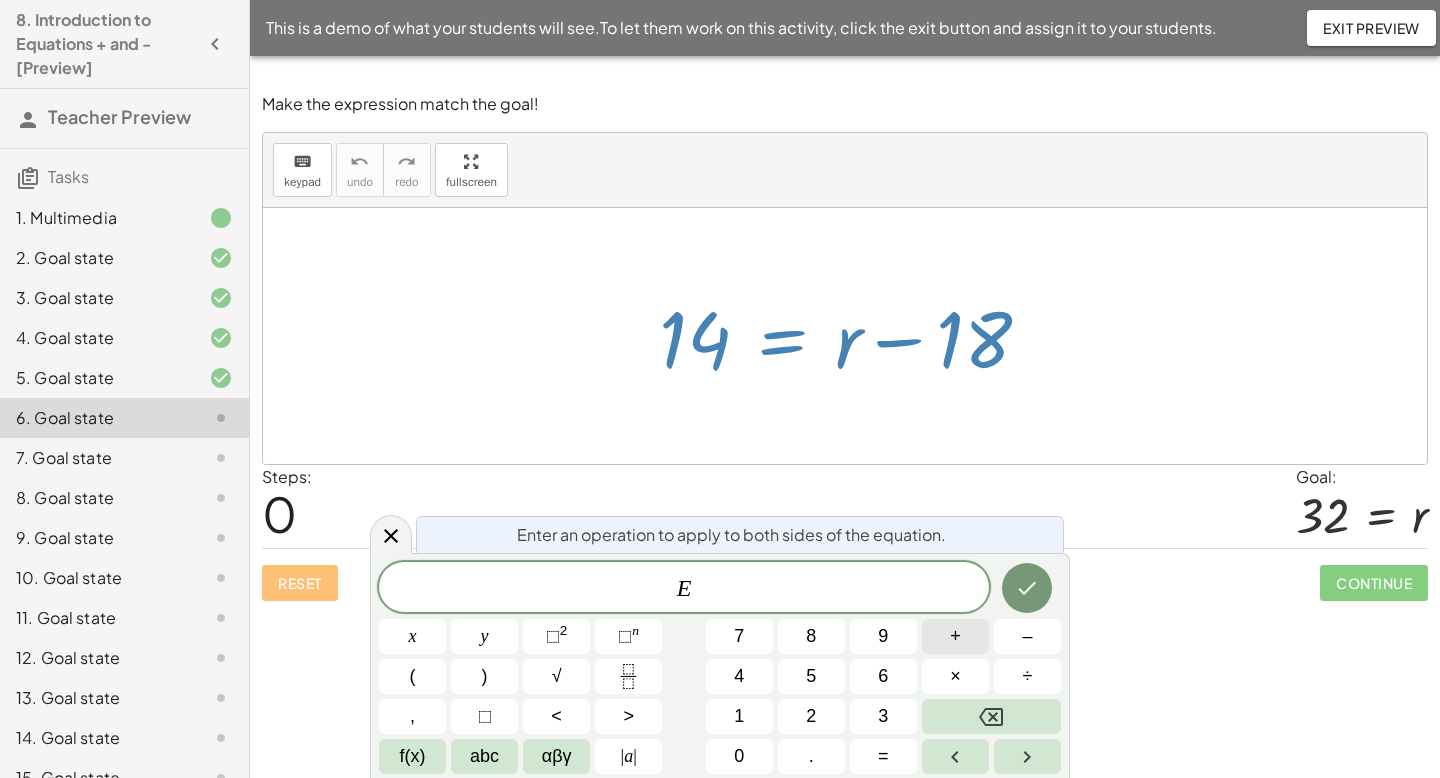 click on "+" at bounding box center (955, 636) 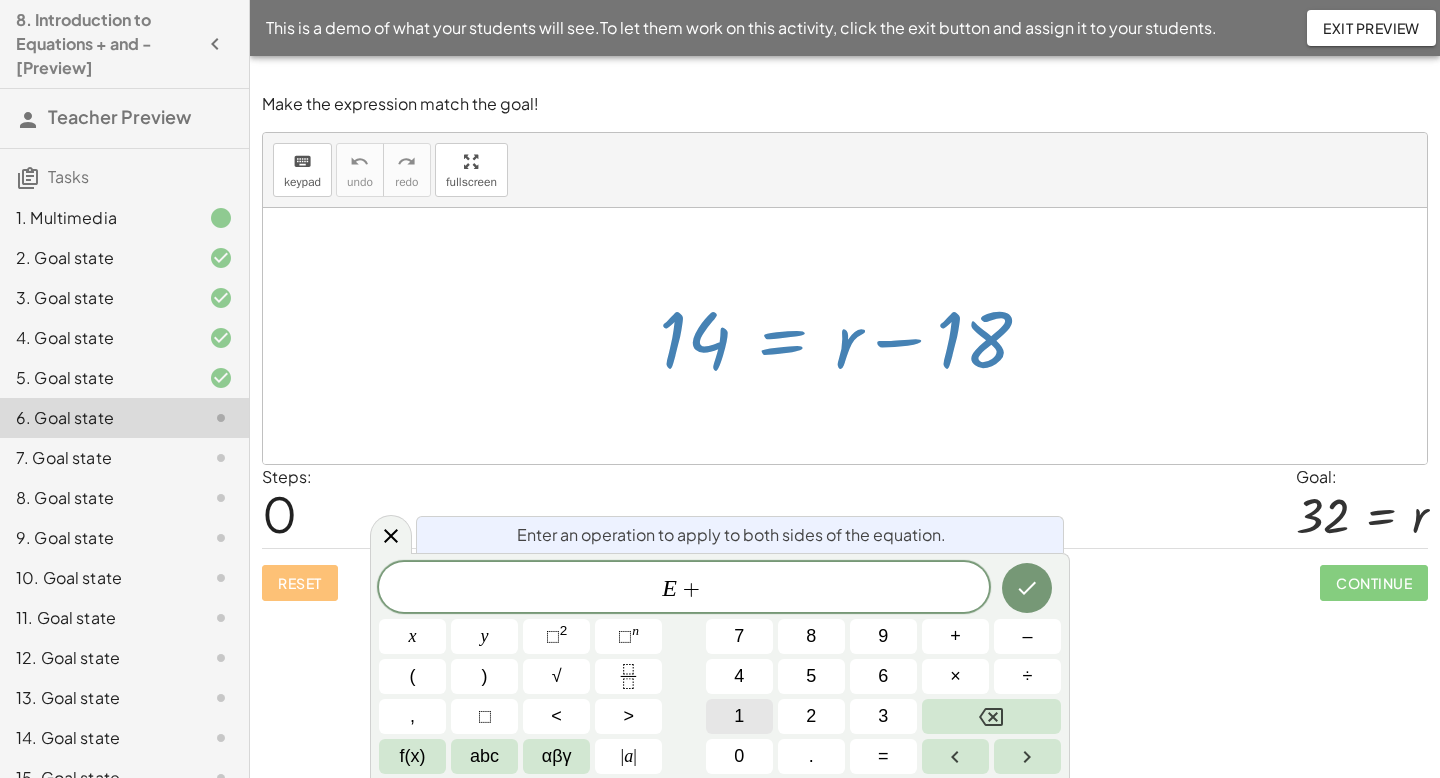 click on "1" at bounding box center (739, 716) 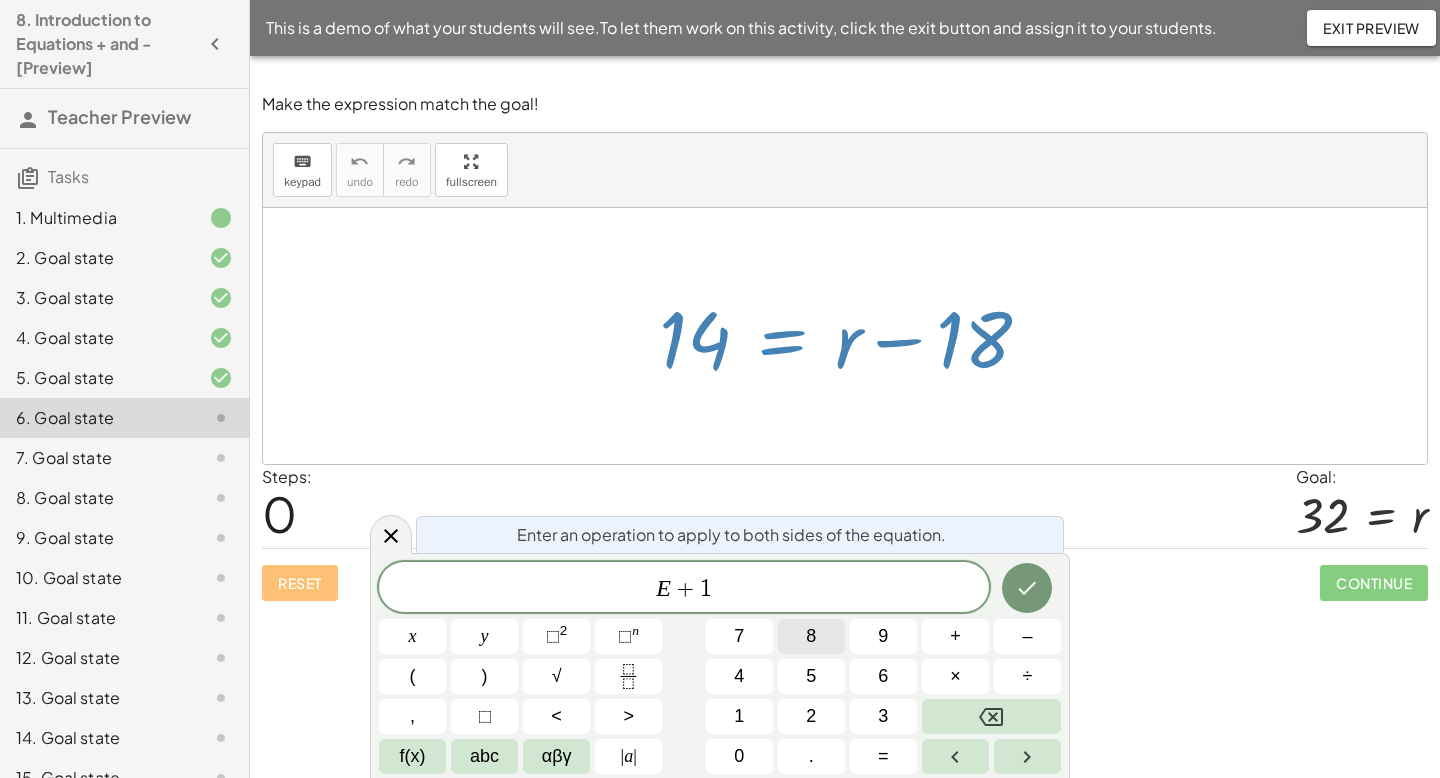 click on "8" at bounding box center [811, 636] 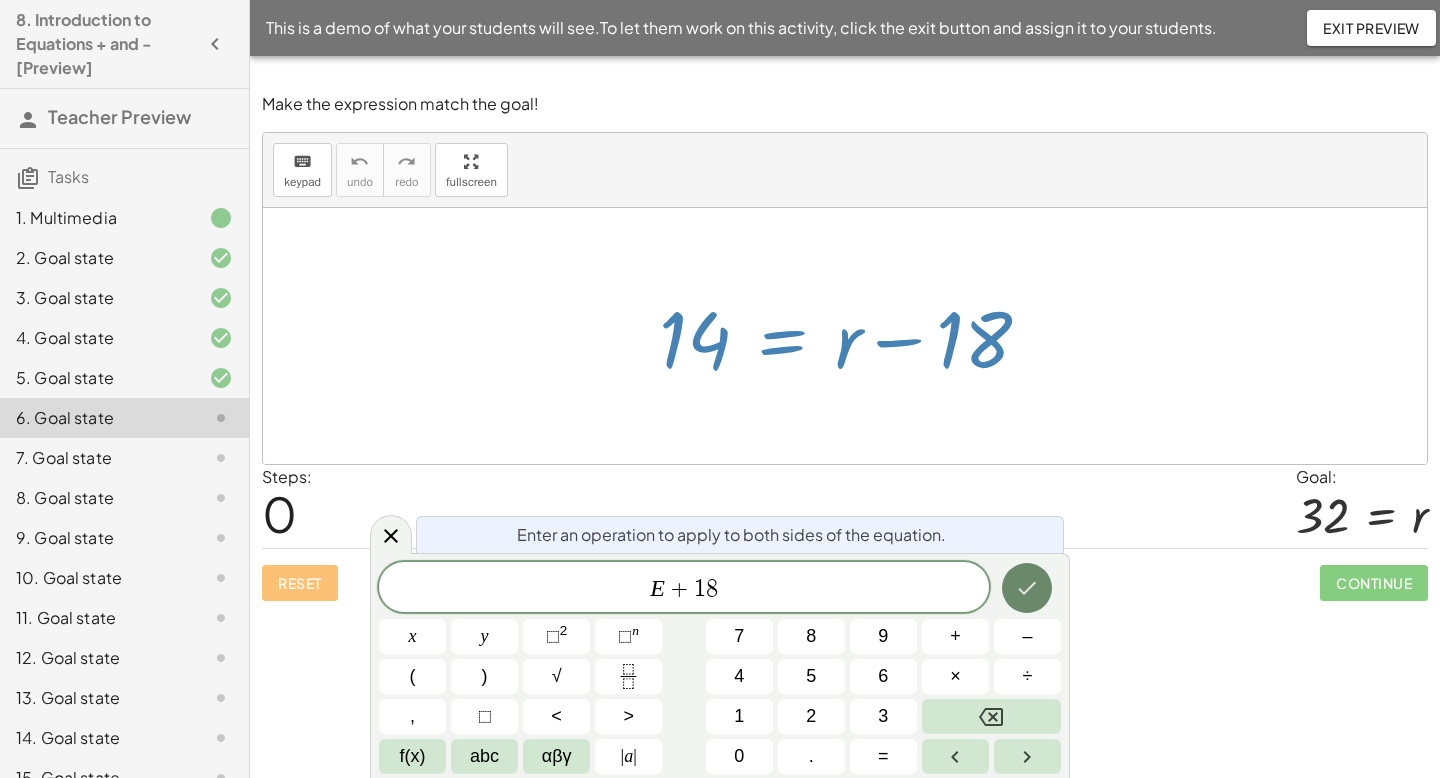 click 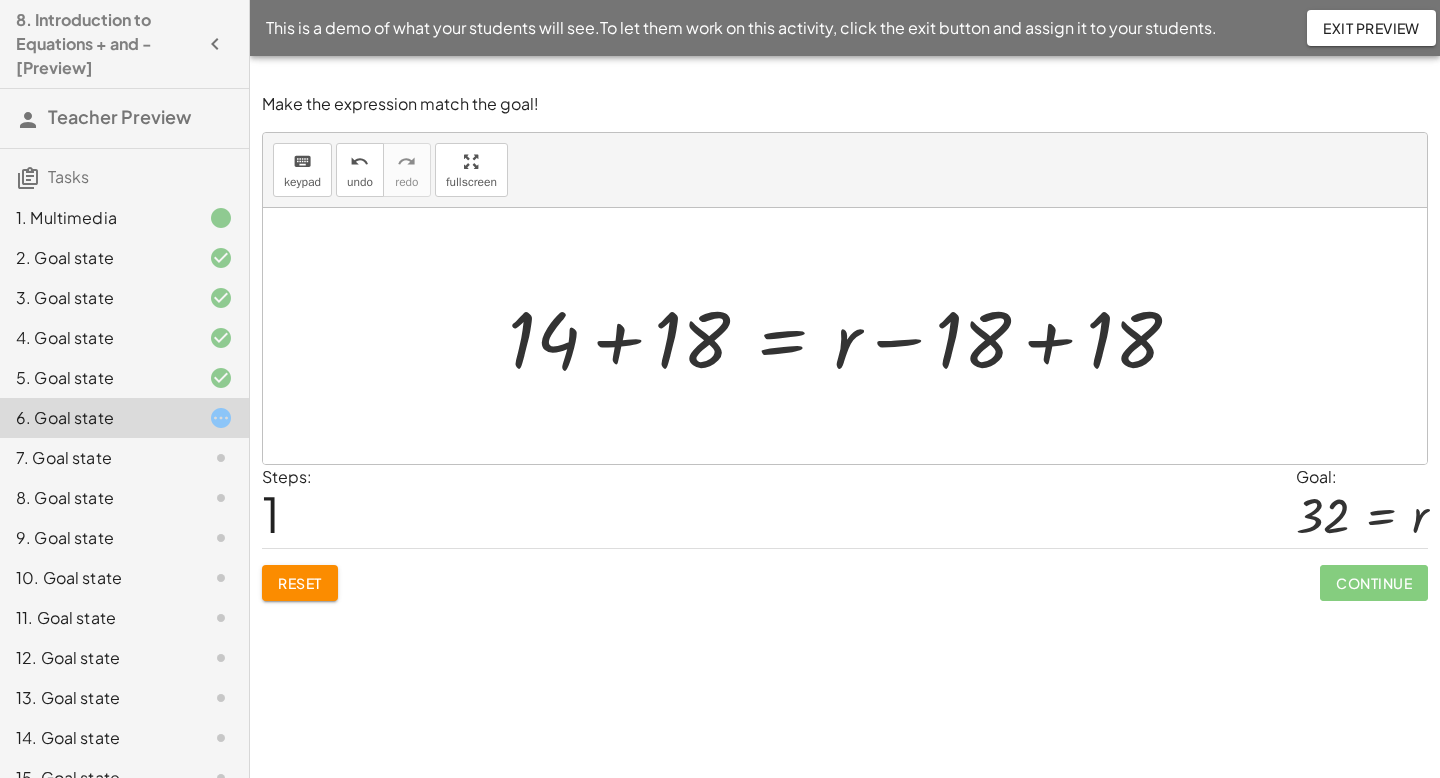 click at bounding box center [852, 336] 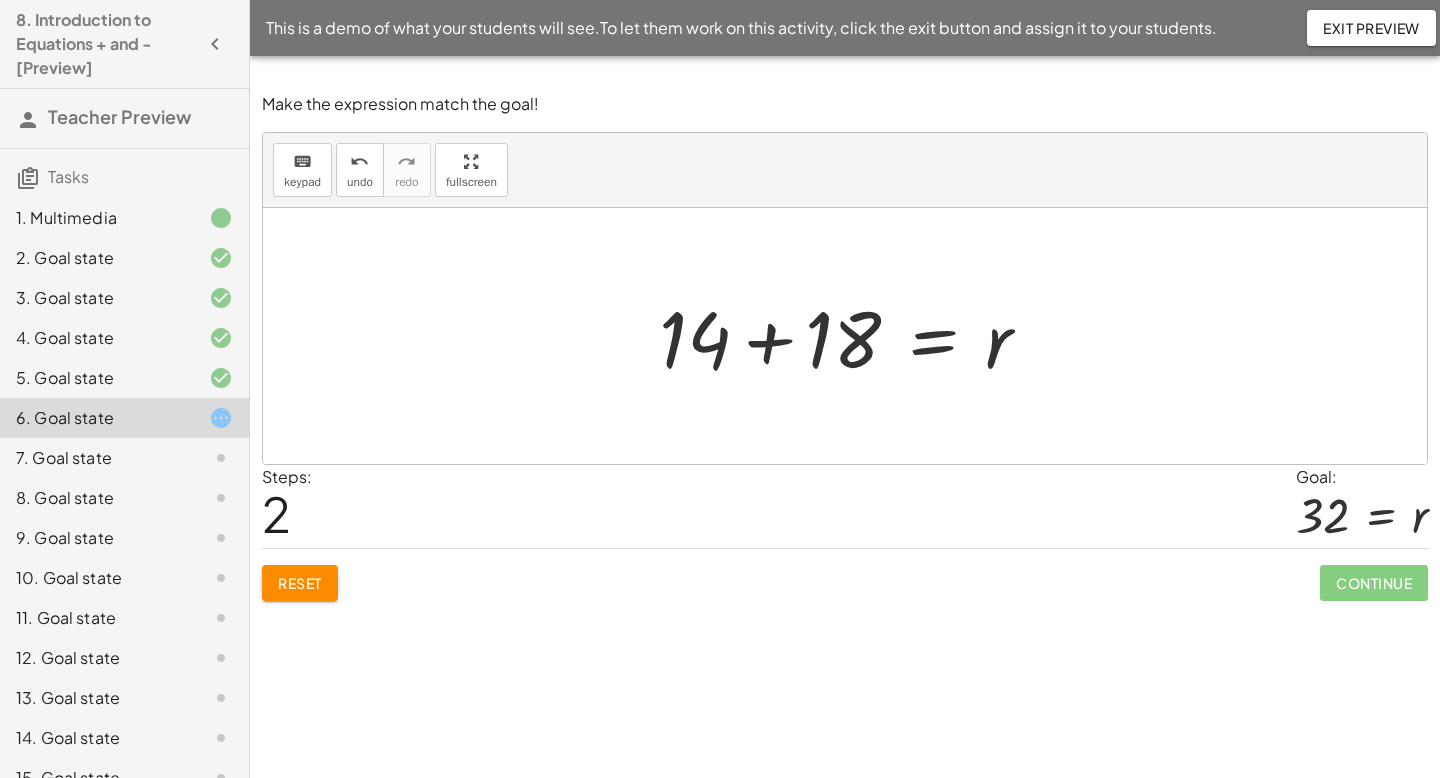 click at bounding box center (853, 336) 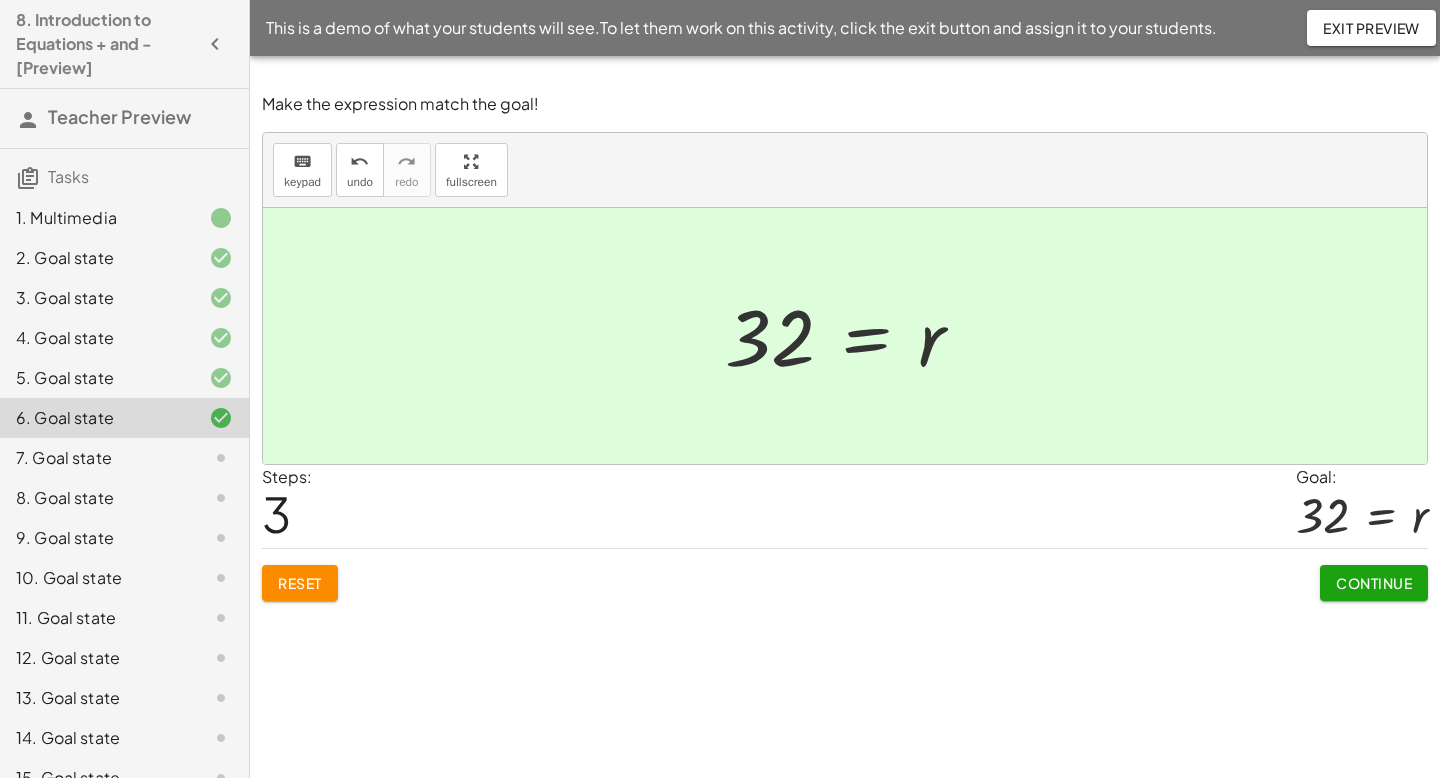 click on "Continue" 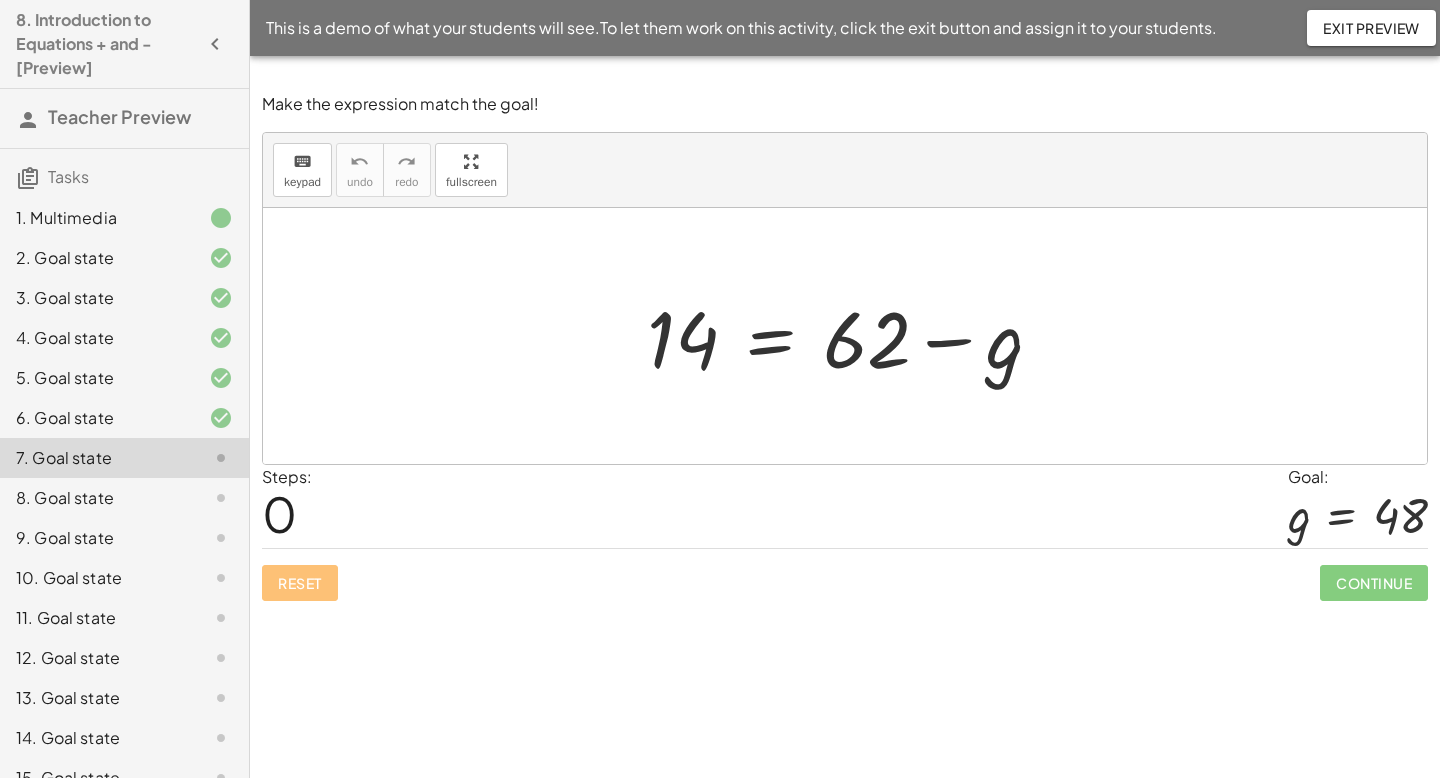 click at bounding box center (853, 336) 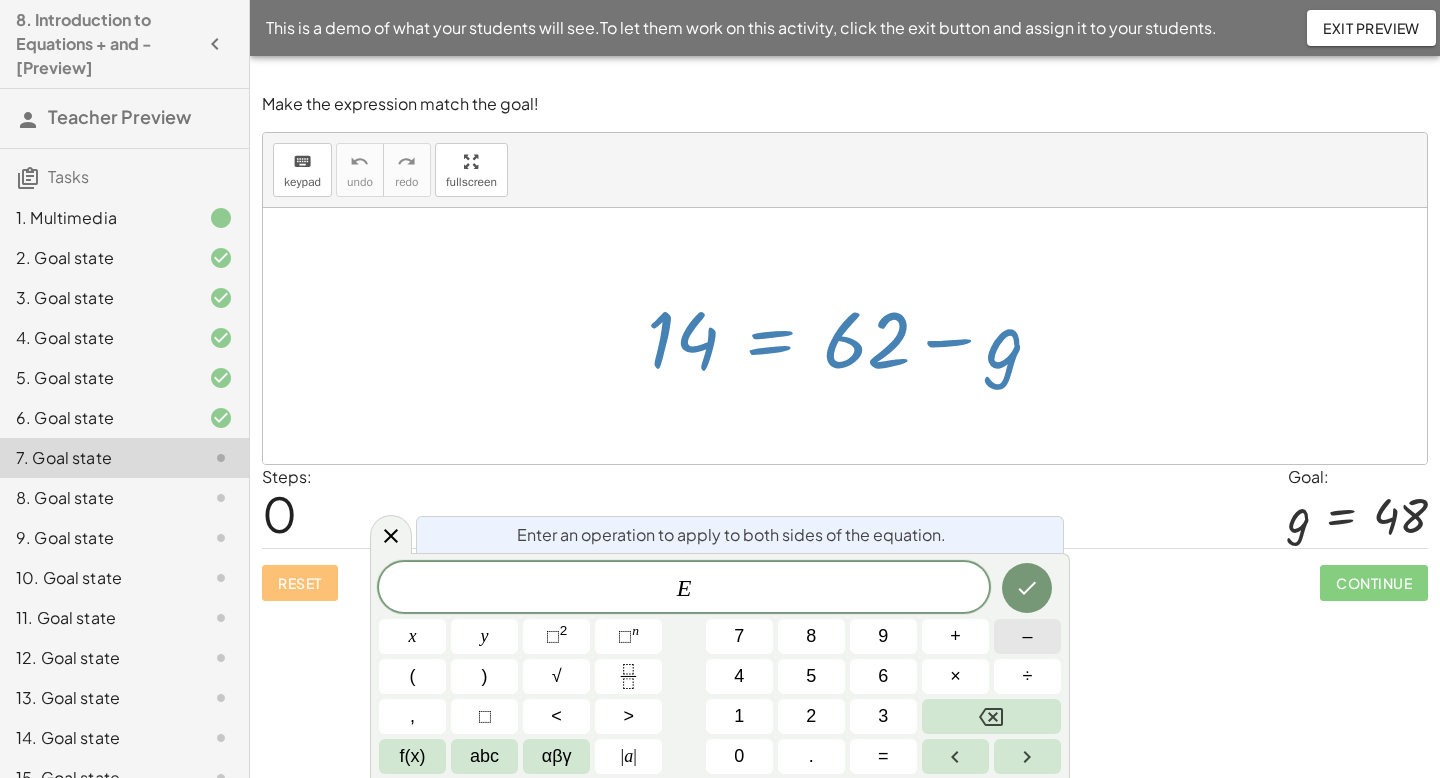 click on "–" at bounding box center [1027, 636] 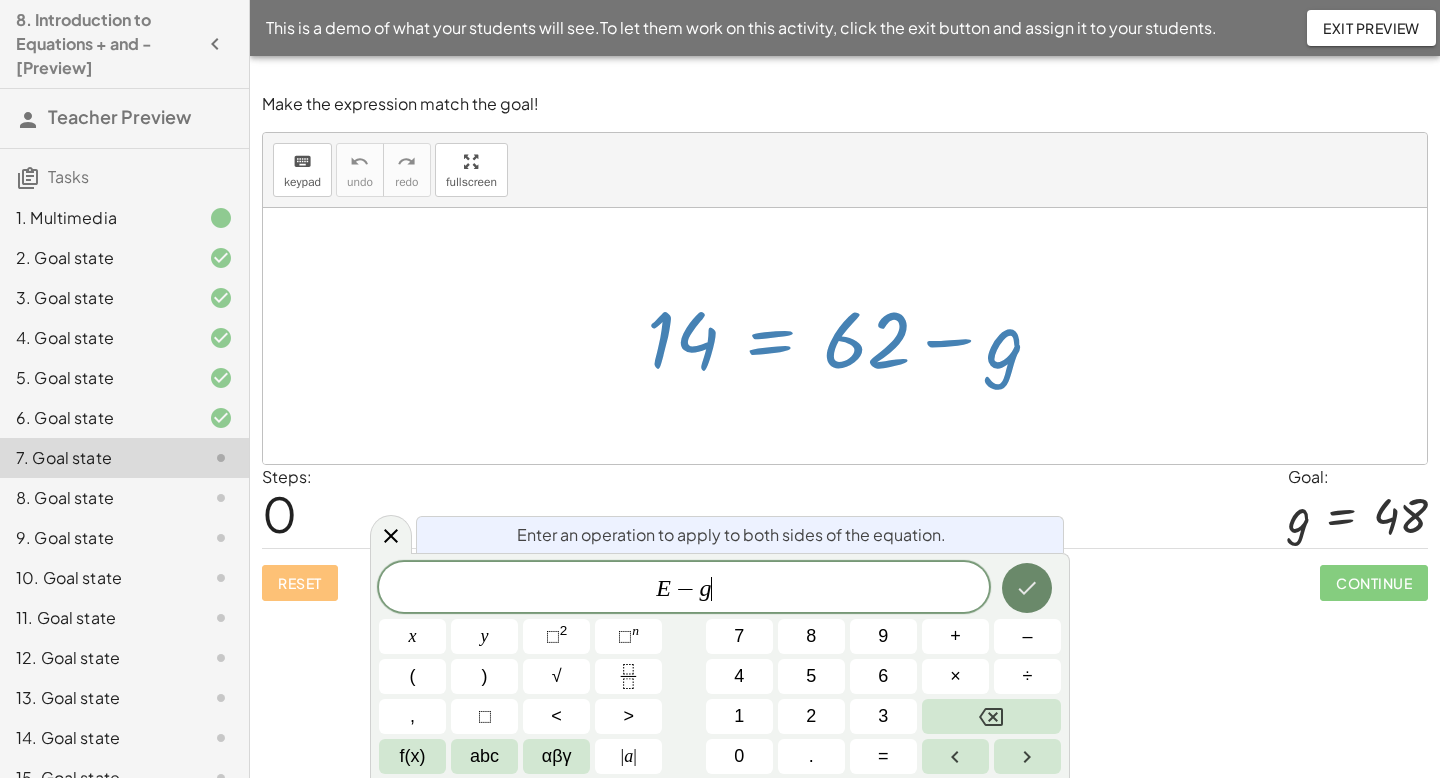click at bounding box center [1027, 588] 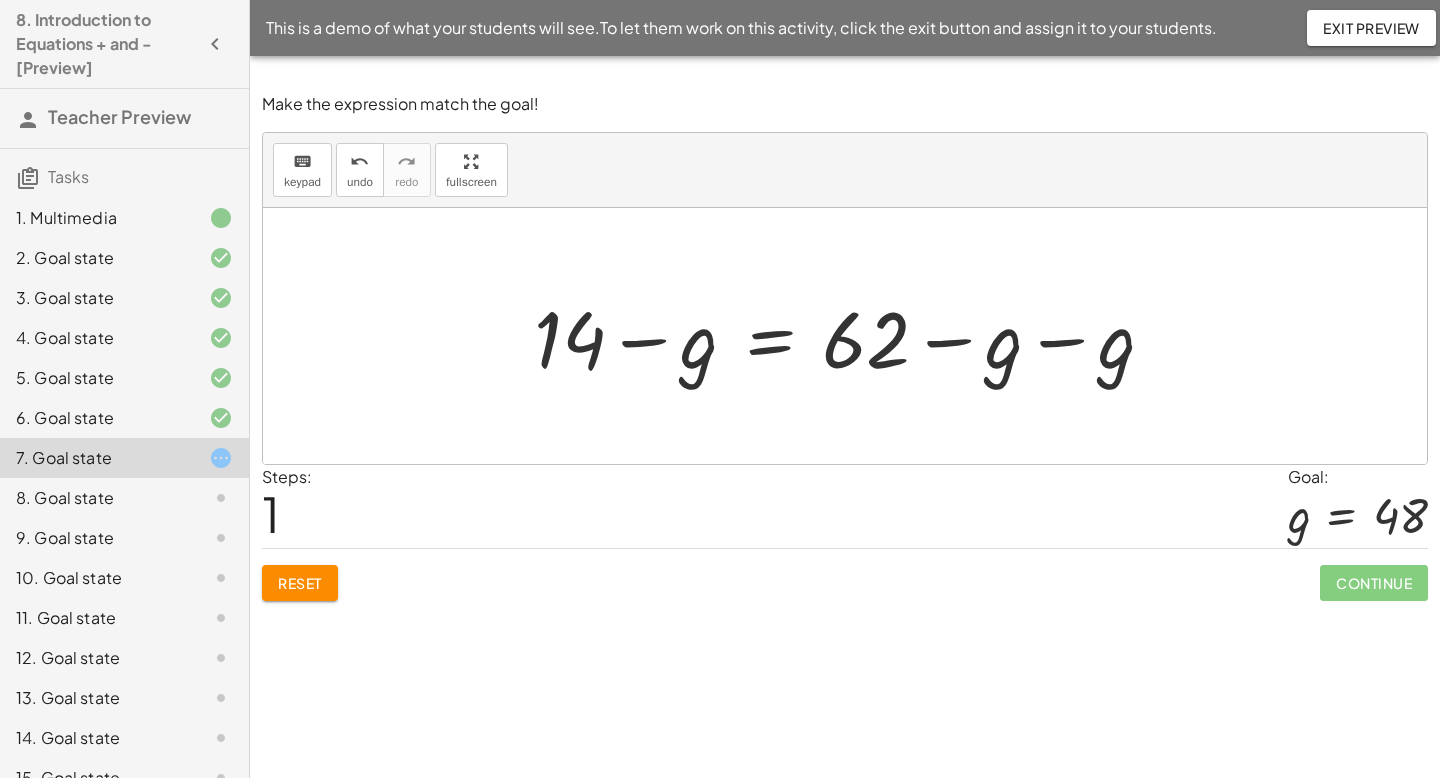 click at bounding box center [852, 336] 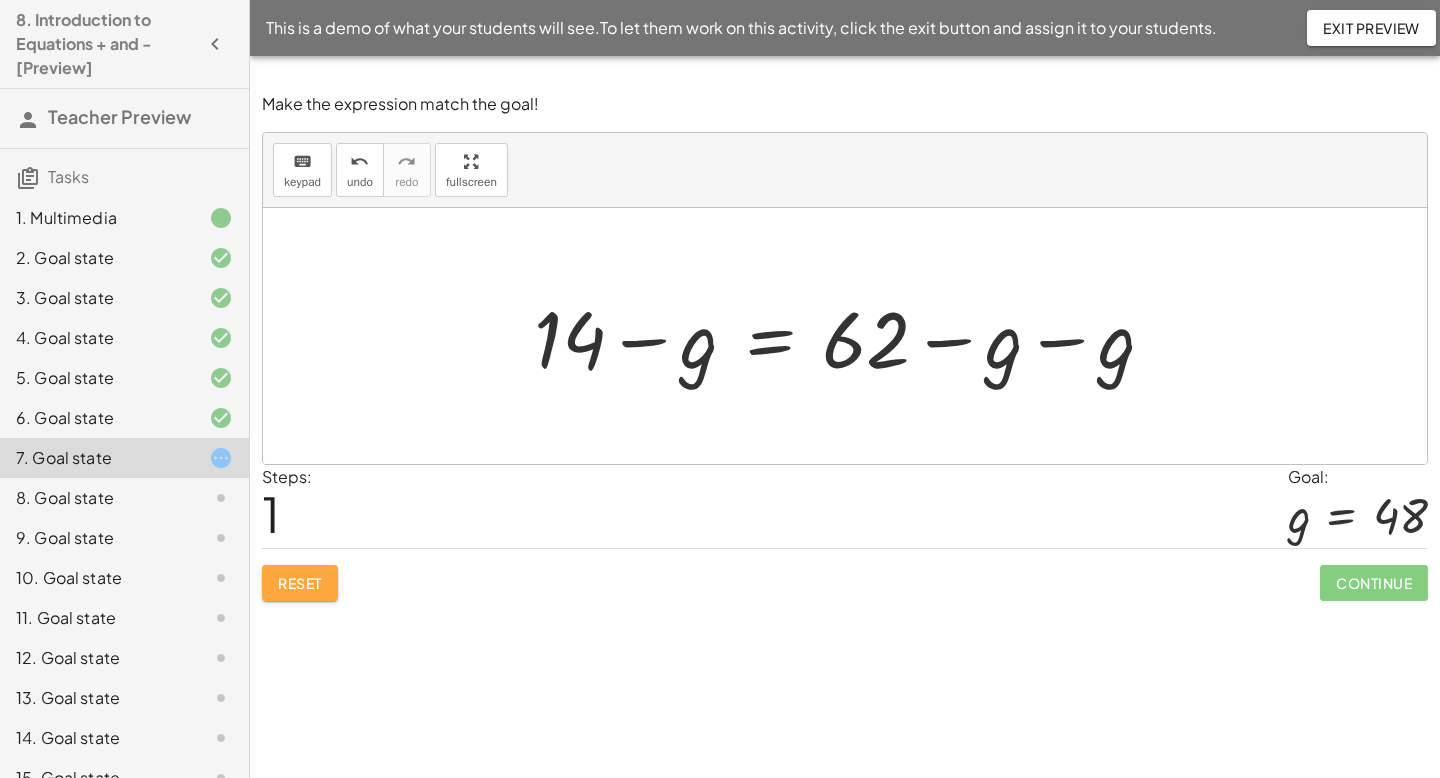 click on "Reset" 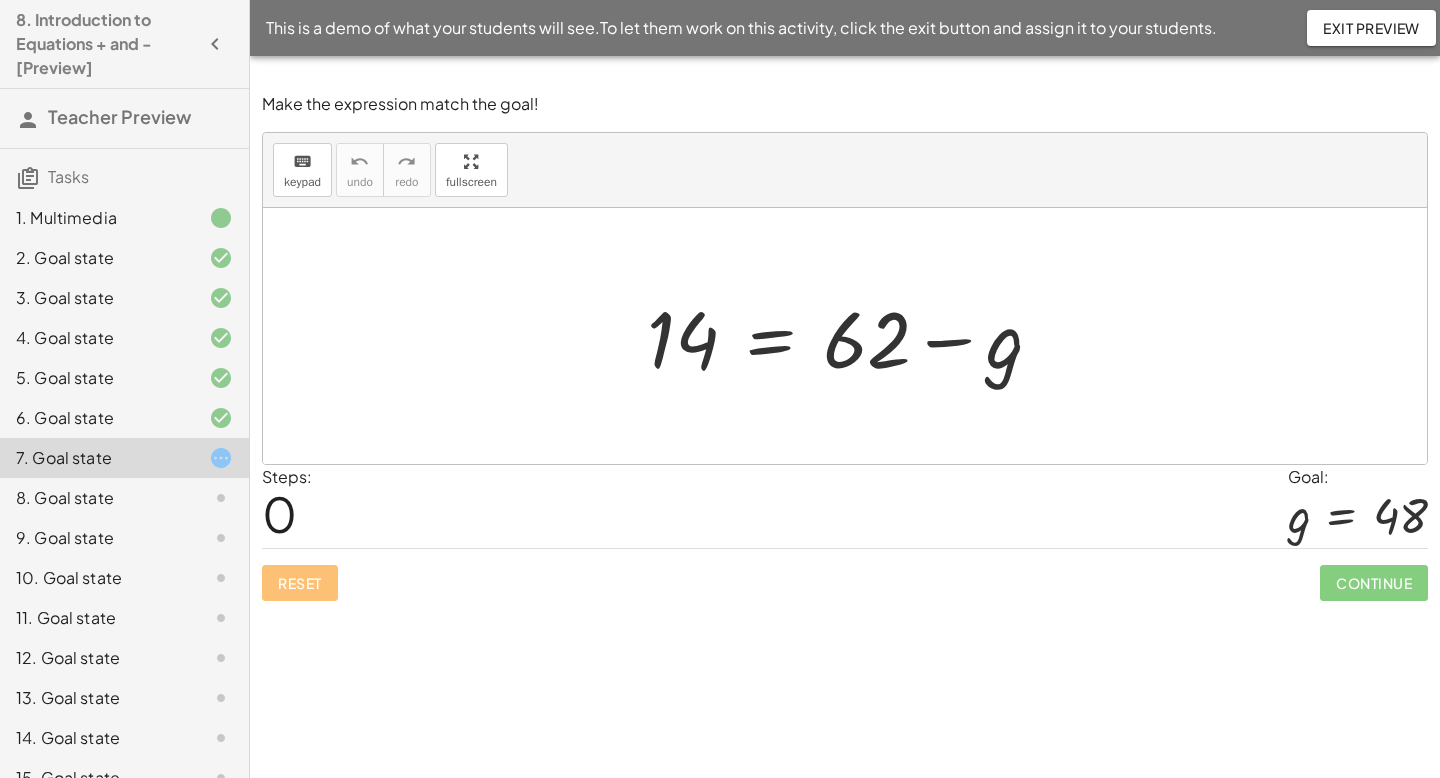 click at bounding box center (853, 336) 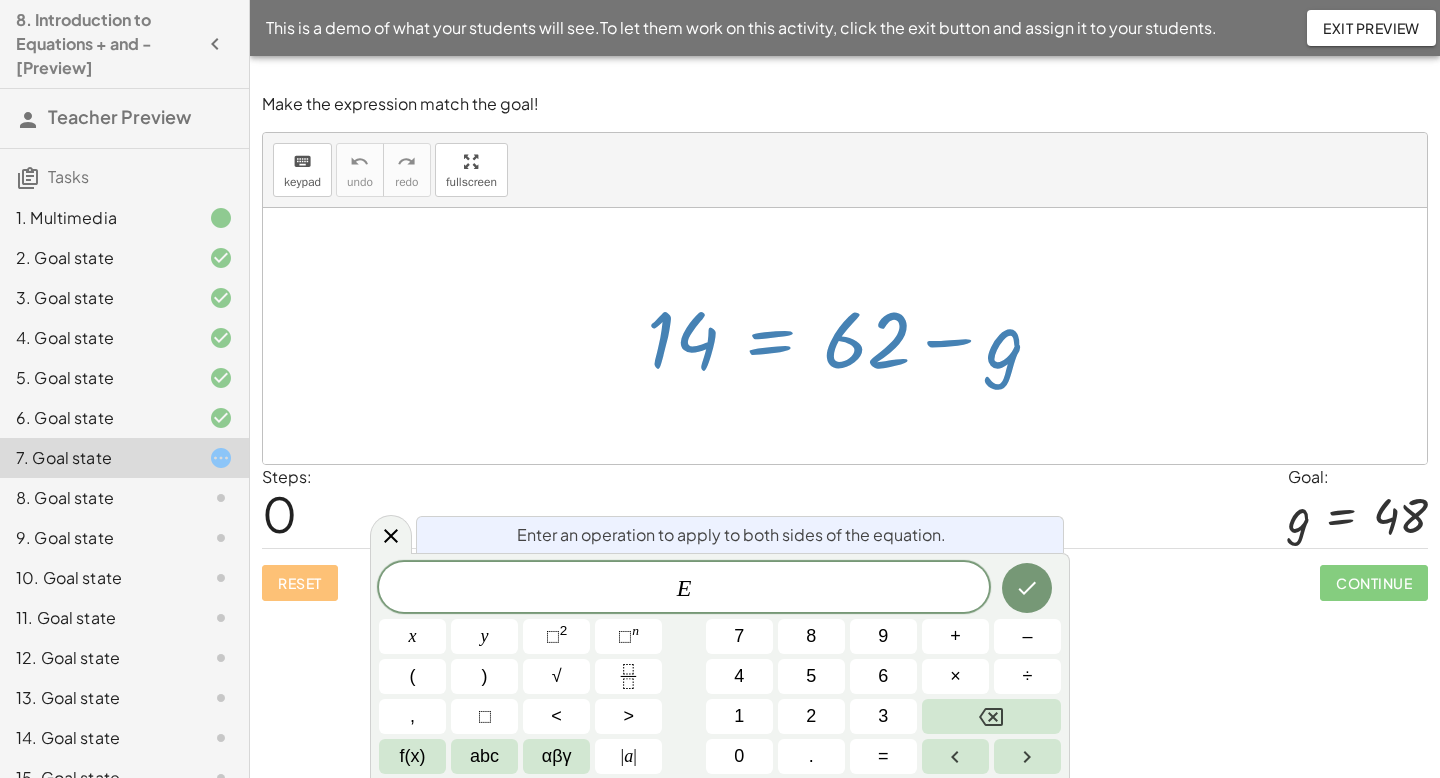 click 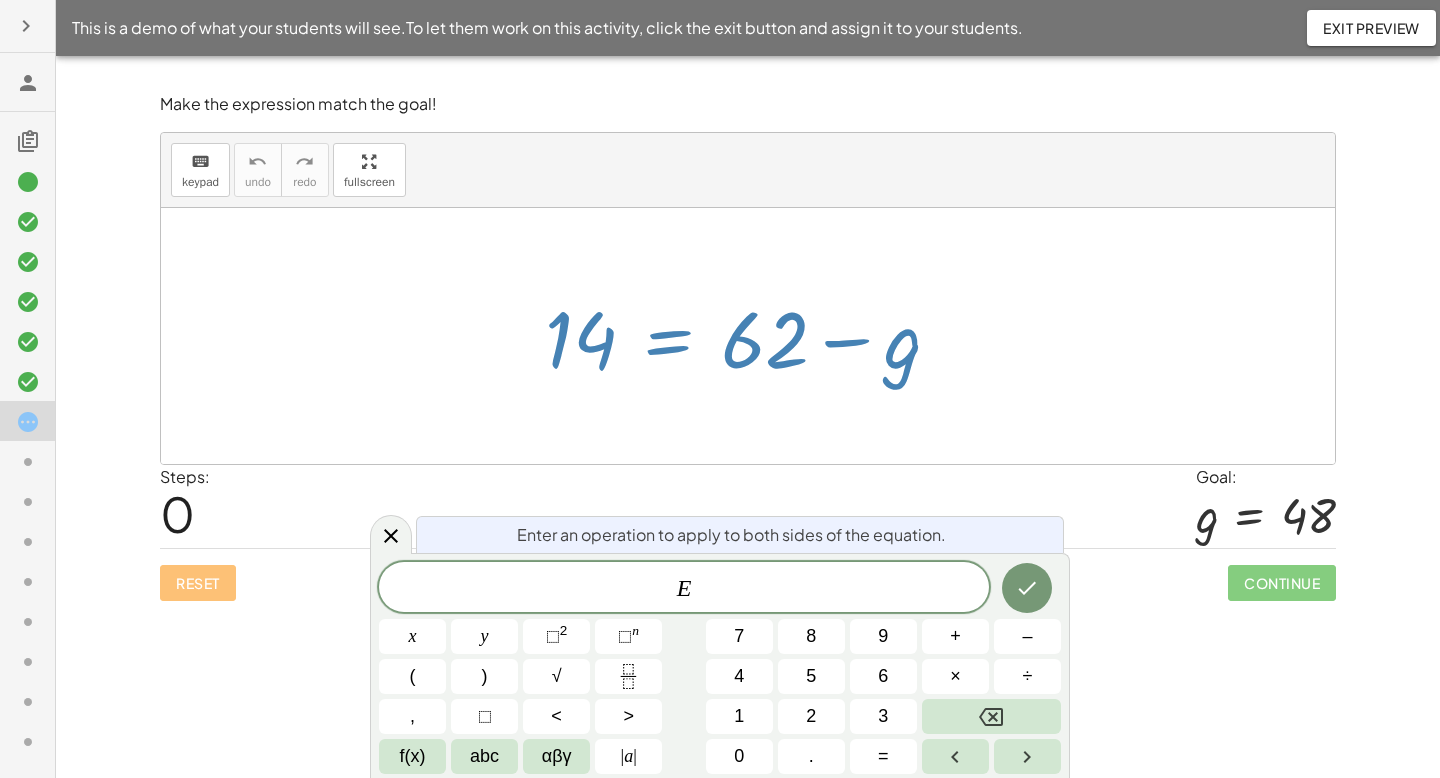 click 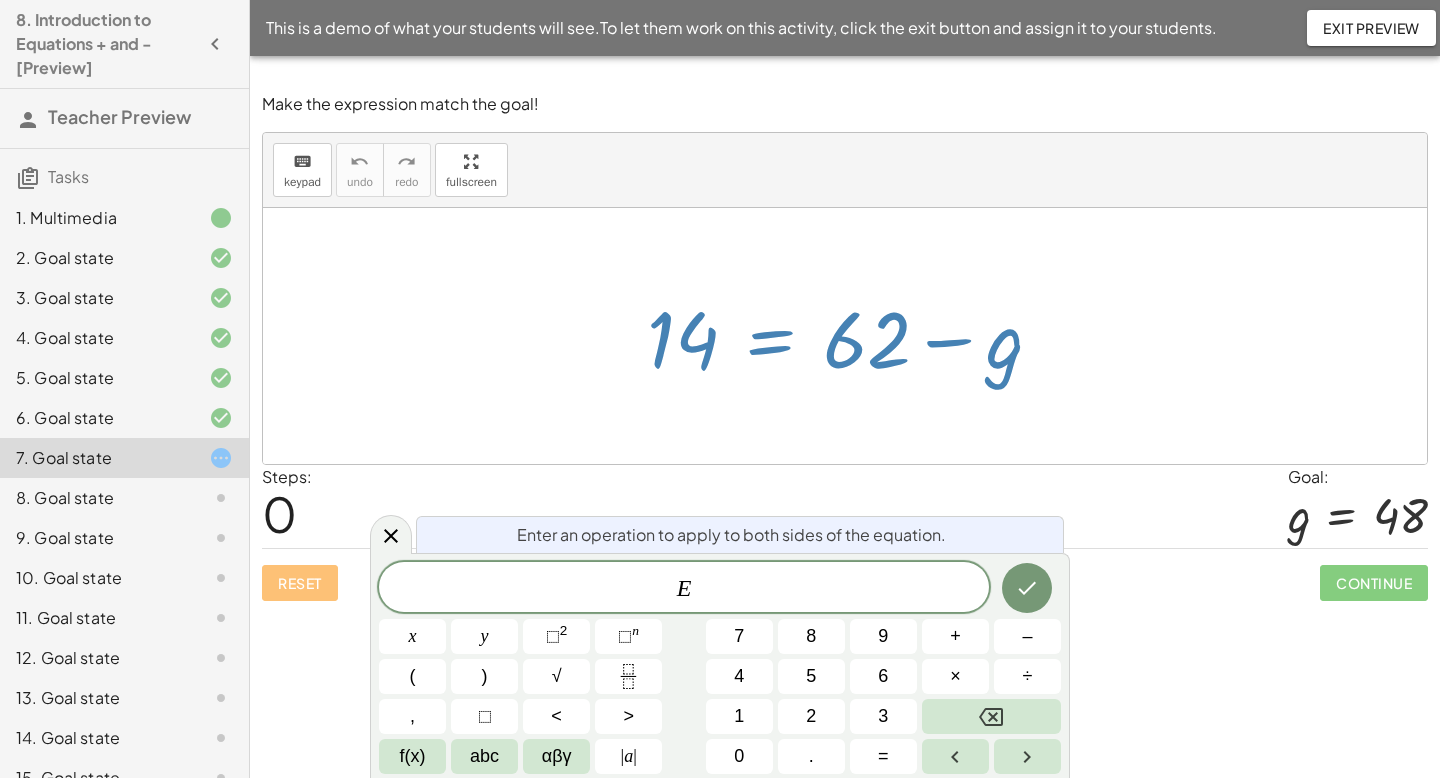 click on "Exit Preview" 